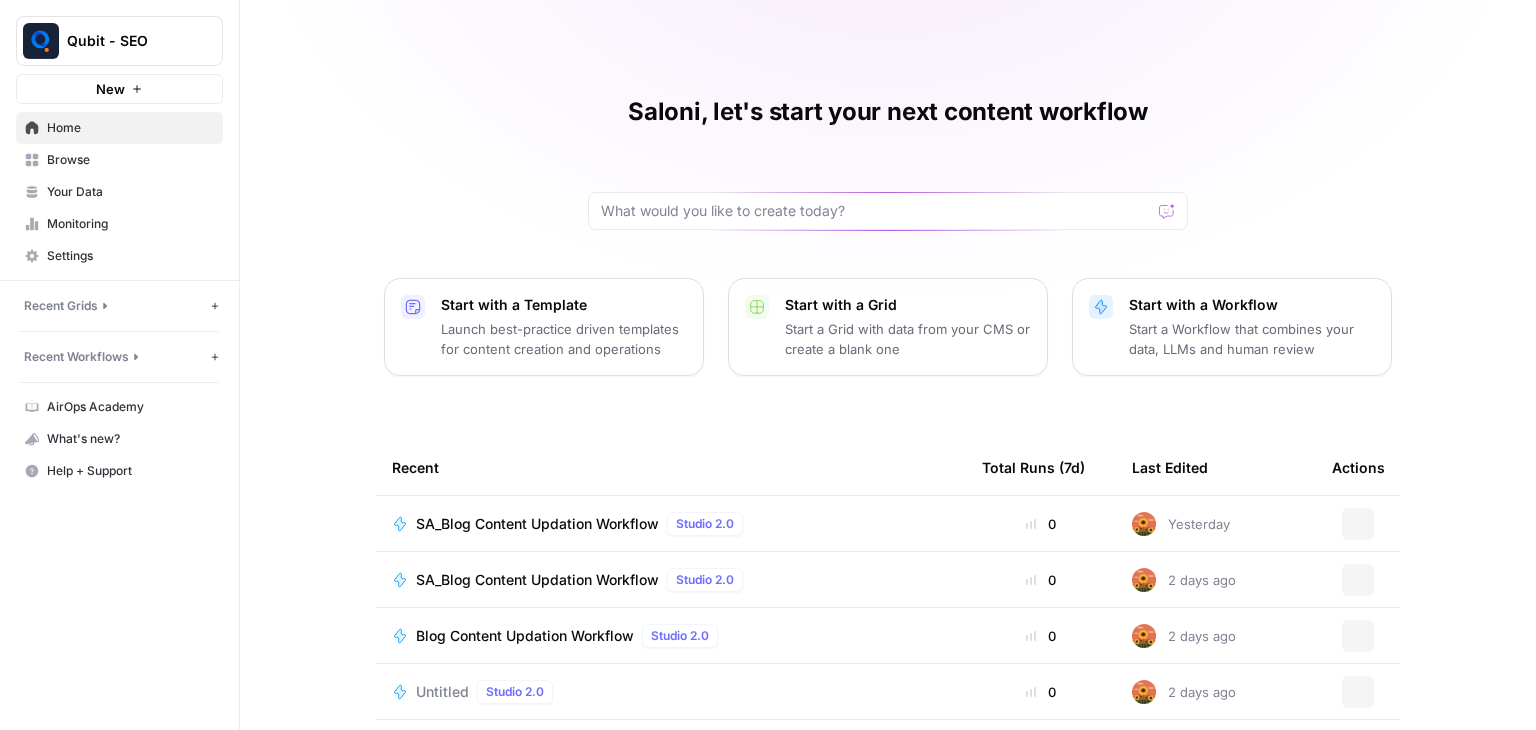 scroll, scrollTop: 0, scrollLeft: 0, axis: both 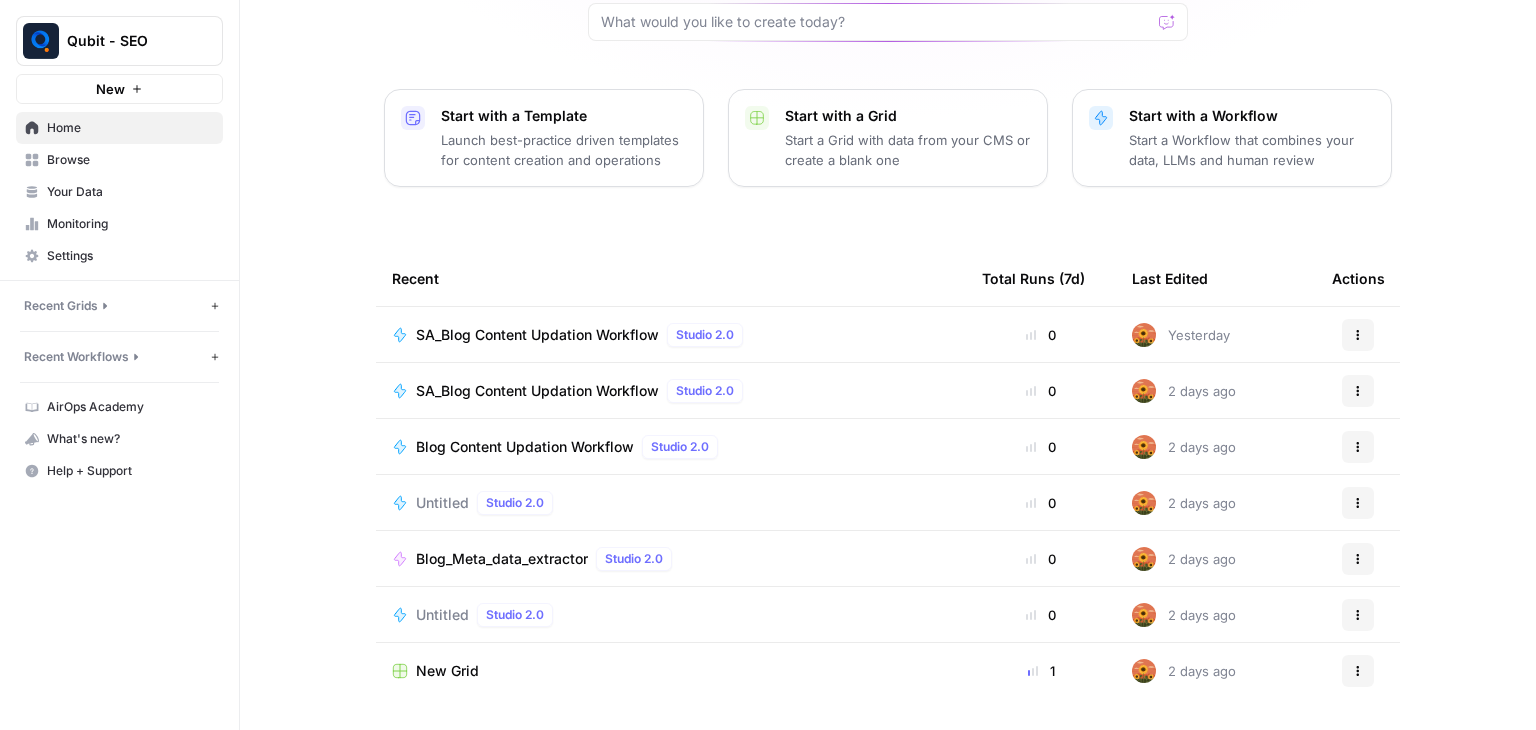 click on "Browse" at bounding box center (130, 160) 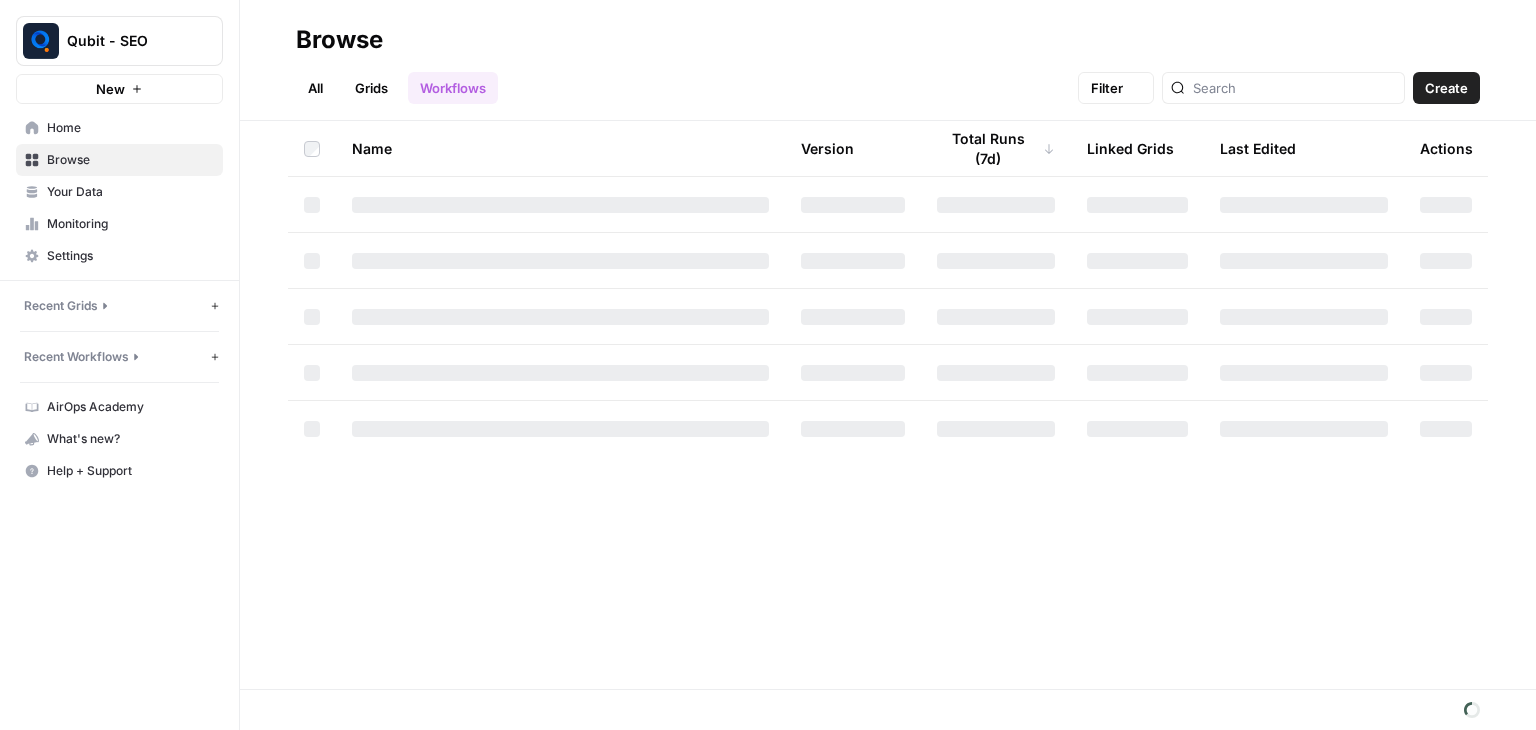scroll, scrollTop: 0, scrollLeft: 0, axis: both 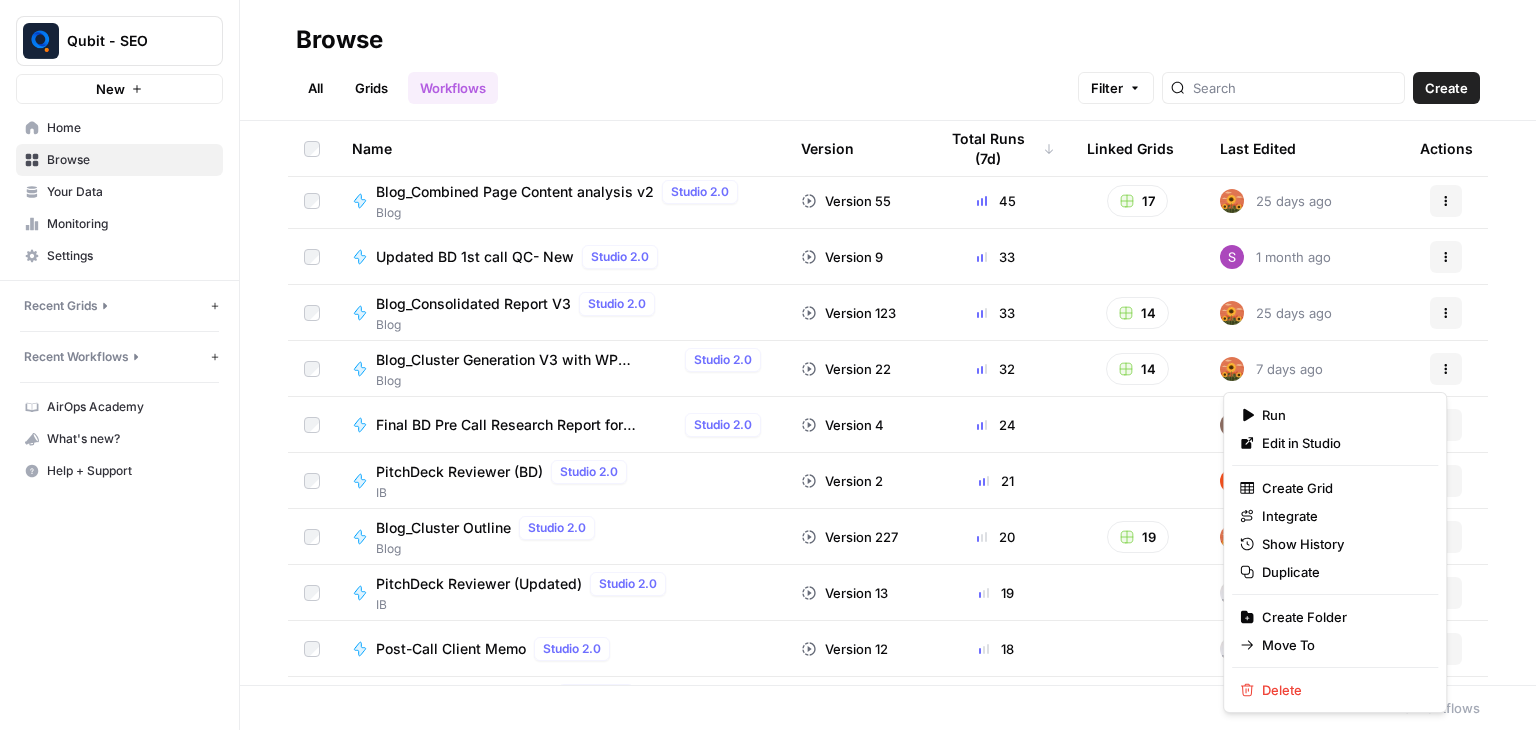 click 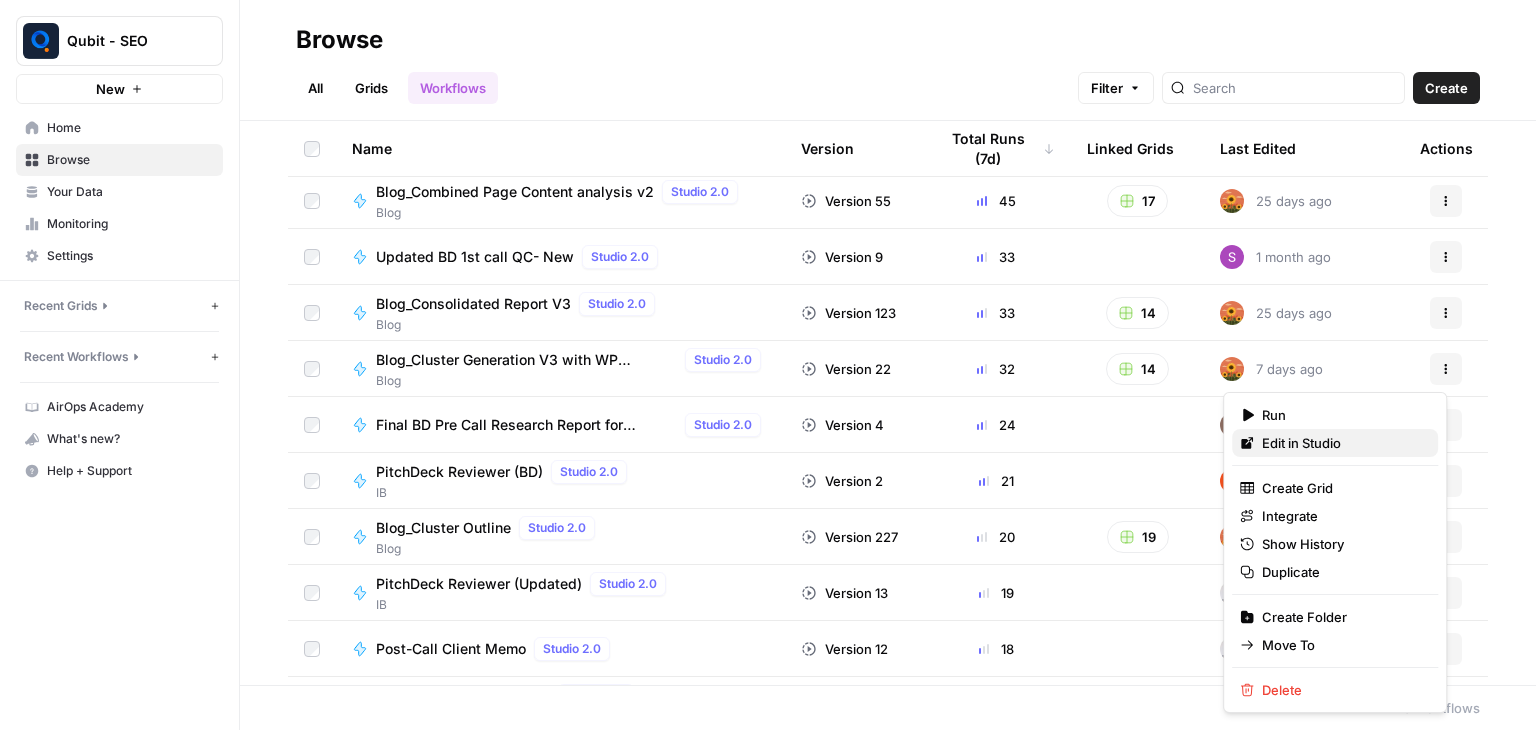 click on "Edit in Studio" at bounding box center [1301, 443] 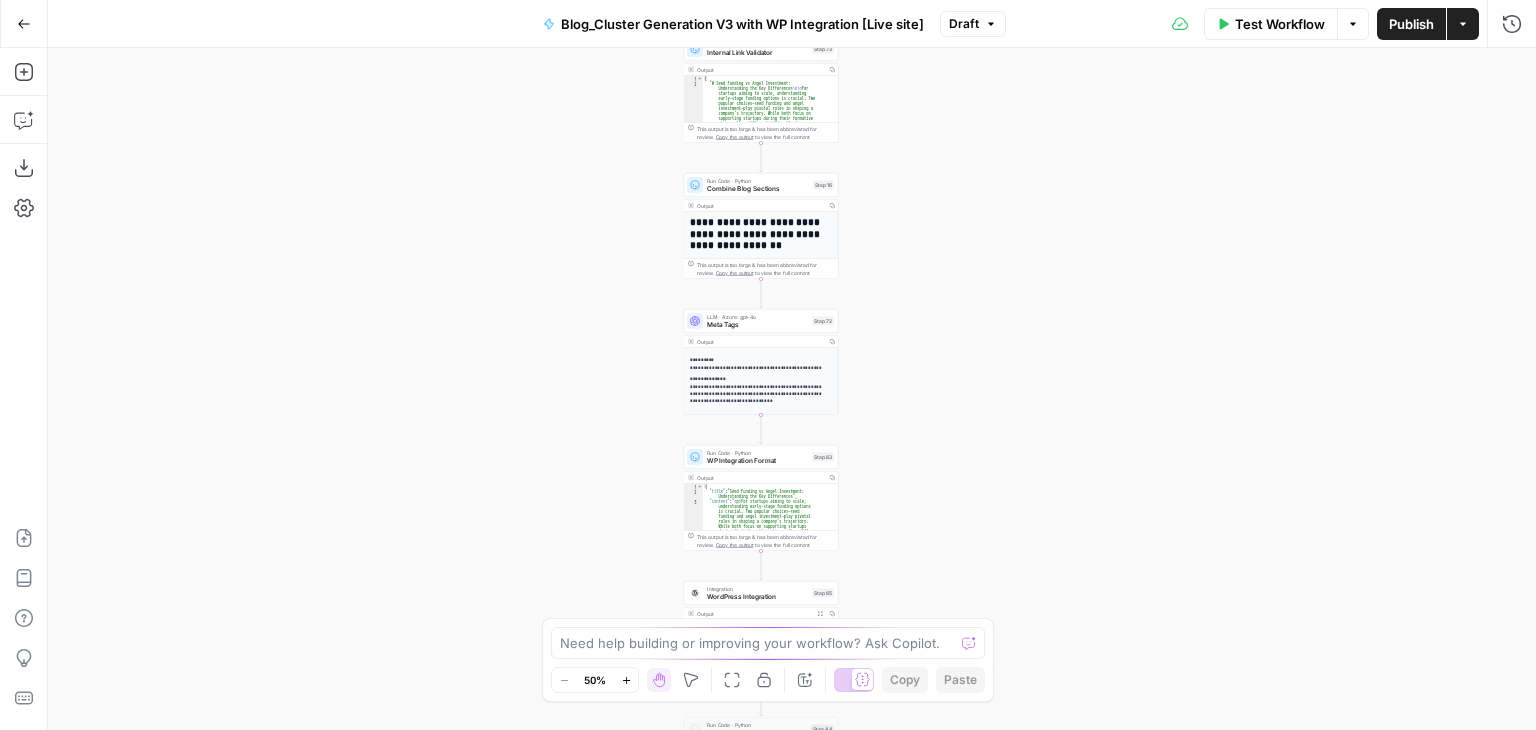 drag, startPoint x: 996, startPoint y: 307, endPoint x: 965, endPoint y: 143, distance: 166.90416 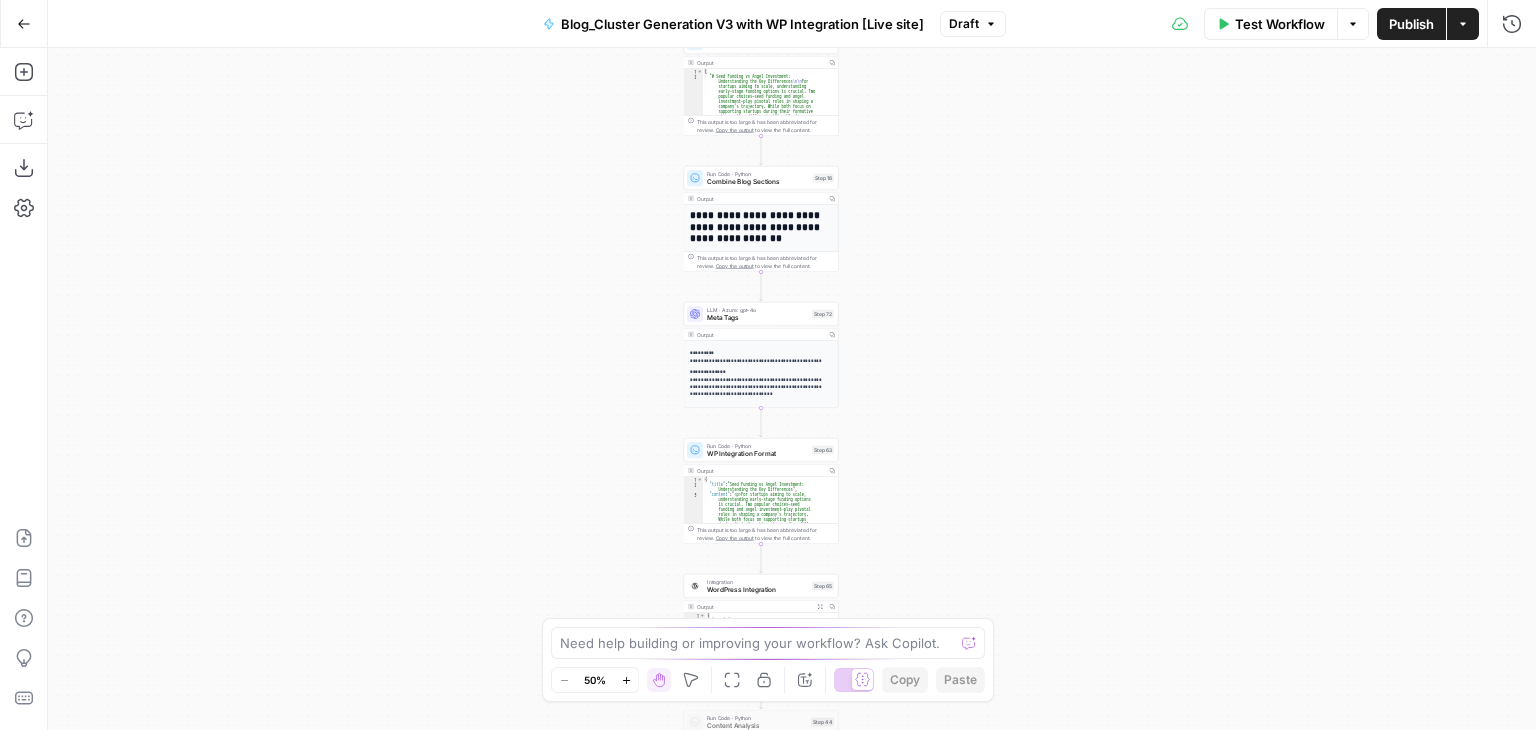 drag, startPoint x: 889, startPoint y: 364, endPoint x: 892, endPoint y: 100, distance: 264.01706 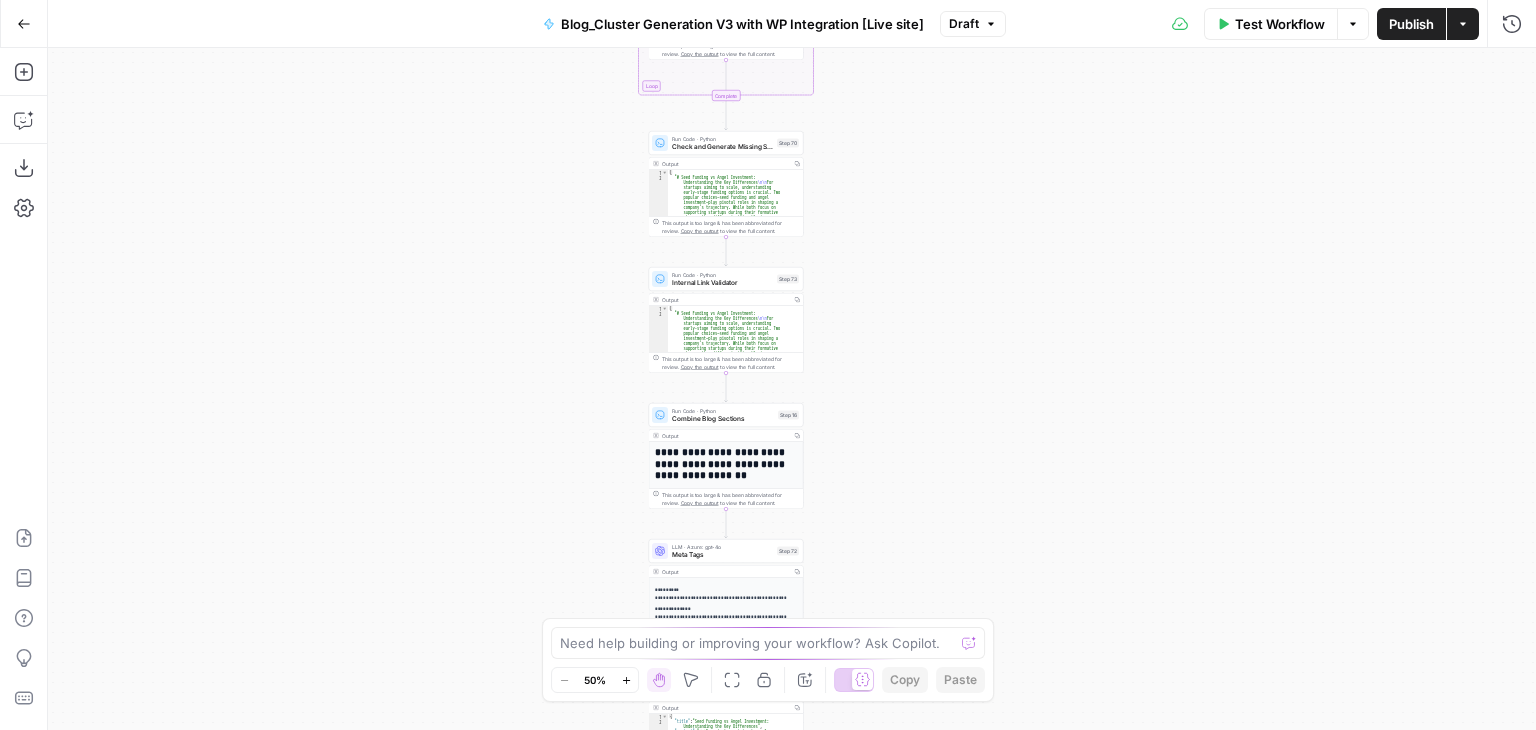 drag, startPoint x: 882, startPoint y: 184, endPoint x: 842, endPoint y: 681, distance: 498.60706 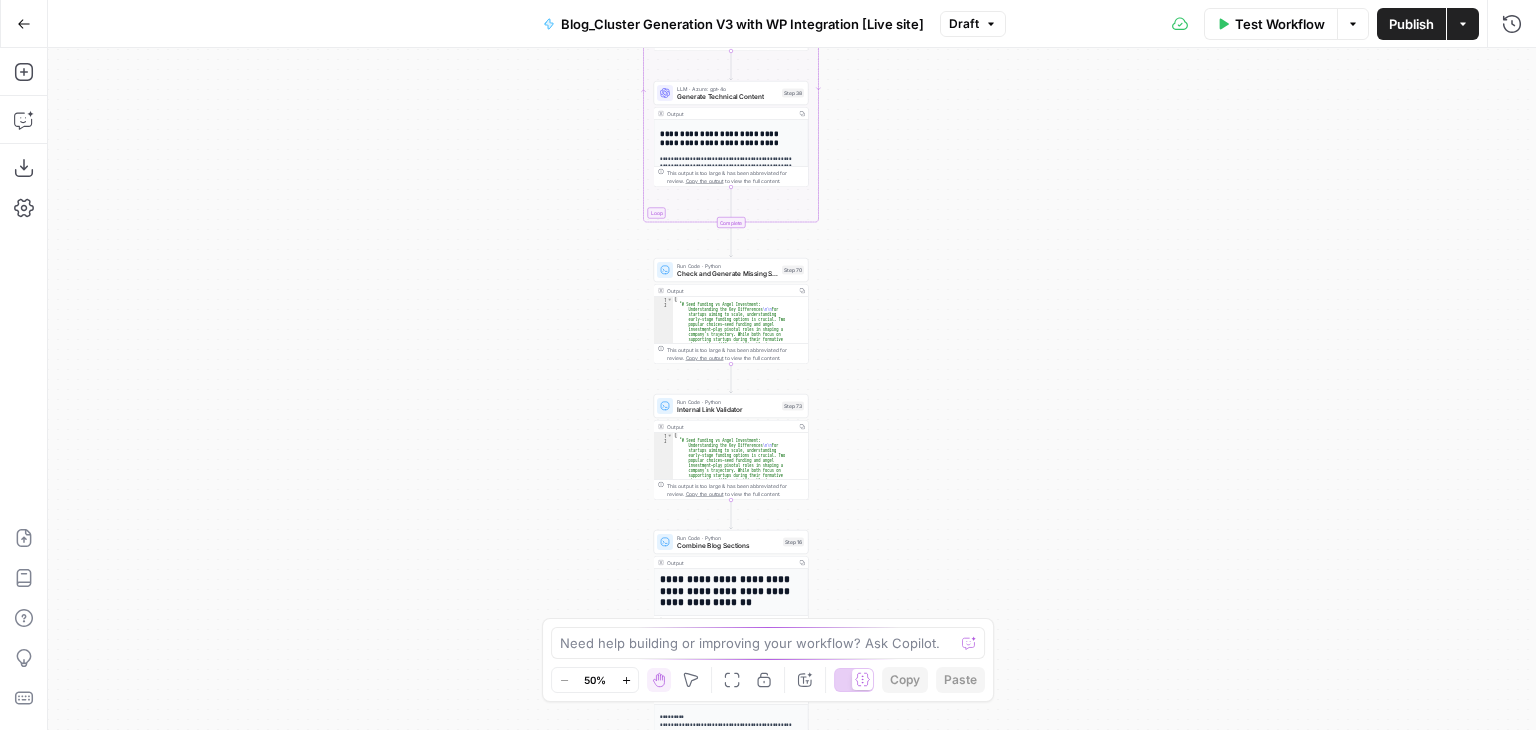 drag, startPoint x: 890, startPoint y: 393, endPoint x: 890, endPoint y: 702, distance: 309 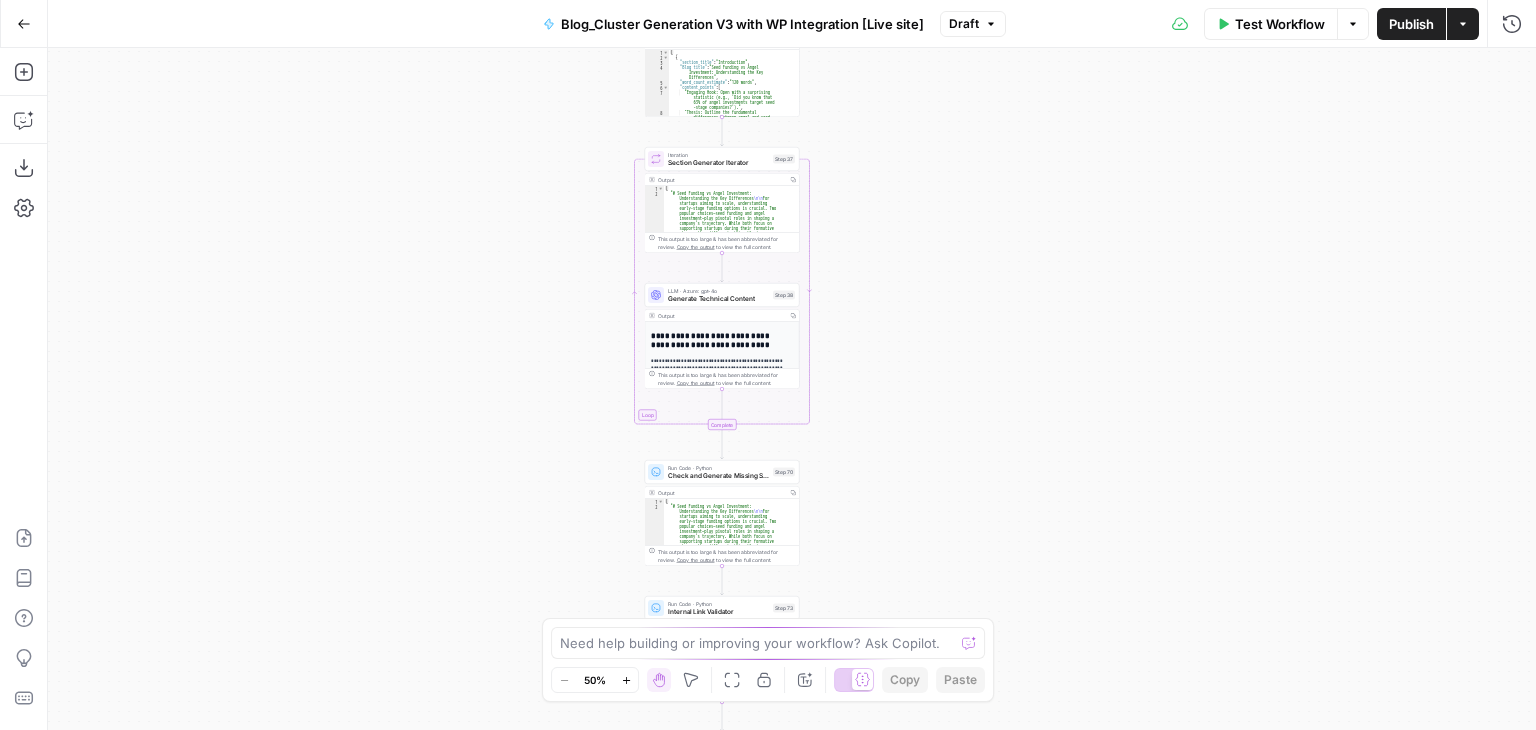 drag, startPoint x: 907, startPoint y: 346, endPoint x: 905, endPoint y: 363, distance: 17.117243 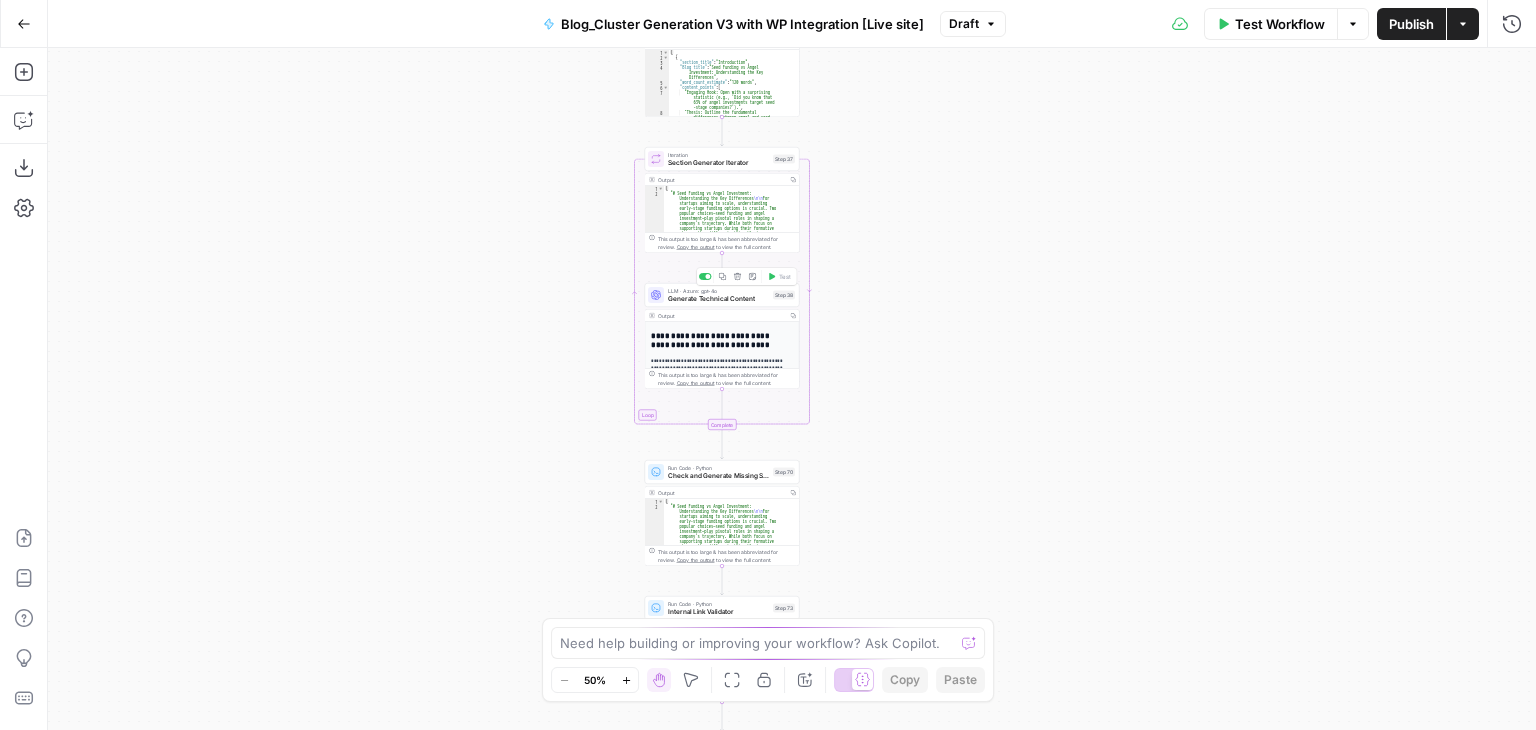 click on "Generate Technical Content" at bounding box center (718, 299) 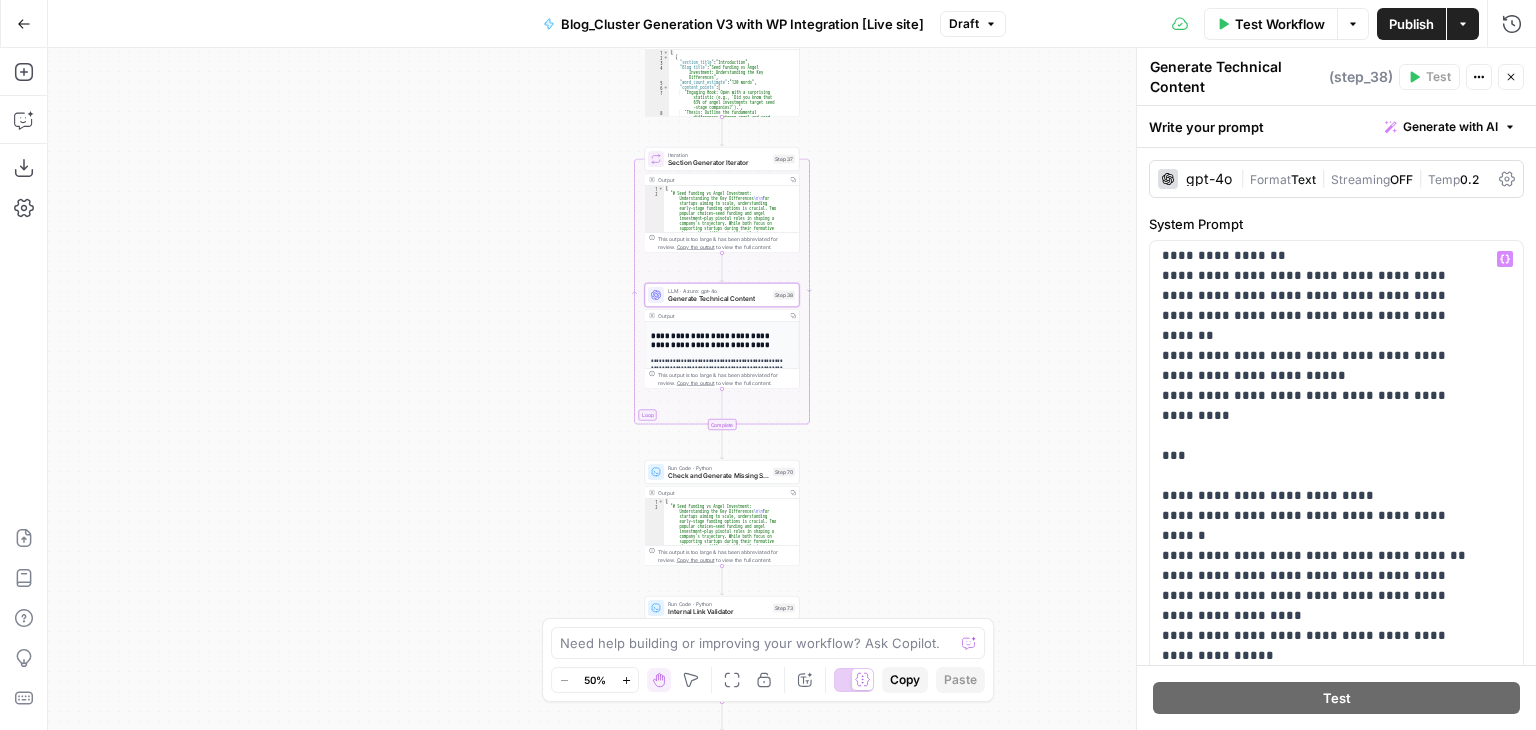 scroll, scrollTop: 6616, scrollLeft: 0, axis: vertical 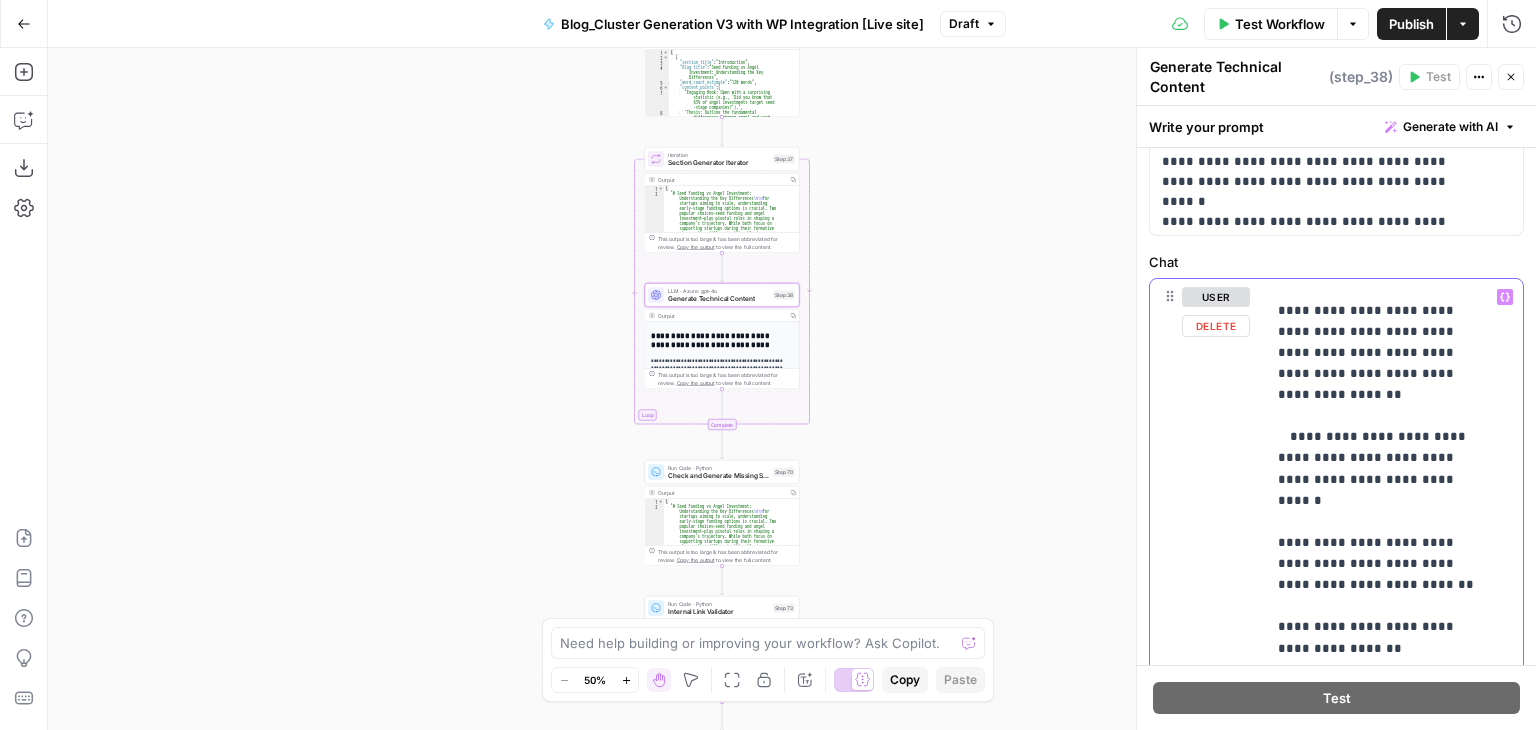 drag, startPoint x: 1352, startPoint y: 539, endPoint x: 1268, endPoint y: 304, distance: 249.56161 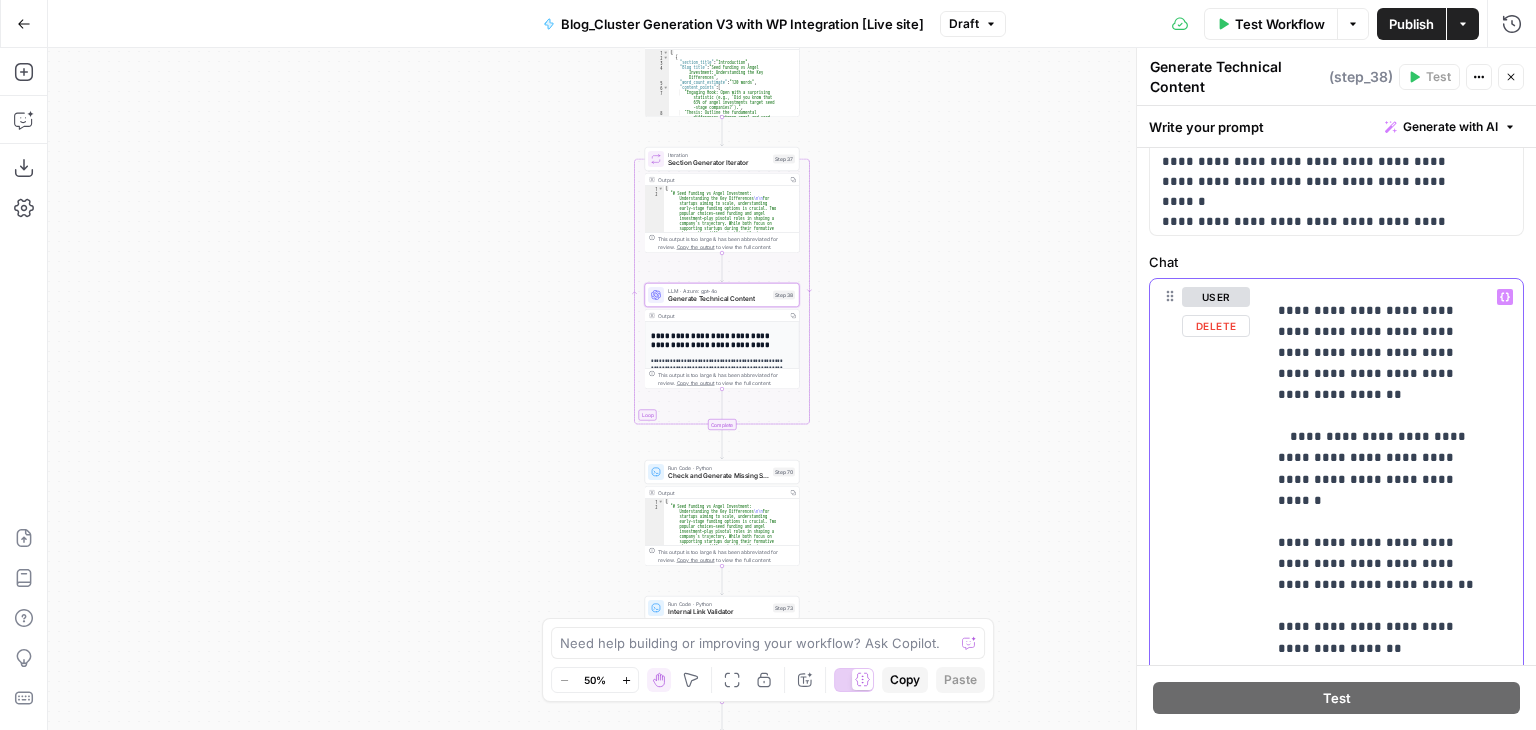 click on "**********" at bounding box center [1387, 686] 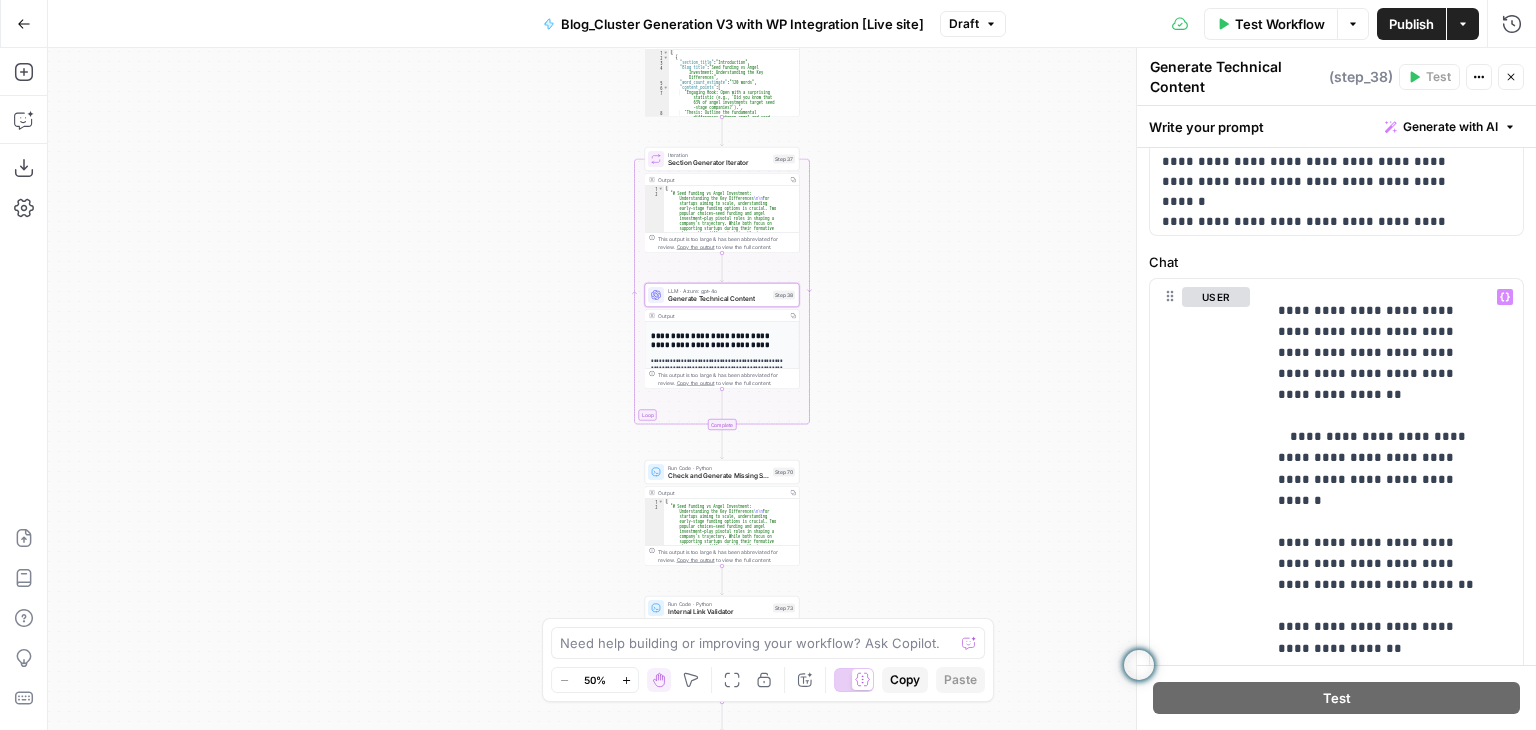 click on "# Seed Funding vs Angel Investment:         Understanding the Key Differences
For         startups aiming to scale, understanding
, [NAME]" at bounding box center [792, 389] 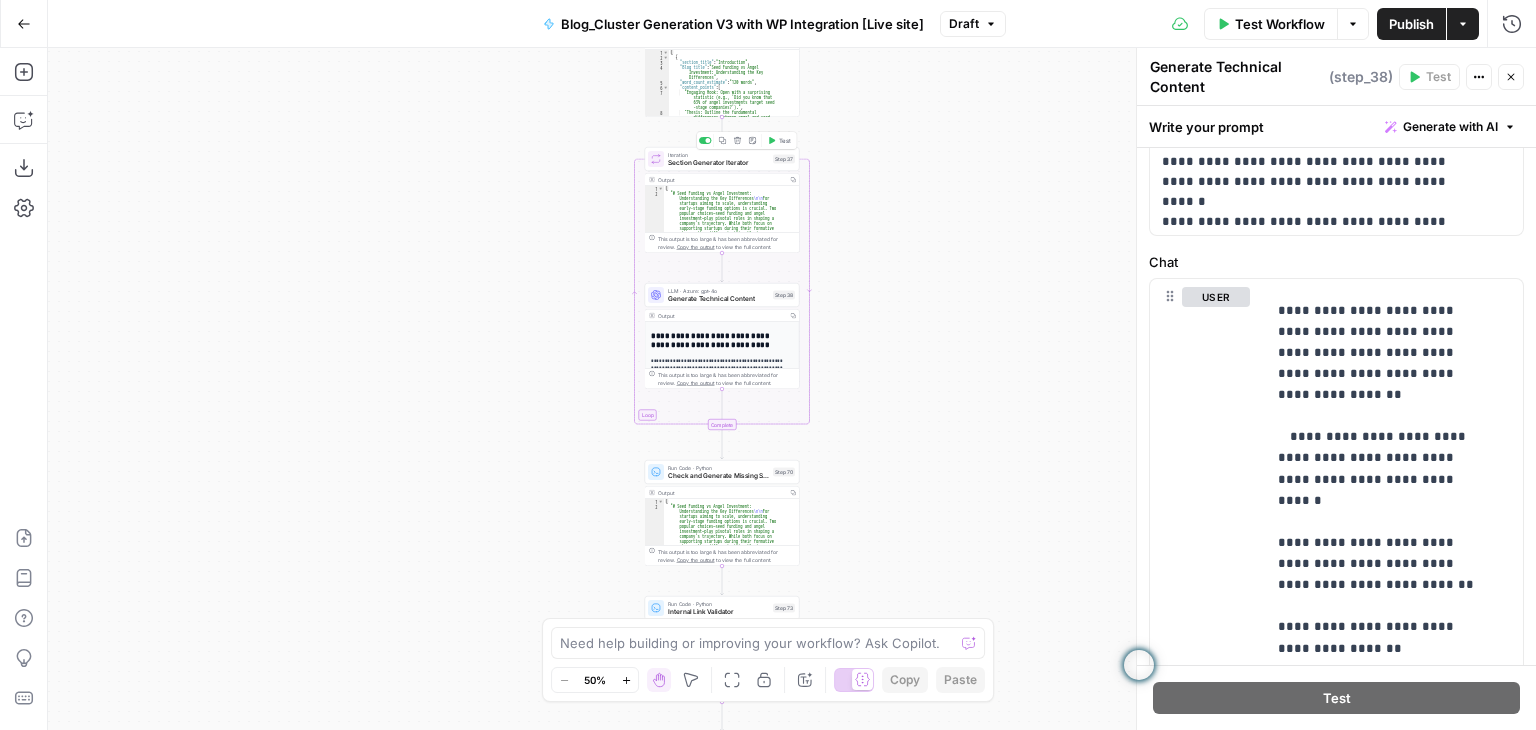 click on "Section Generator Iterator" at bounding box center (718, 163) 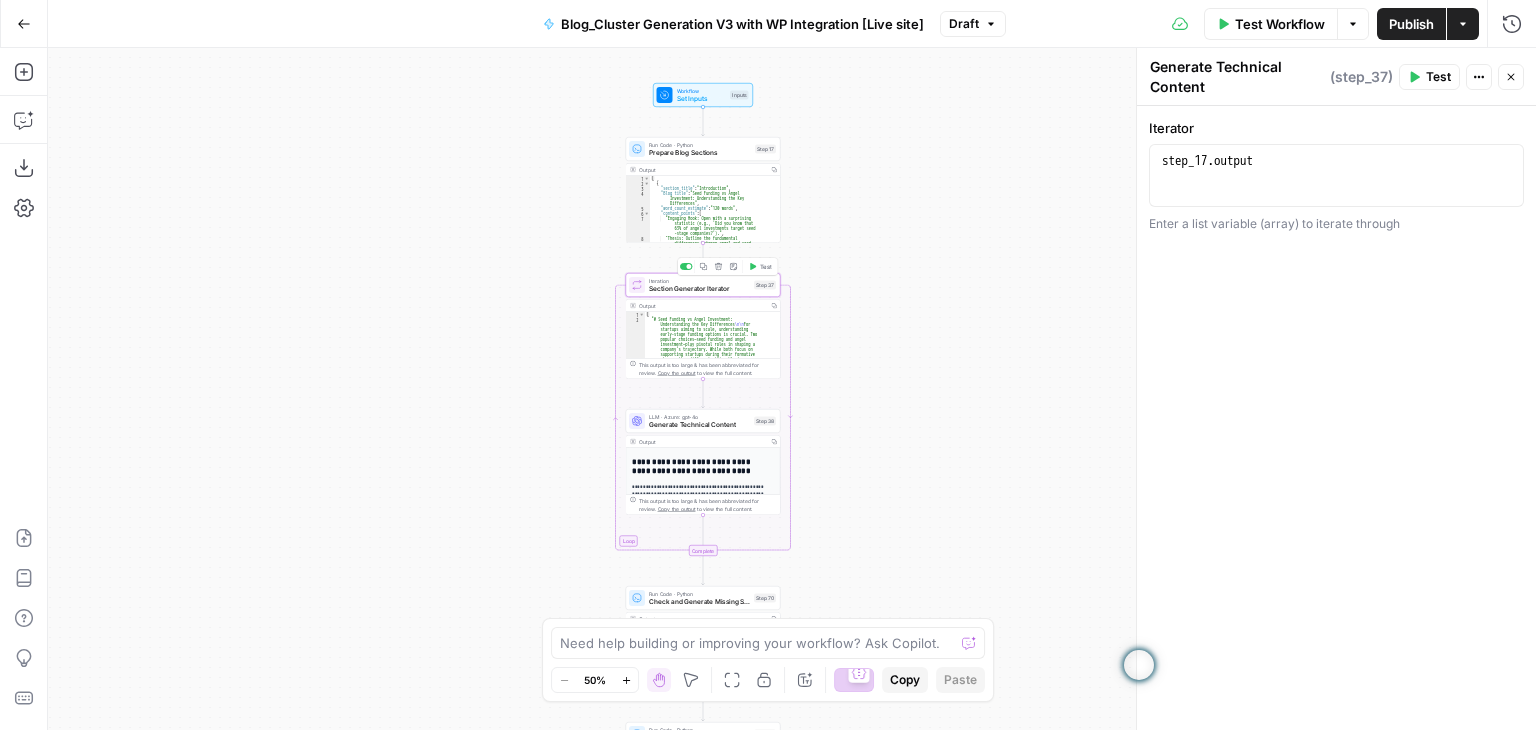 click on "Workflow Set Inputs Inputs Run Code · Python Prepare Blog Sections Step 17 Output Copy 1 2 3 4 5 6 7 8 [    {      "section_title" :  "Introduction" ,      "Blog title" :  "Seed Funding vs Angel           Investment: Understanding the Key           Differences" ,      "word_count_estimate" :  "120 words" ,      "content_points" :  [         "Engaging Hook: Open with a surprising             statistic (e.g., 'Did you know that             63% of angel investments target seed            -stage companies?')." ,         "Thesis: Outline the fundamental             differences between angel and seed             funding and their impact on startup             growth." ,     Loop Iteration Section Generator Iterator Step 37 Copy step Delete step Add Note Test Output Copy 1 2 [    "# Seed Funding vs Angel Investment:         Understanding the Key Differences   \n\n For         startups aiming to scale, understanding  \n\n ," at bounding box center (792, 389) 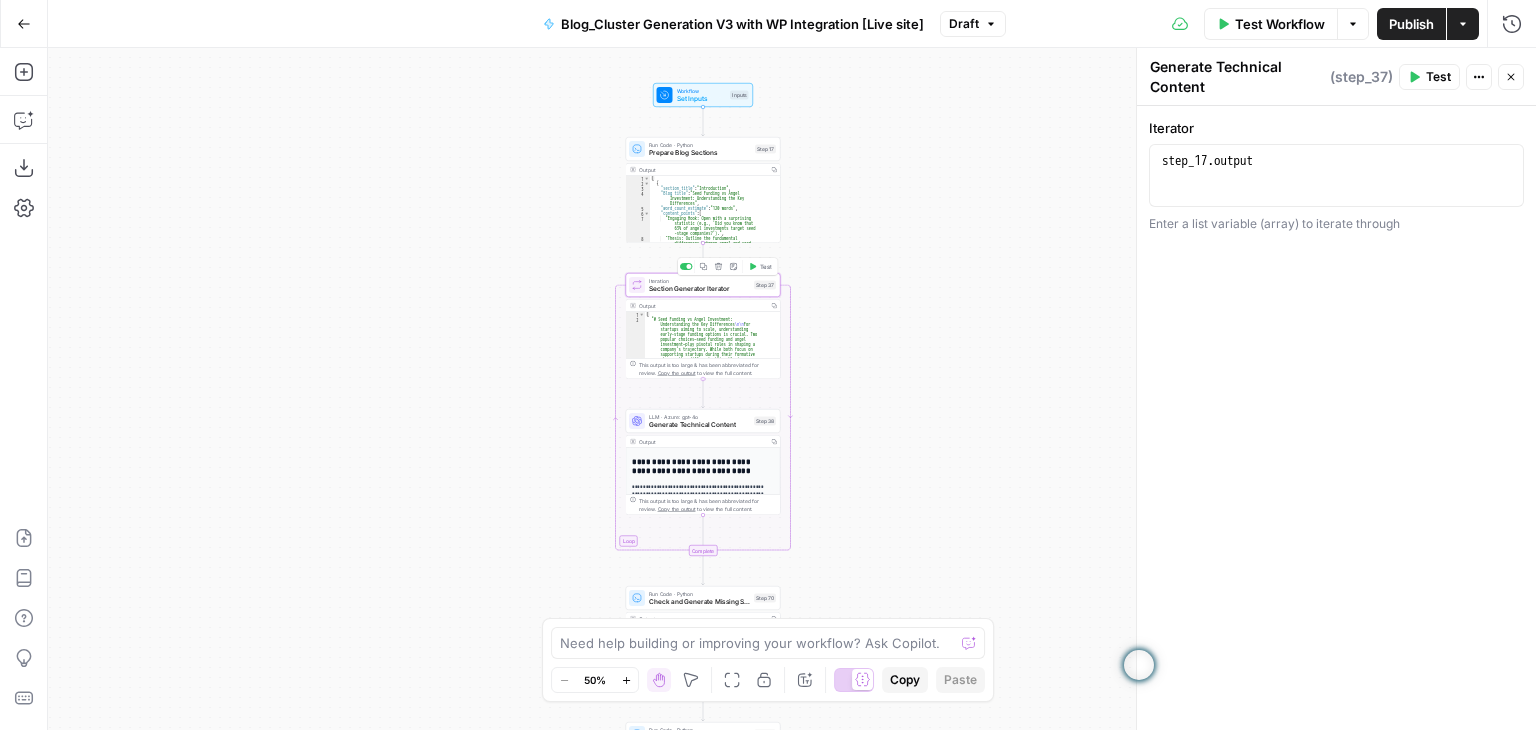 type on "Section Generator Iterator" 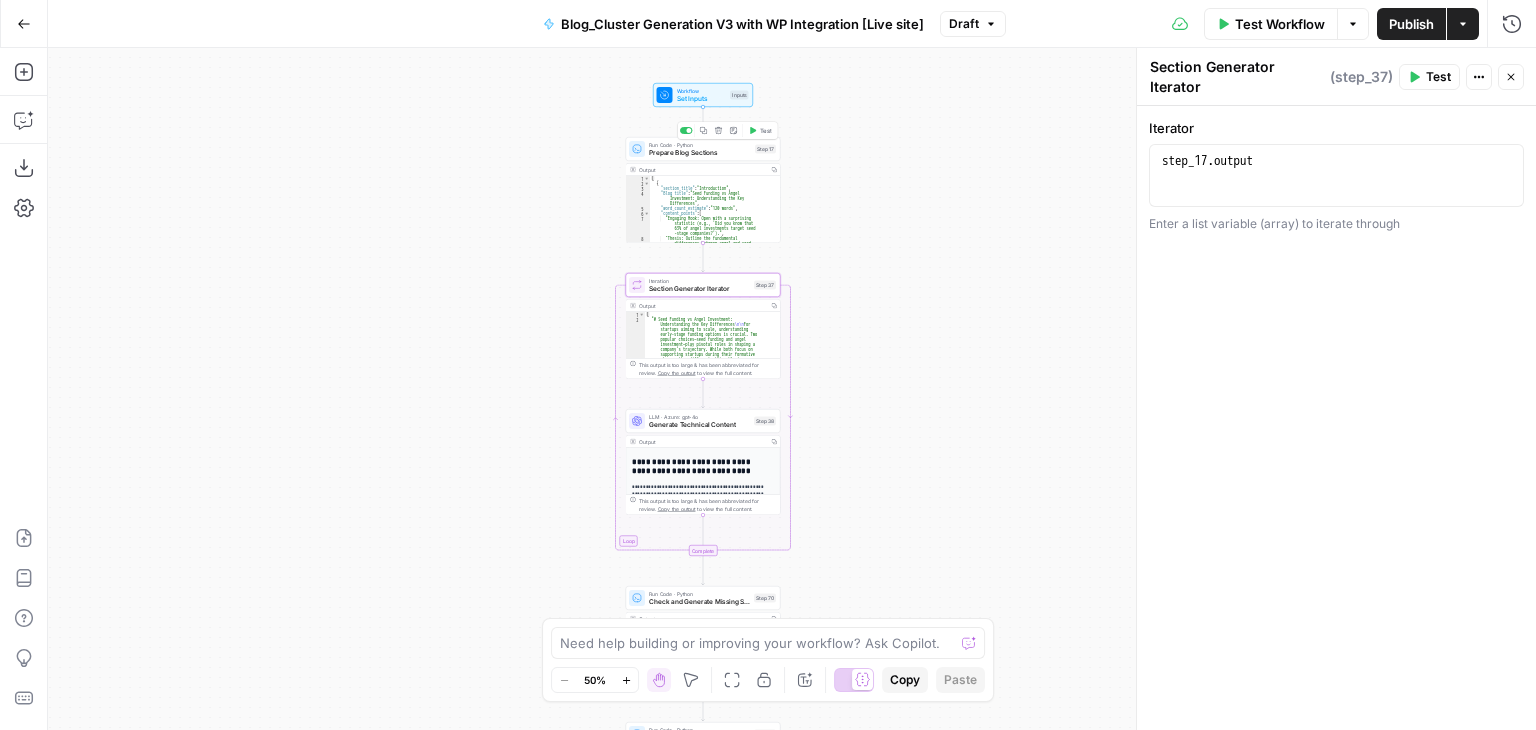 click on "Run Code · Python Prepare Blog Sections Step 17 Copy step Delete step Add Note Test" at bounding box center (703, 149) 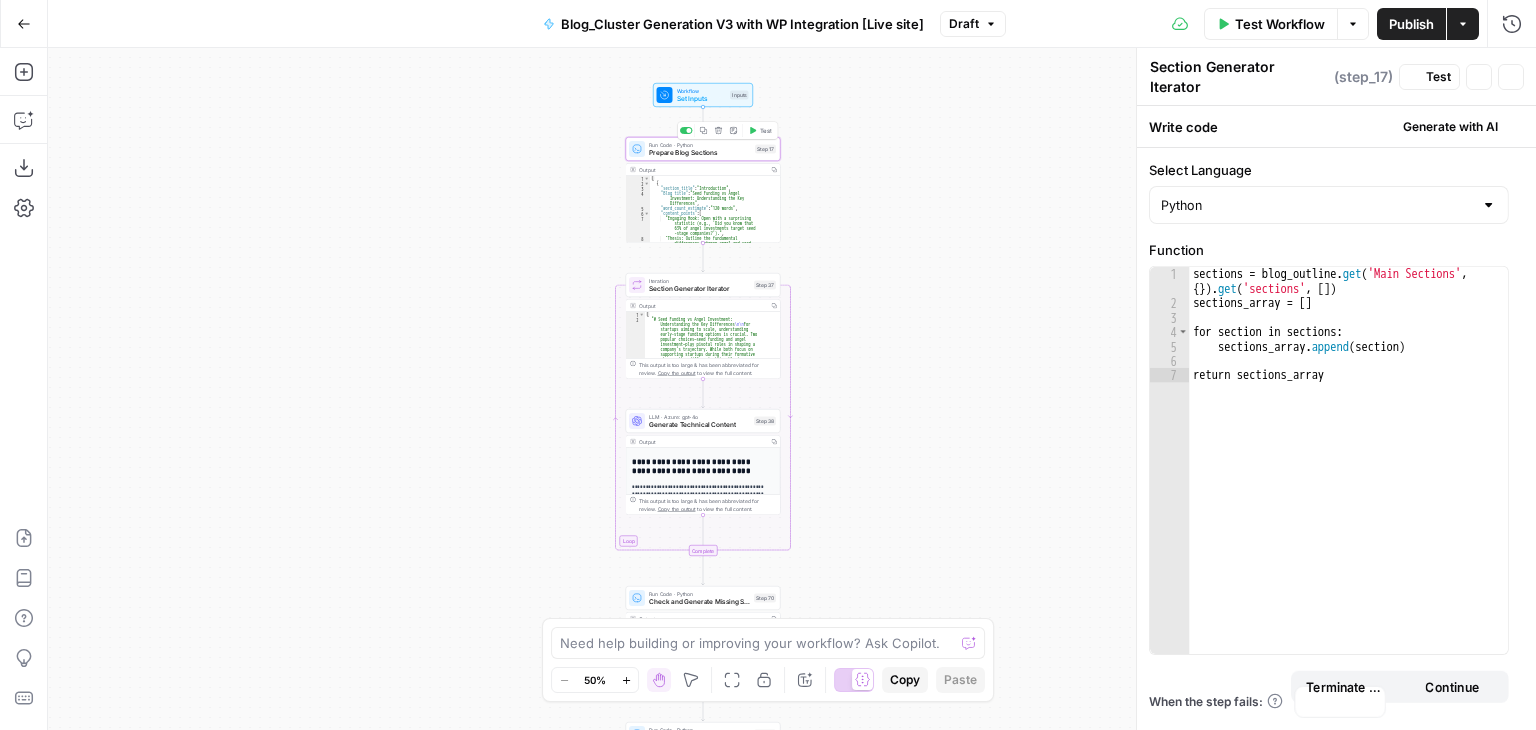 type on "Prepare Blog Sections" 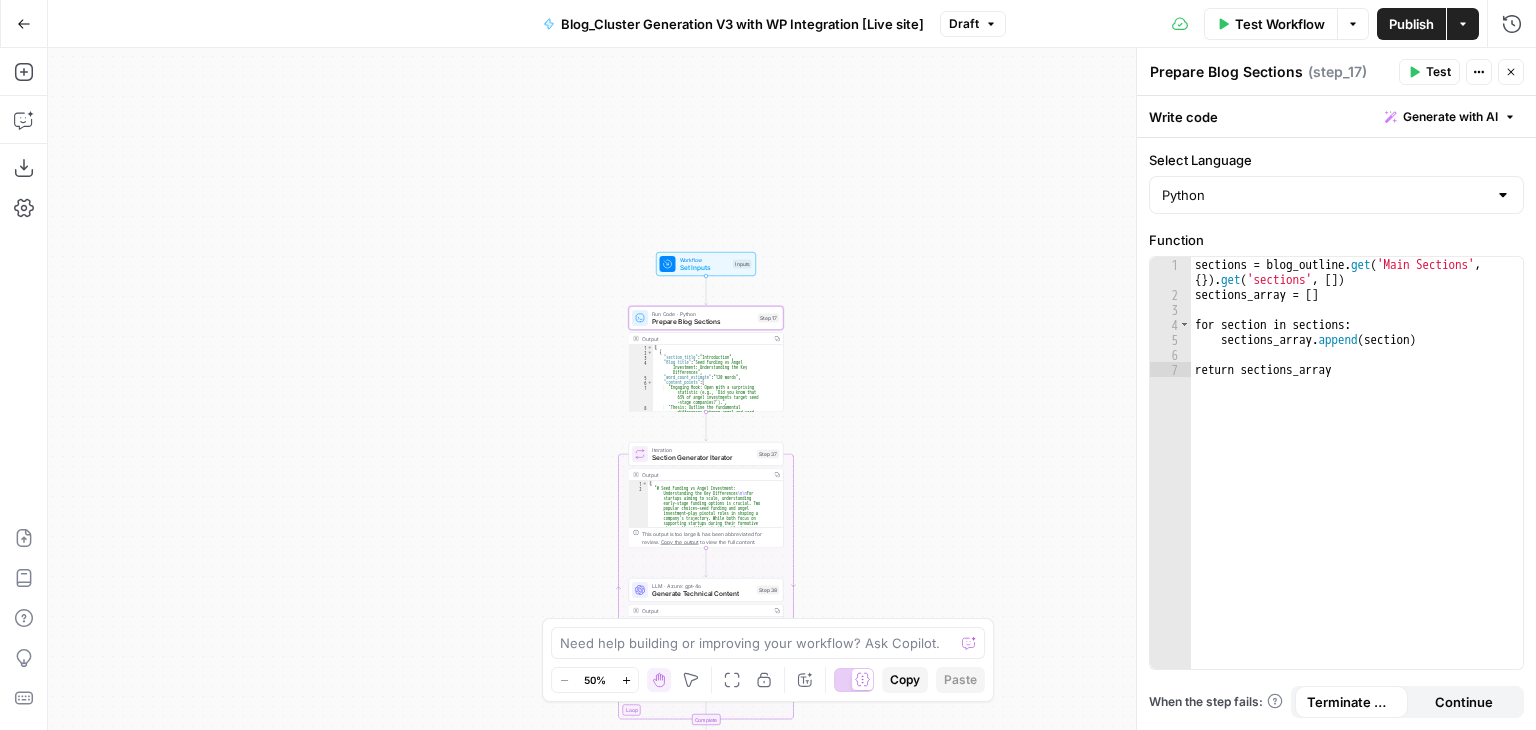 drag, startPoint x: 853, startPoint y: 126, endPoint x: 870, endPoint y: -46, distance: 172.83807 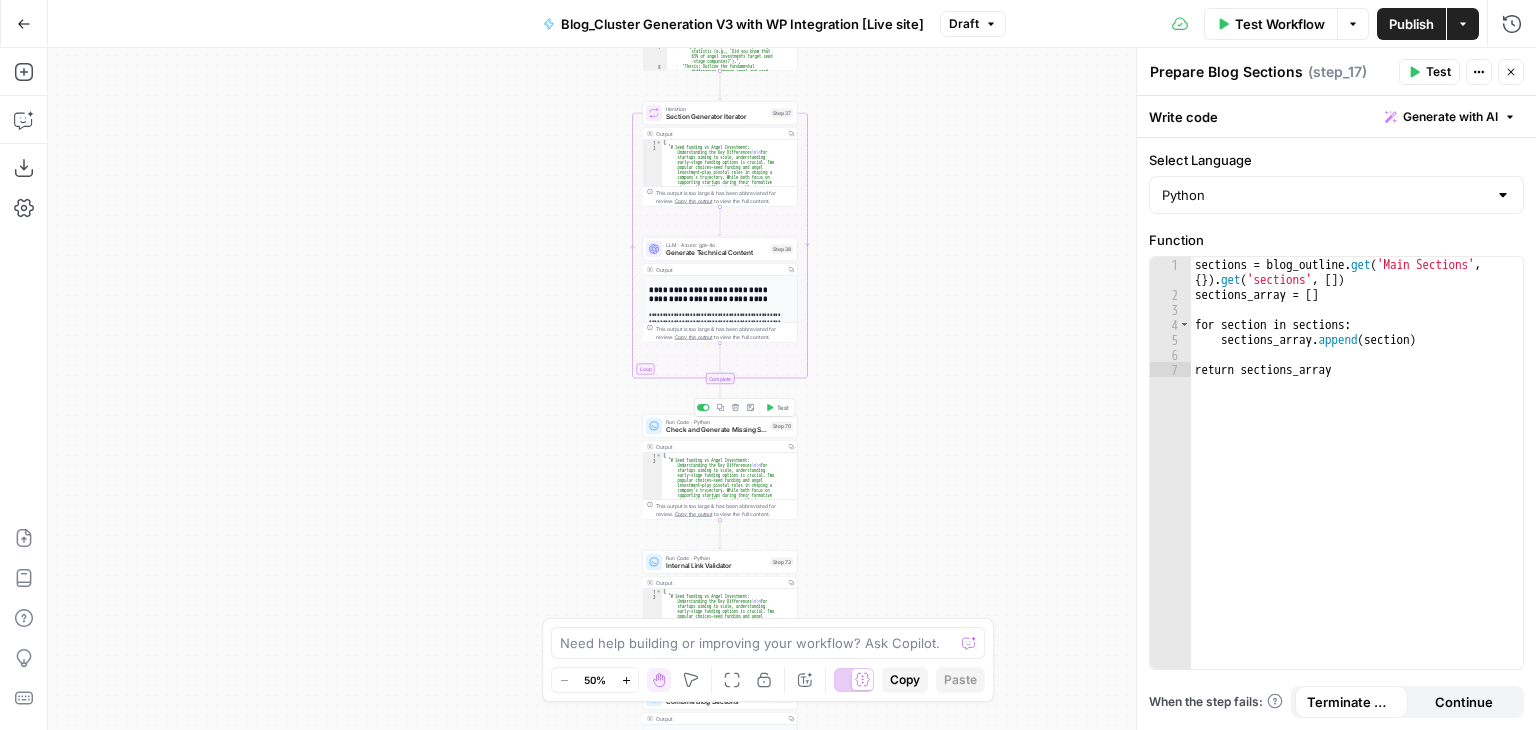 click on "# Seed Funding vs Angel Investment:         Understanding the Key Differences   \n\n For         startups aiming to scale, understanding         early-stage funding options is crucial. Two         popular choices—seed funding and angel         investment—play pivotal roles in shaping a         company’s trajectory. While both focus on         supporting startups during their formative         stages, they differ significantly in         structure, purpose, and investor         involvement. These distinctions are vital         as they influence how businesses prepare         for subsequent funding rounds, such as the         series A round of funding. Successfully         securing seed funding often requires a         structured approach, as outlined in [this                \n\n ," at bounding box center (720, 467) 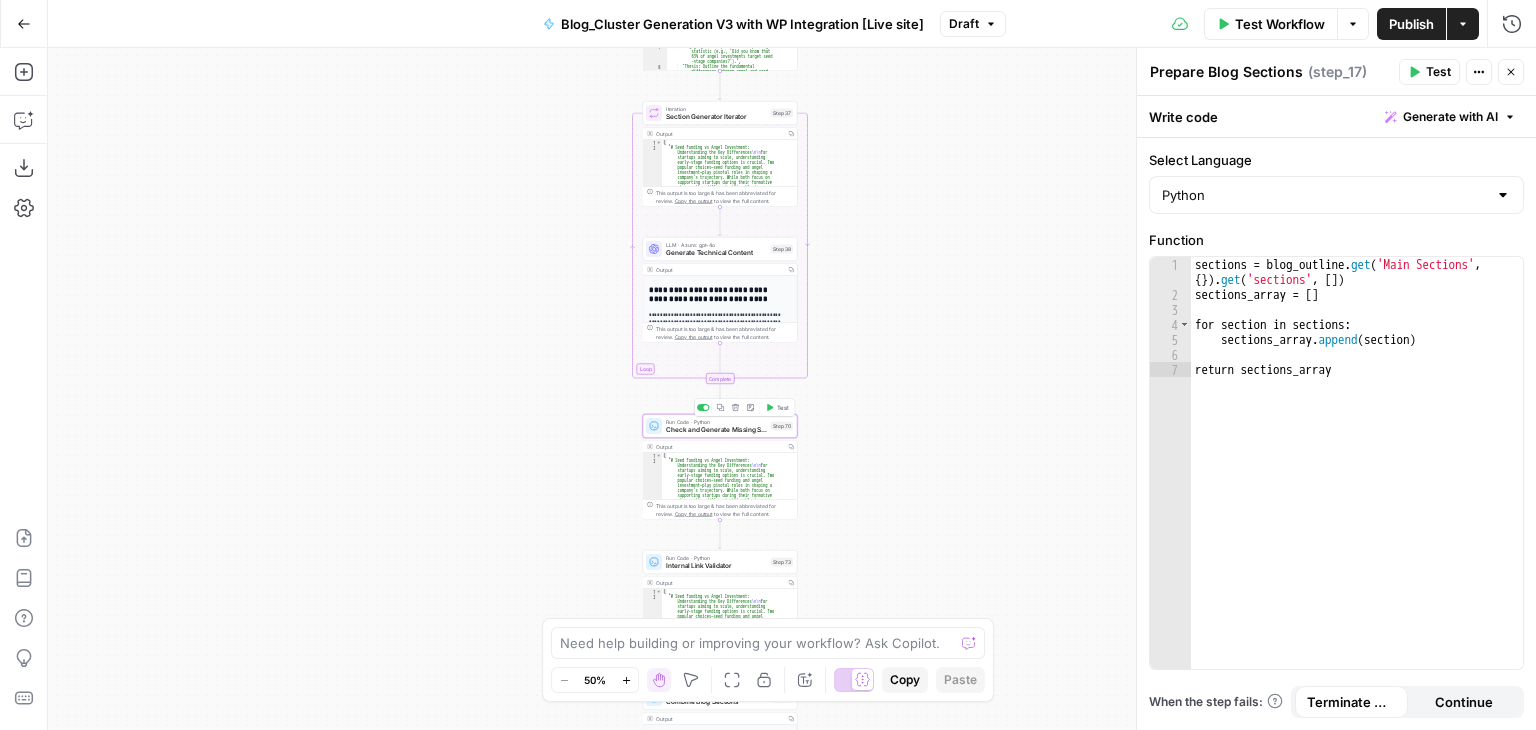 click on "Check and Generate Missing Sections" at bounding box center (716, 430) 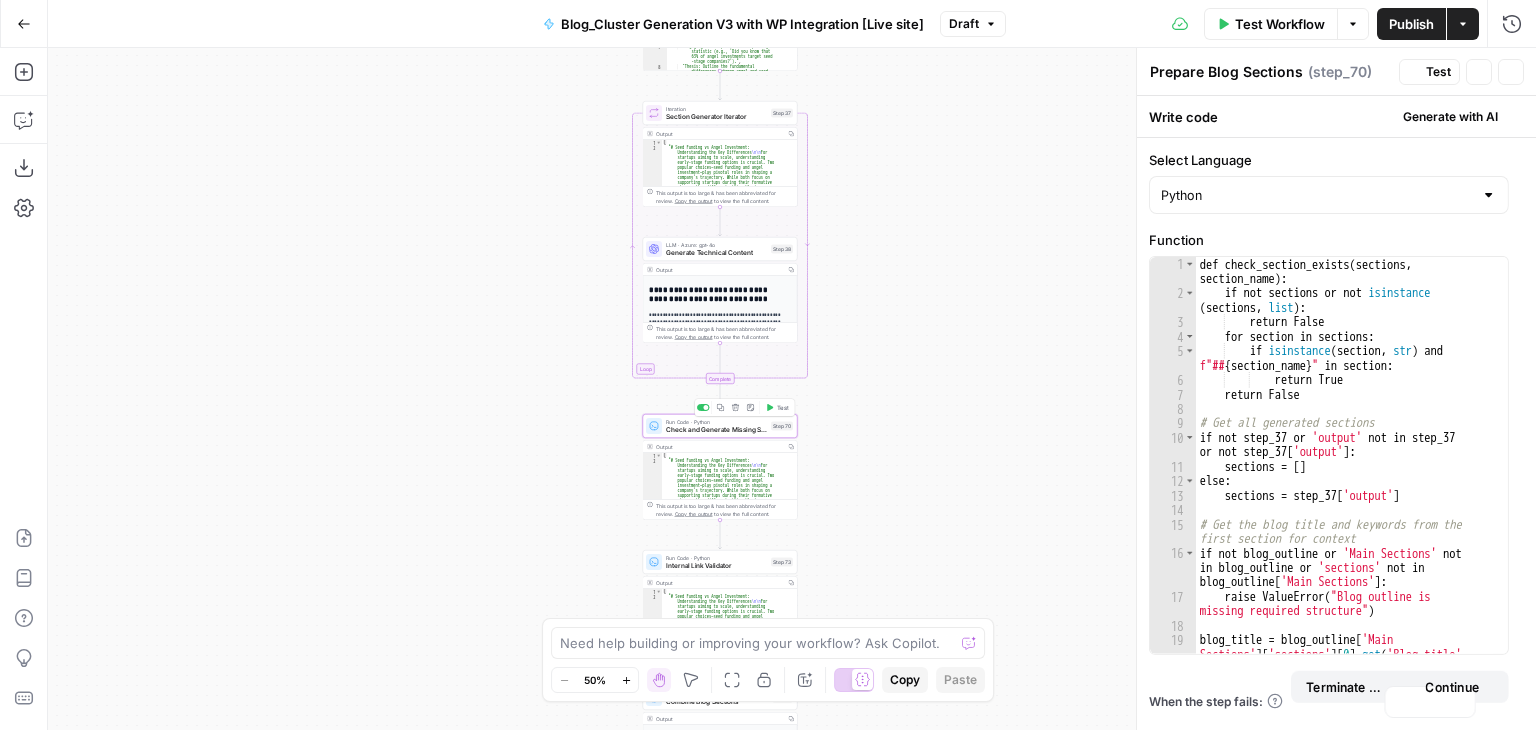 type on "Check and Generate Missing Sections" 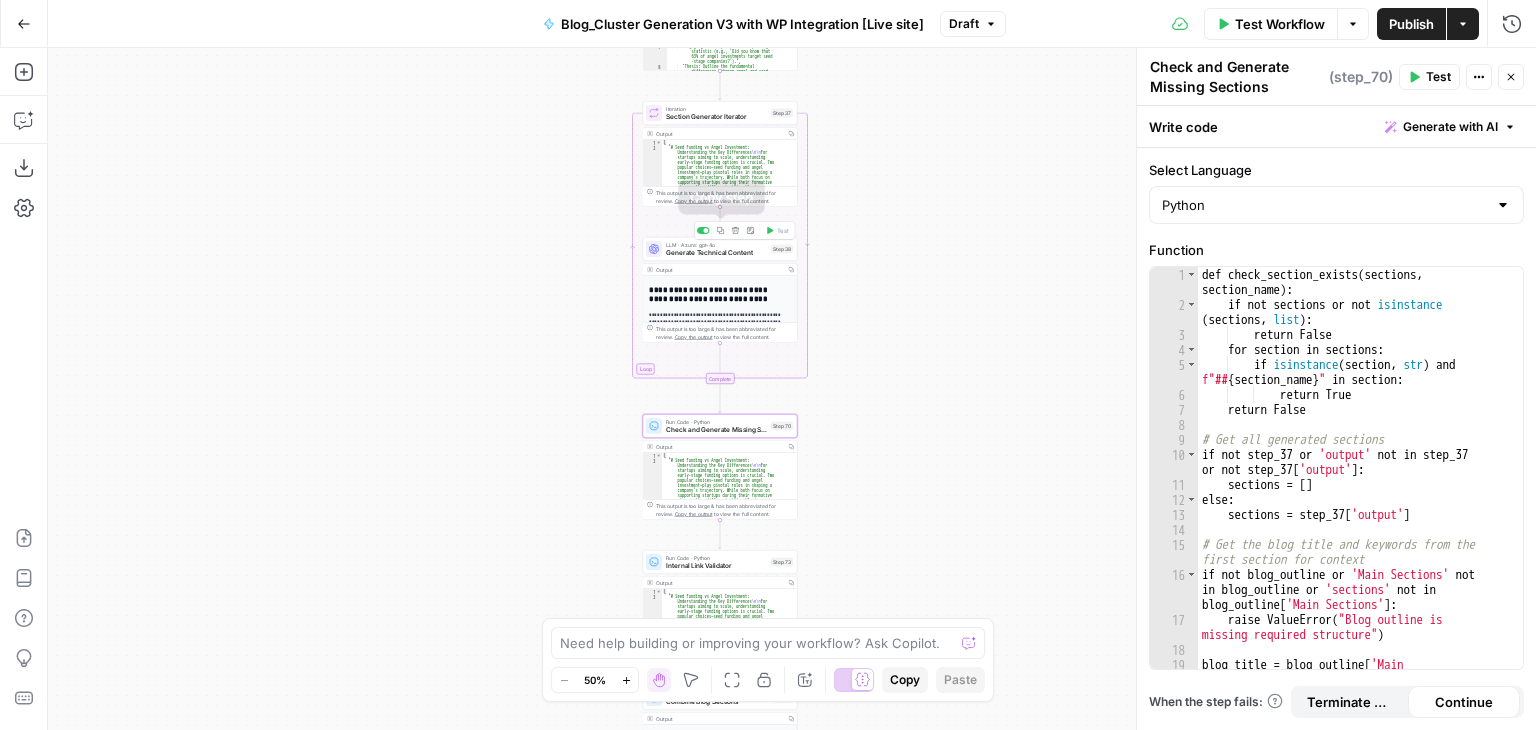 click on "Copy step" at bounding box center [720, 230] 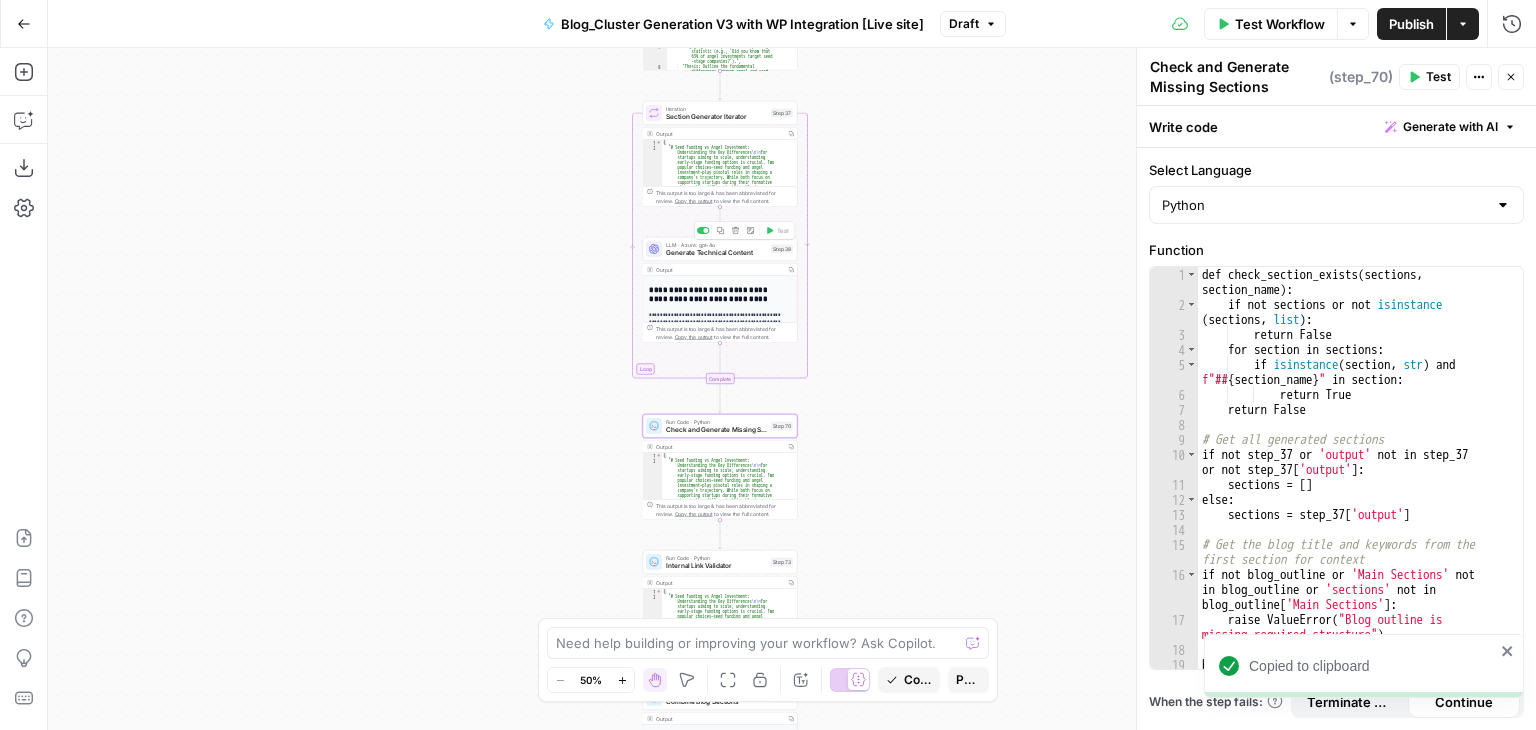 click on "Generate Technical Content" at bounding box center (716, 253) 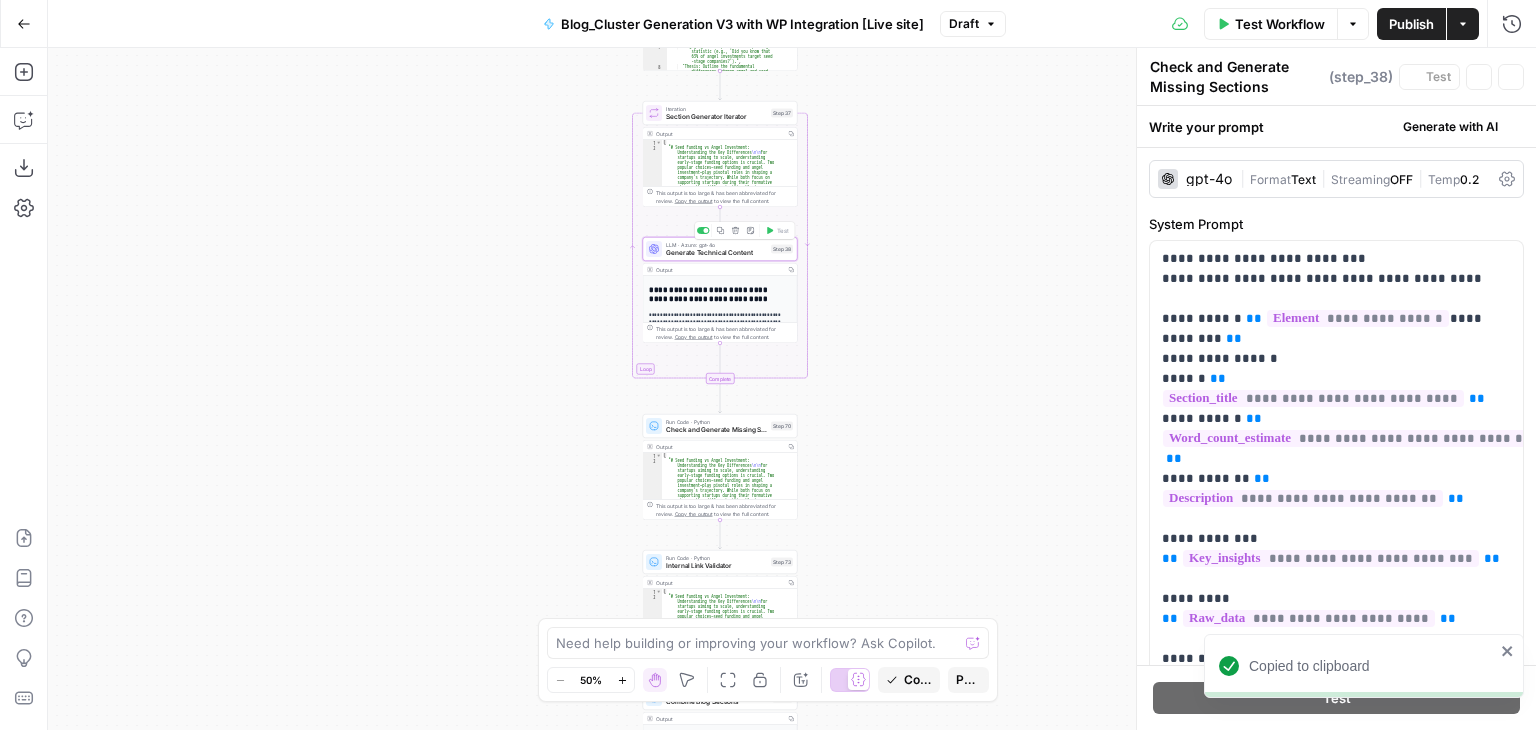 type on "Generate Technical Content" 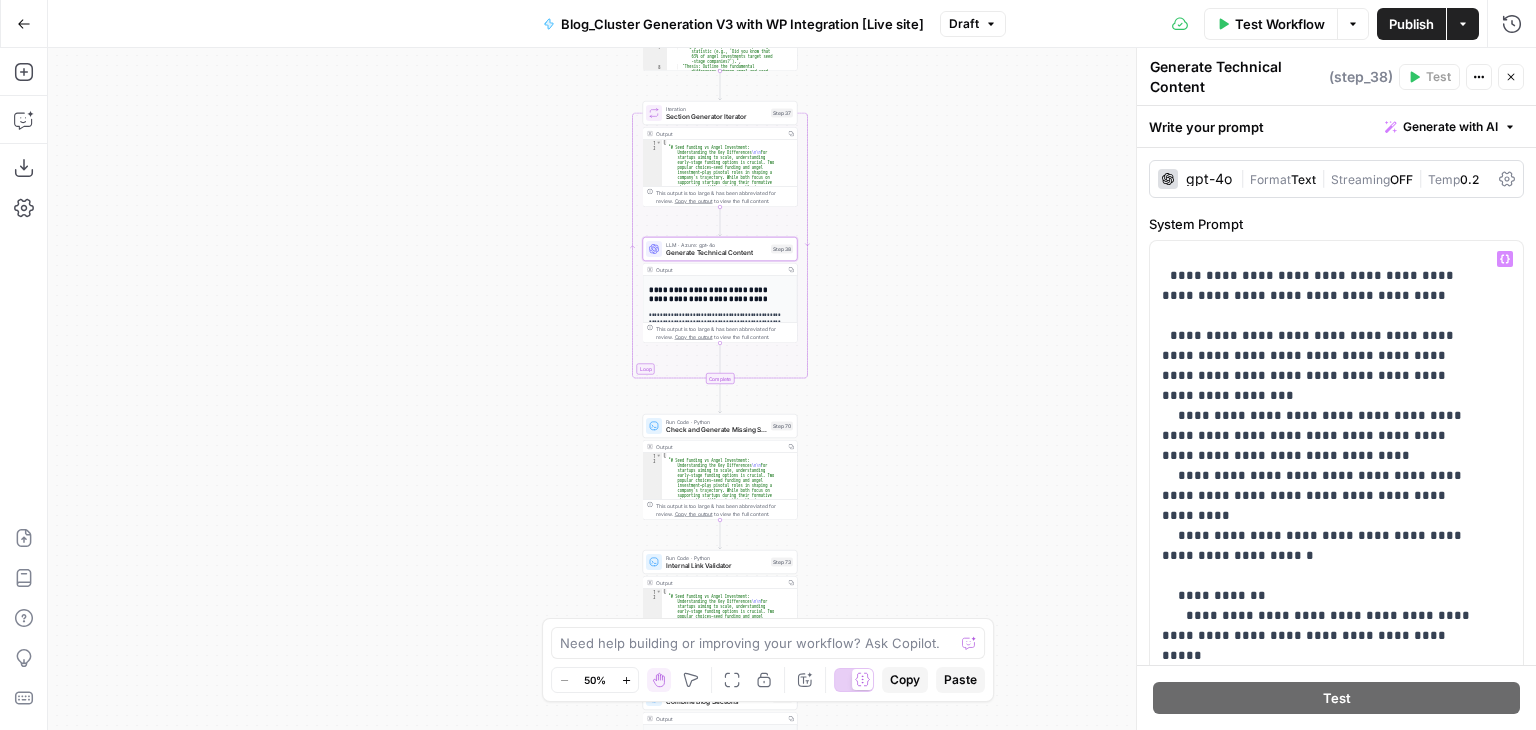 scroll, scrollTop: 3004, scrollLeft: 0, axis: vertical 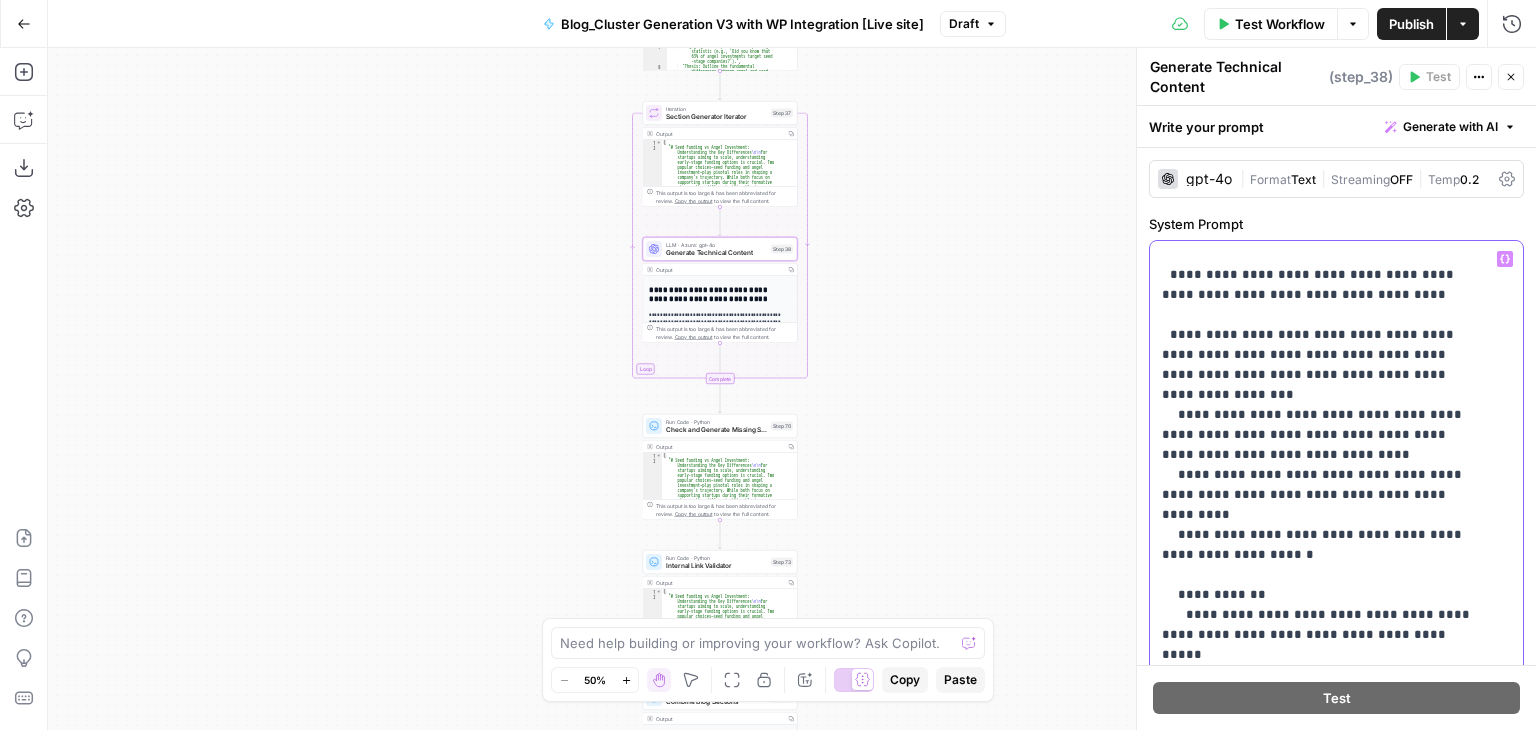 drag, startPoint x: 1274, startPoint y: 357, endPoint x: 1395, endPoint y: 351, distance: 121.14867 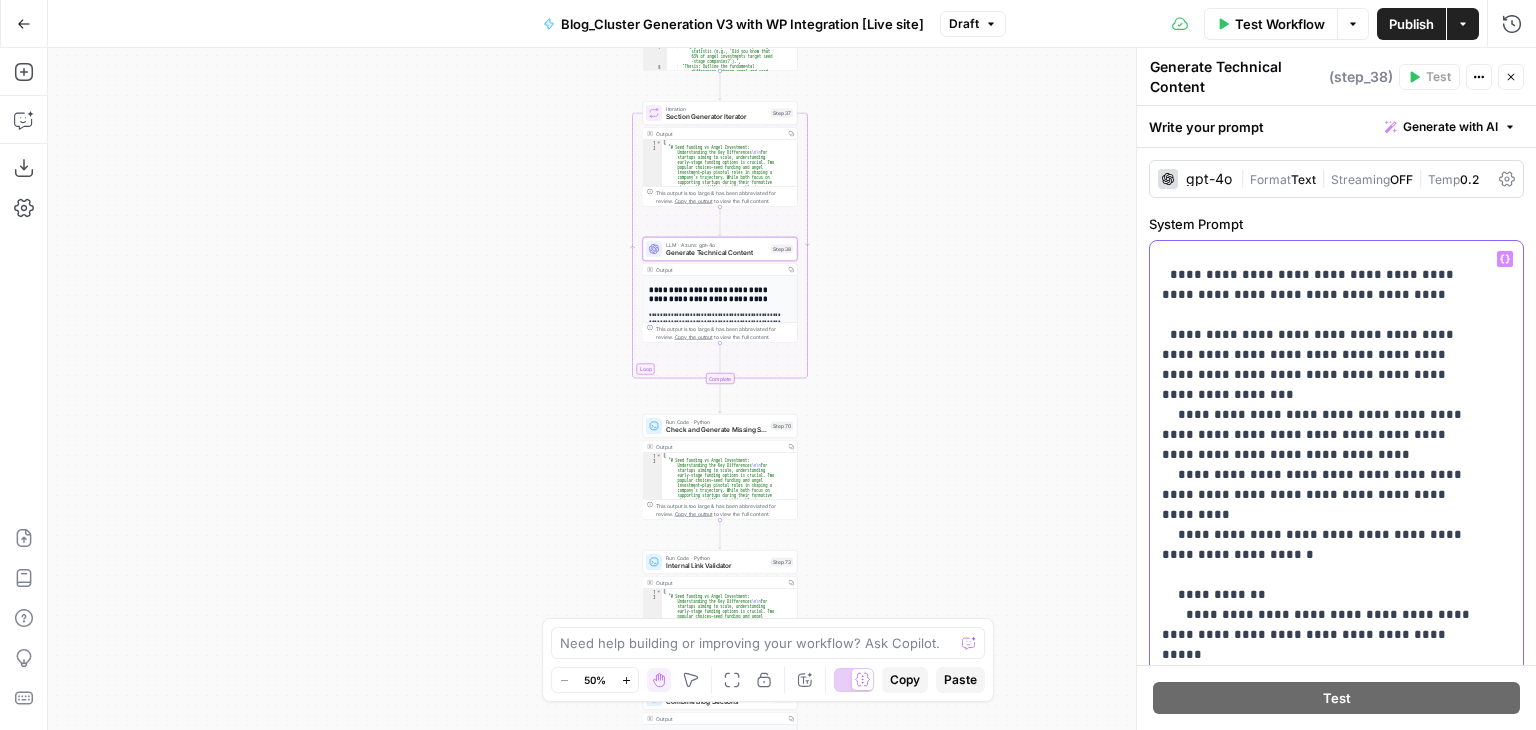 click on "**********" at bounding box center (1321, 945) 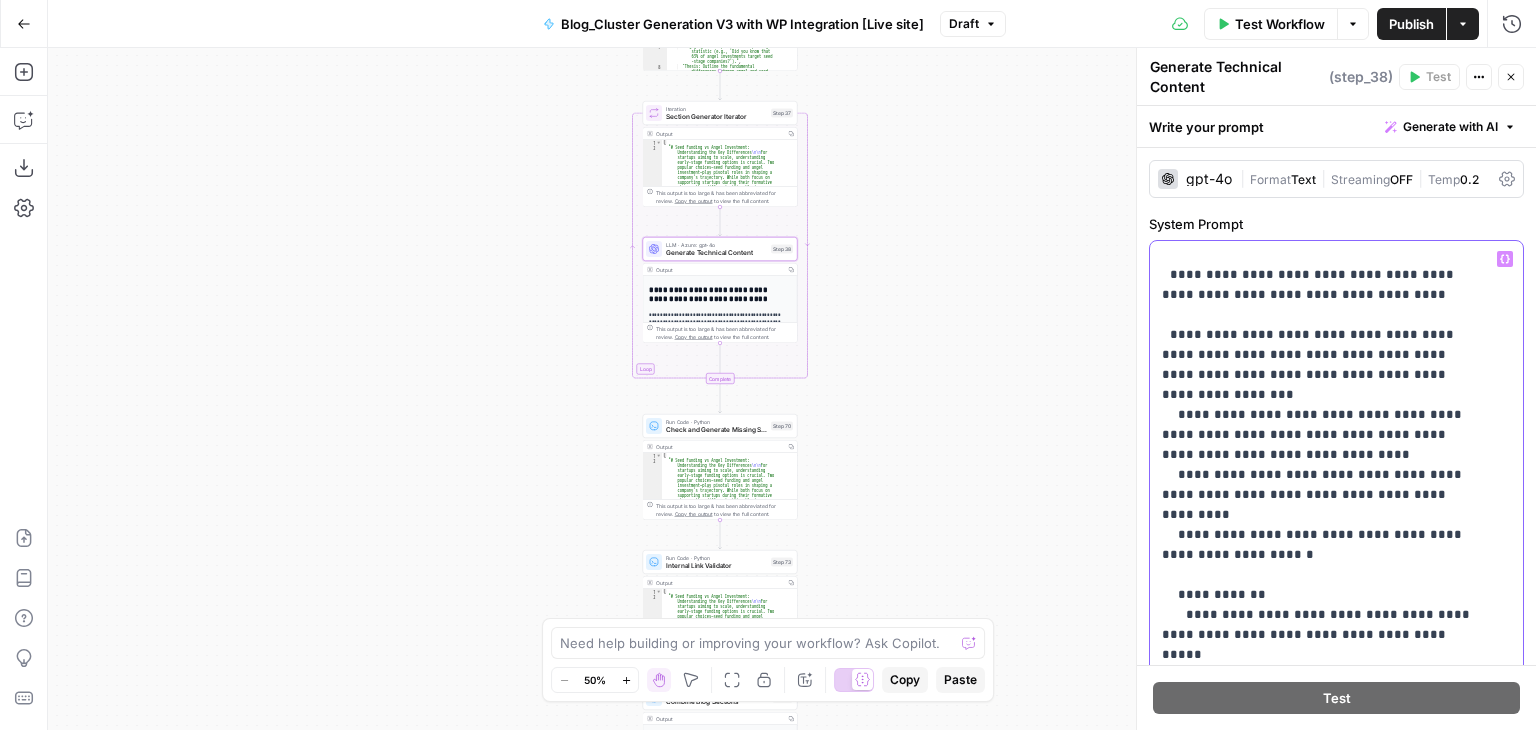 drag, startPoint x: 1175, startPoint y: 398, endPoint x: 1276, endPoint y: 510, distance: 150.81445 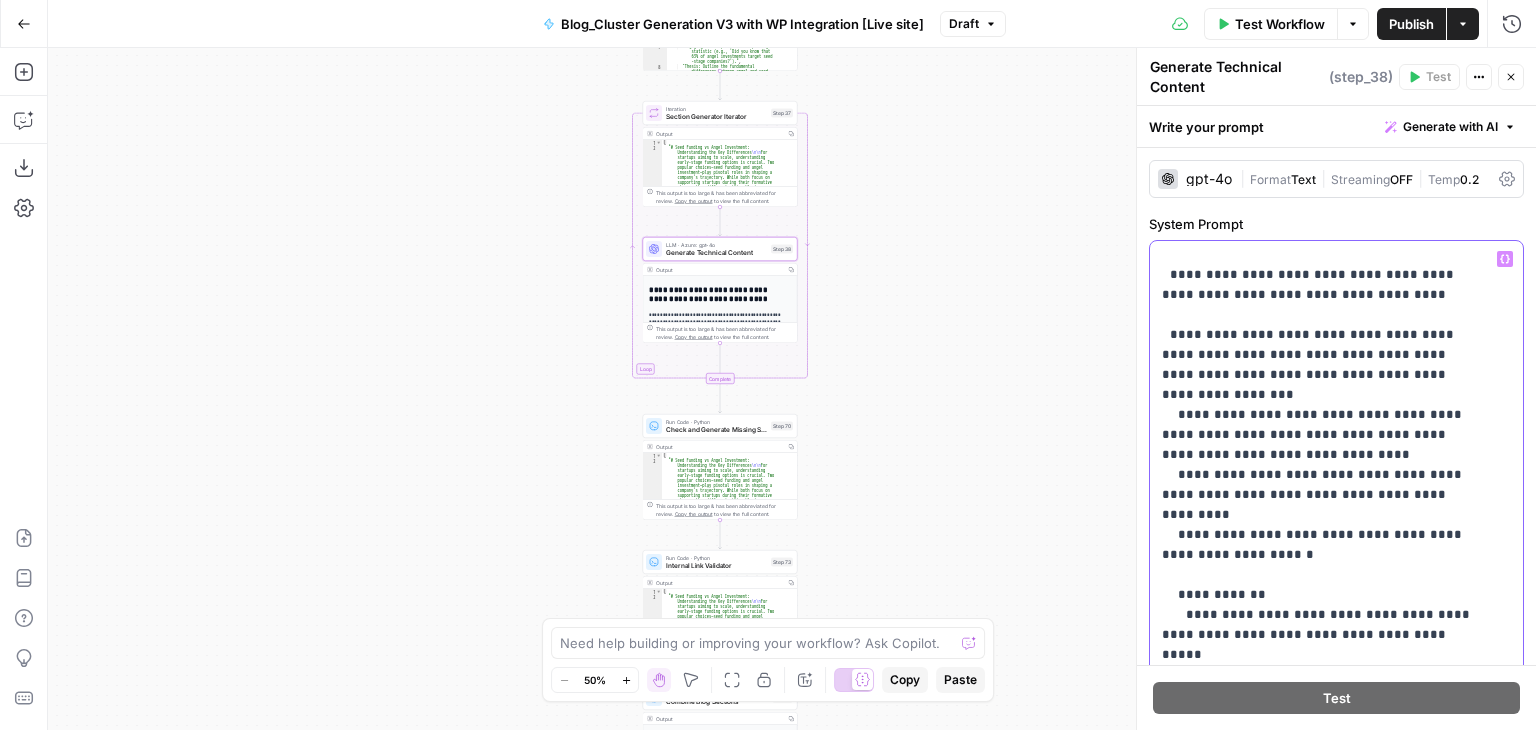 click on "**********" at bounding box center (1321, 945) 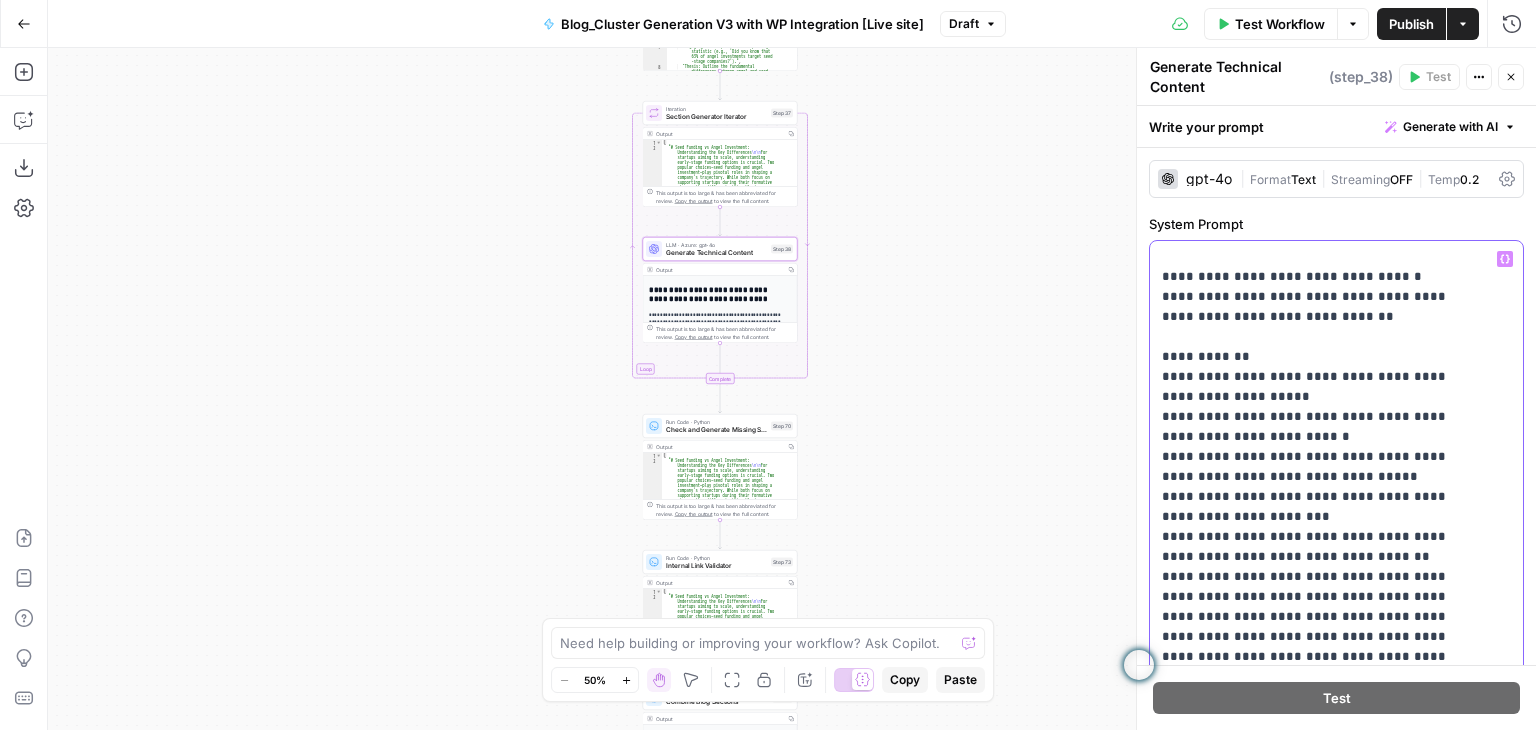 scroll, scrollTop: 5486, scrollLeft: 0, axis: vertical 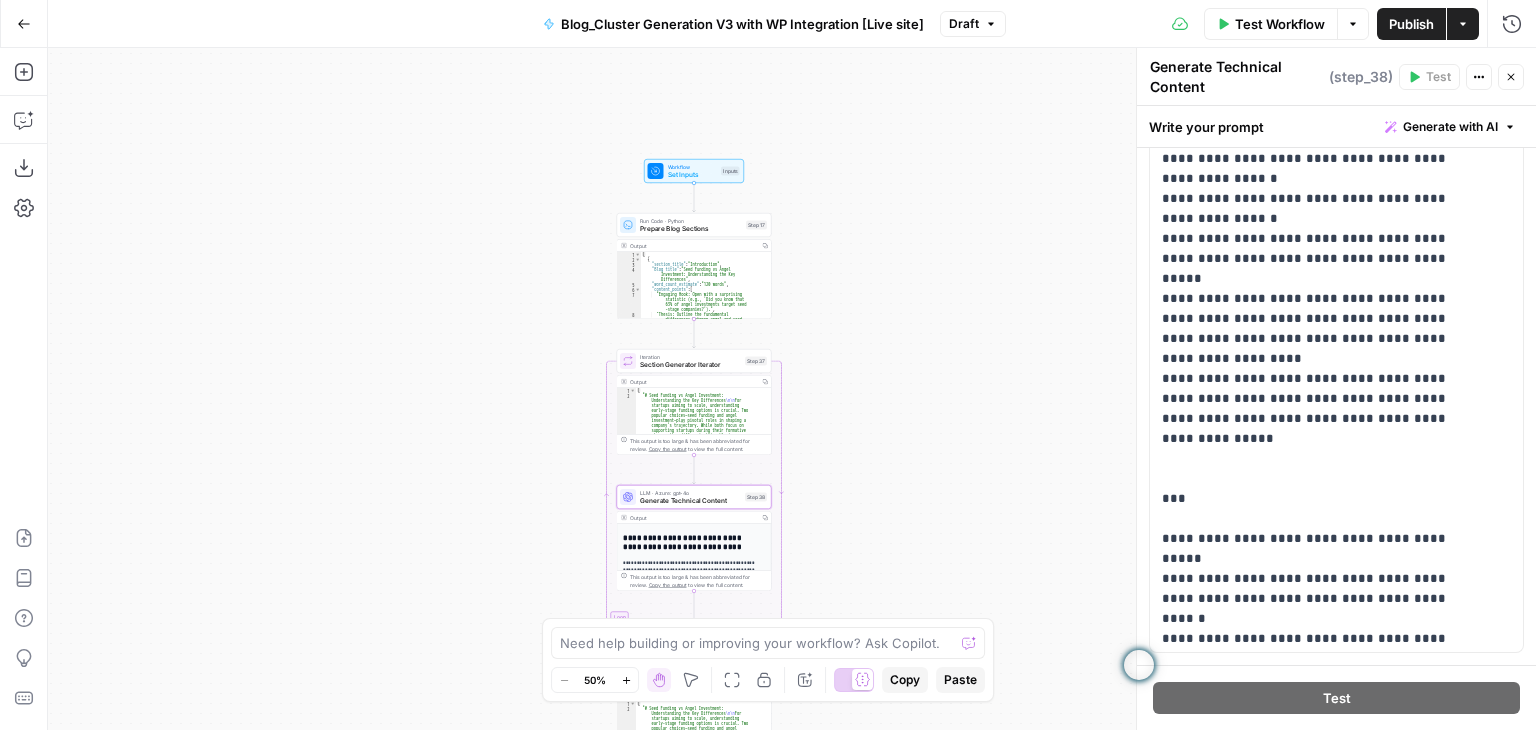 drag, startPoint x: 839, startPoint y: 309, endPoint x: 811, endPoint y: 564, distance: 256.53265 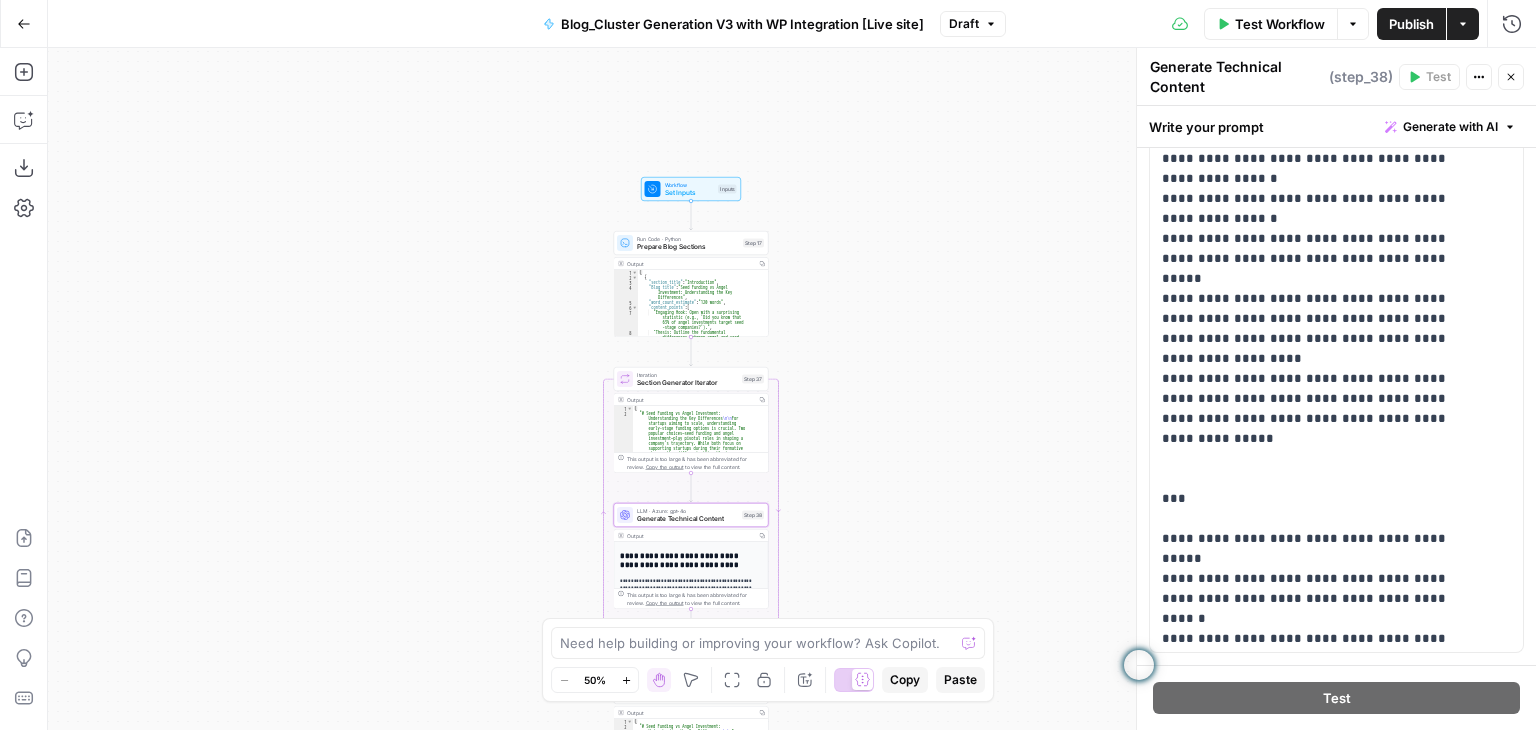 drag, startPoint x: 848, startPoint y: 262, endPoint x: 847, endPoint y: 273, distance: 11.045361 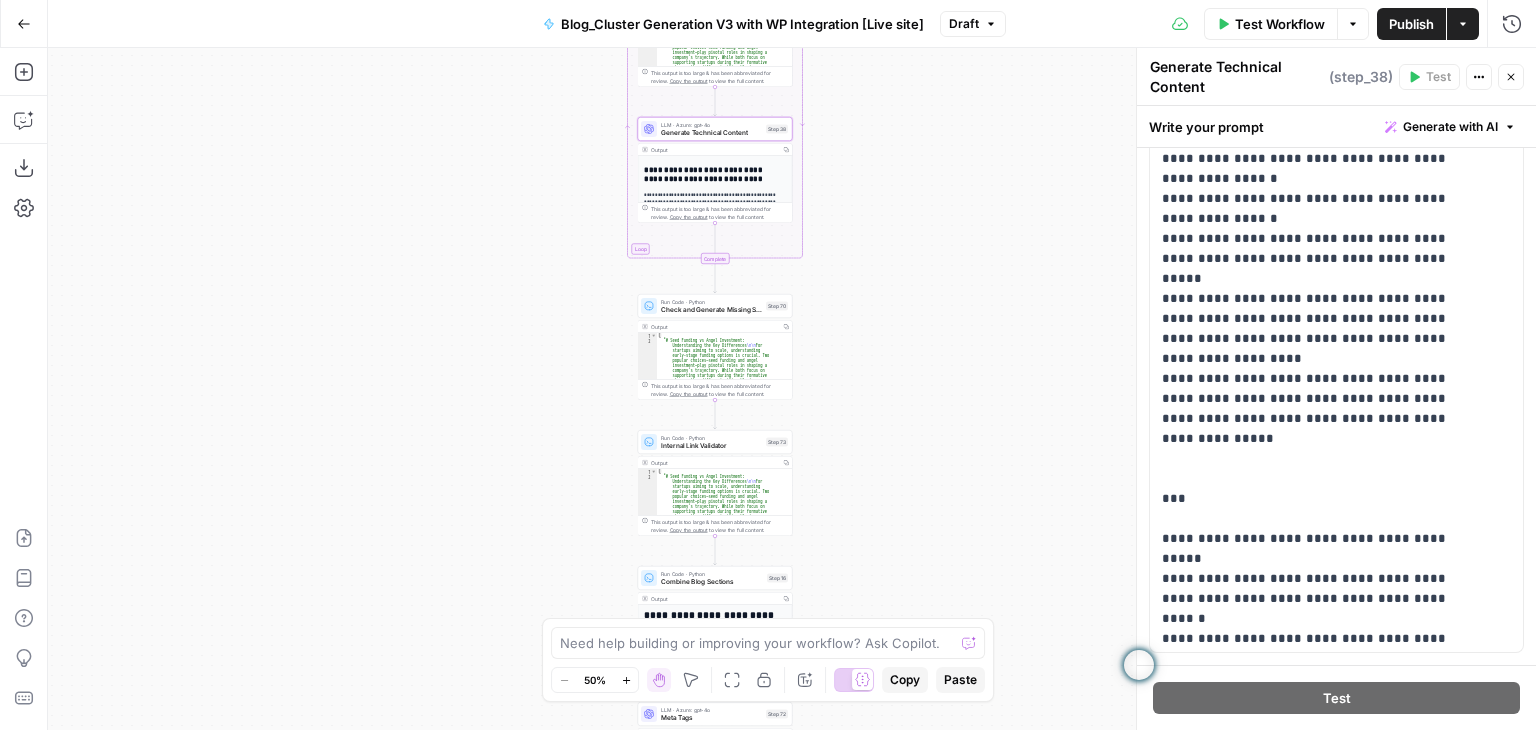 drag, startPoint x: 845, startPoint y: 386, endPoint x: 872, endPoint y: -5, distance: 391.93112 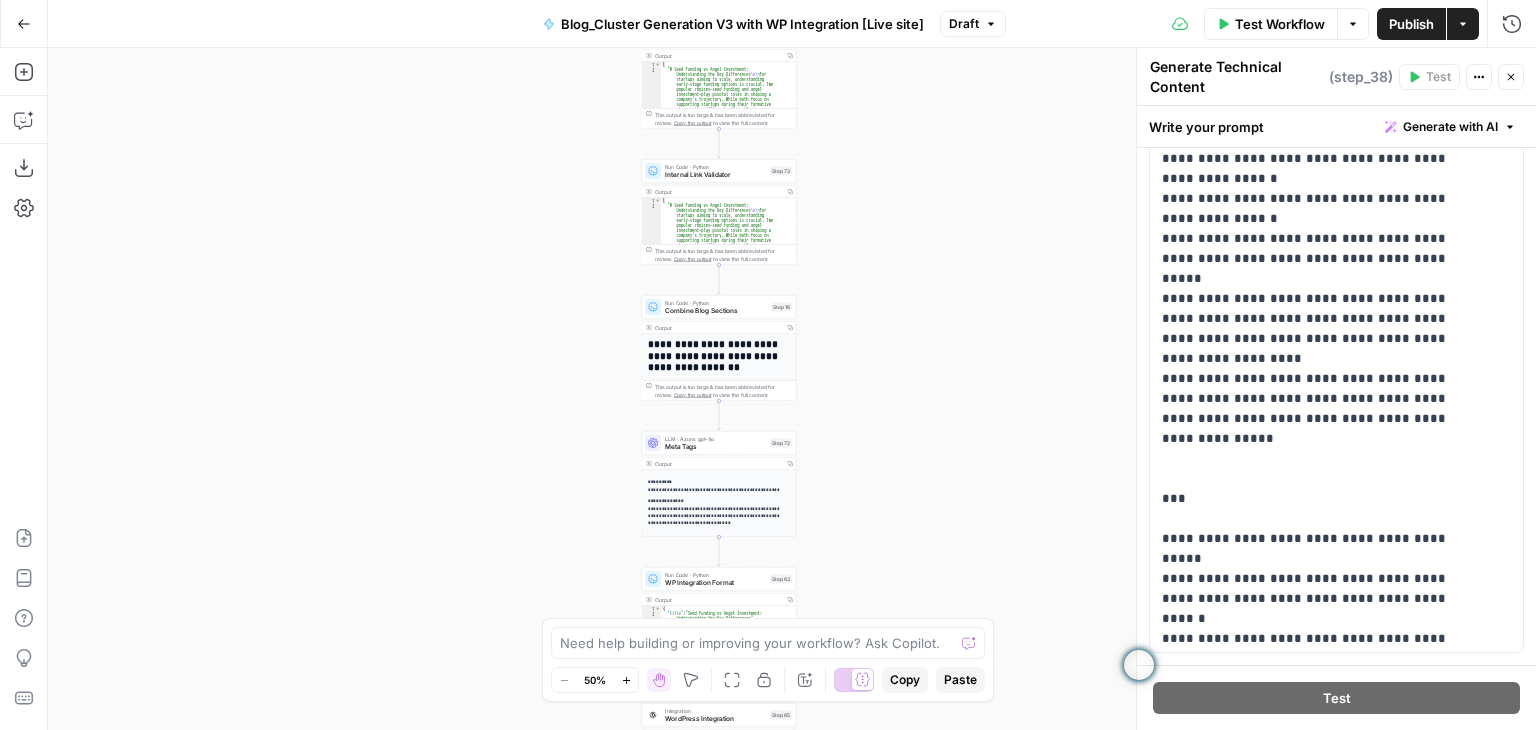 drag, startPoint x: 859, startPoint y: 458, endPoint x: 860, endPoint y: 182, distance: 276.0018 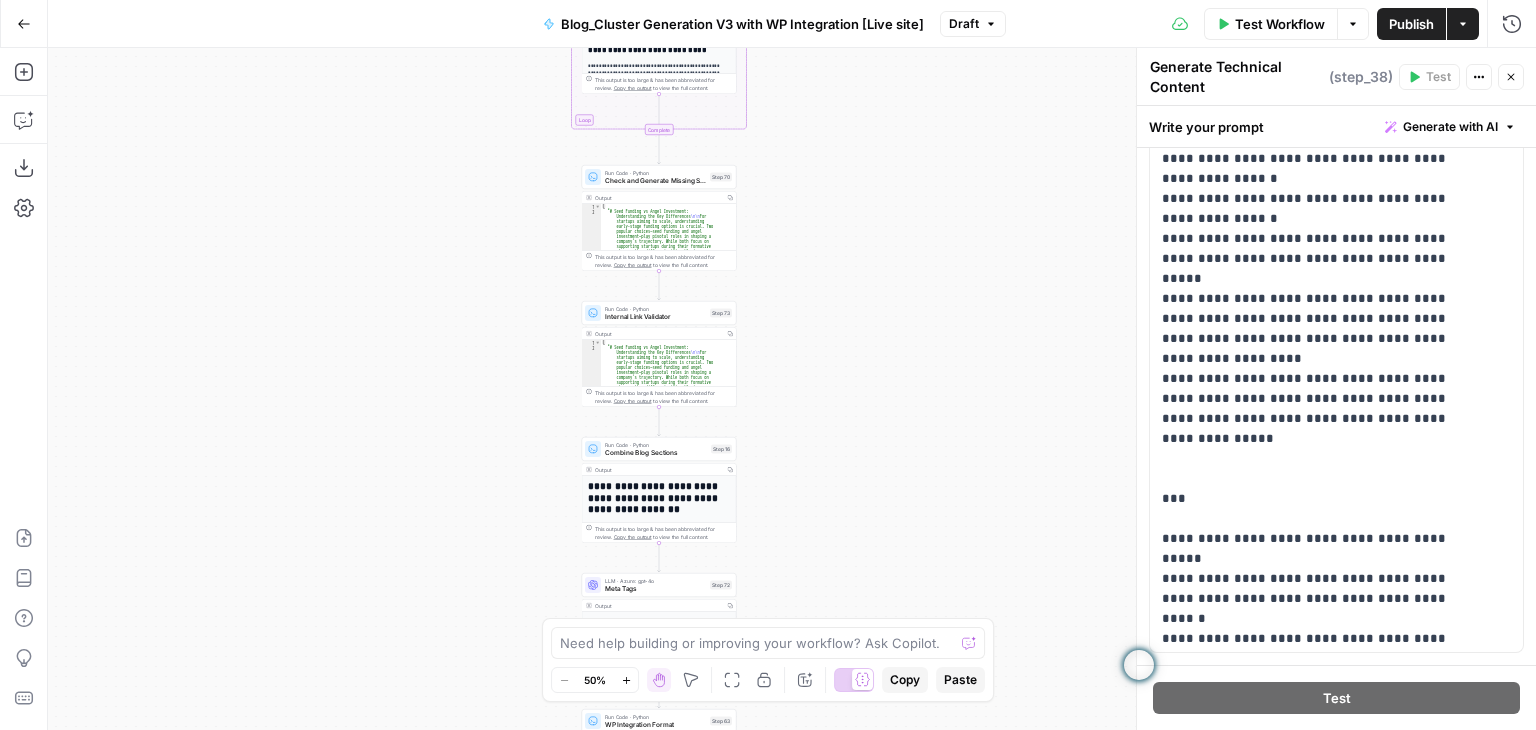 drag, startPoint x: 896, startPoint y: 460, endPoint x: 828, endPoint y: 695, distance: 244.64055 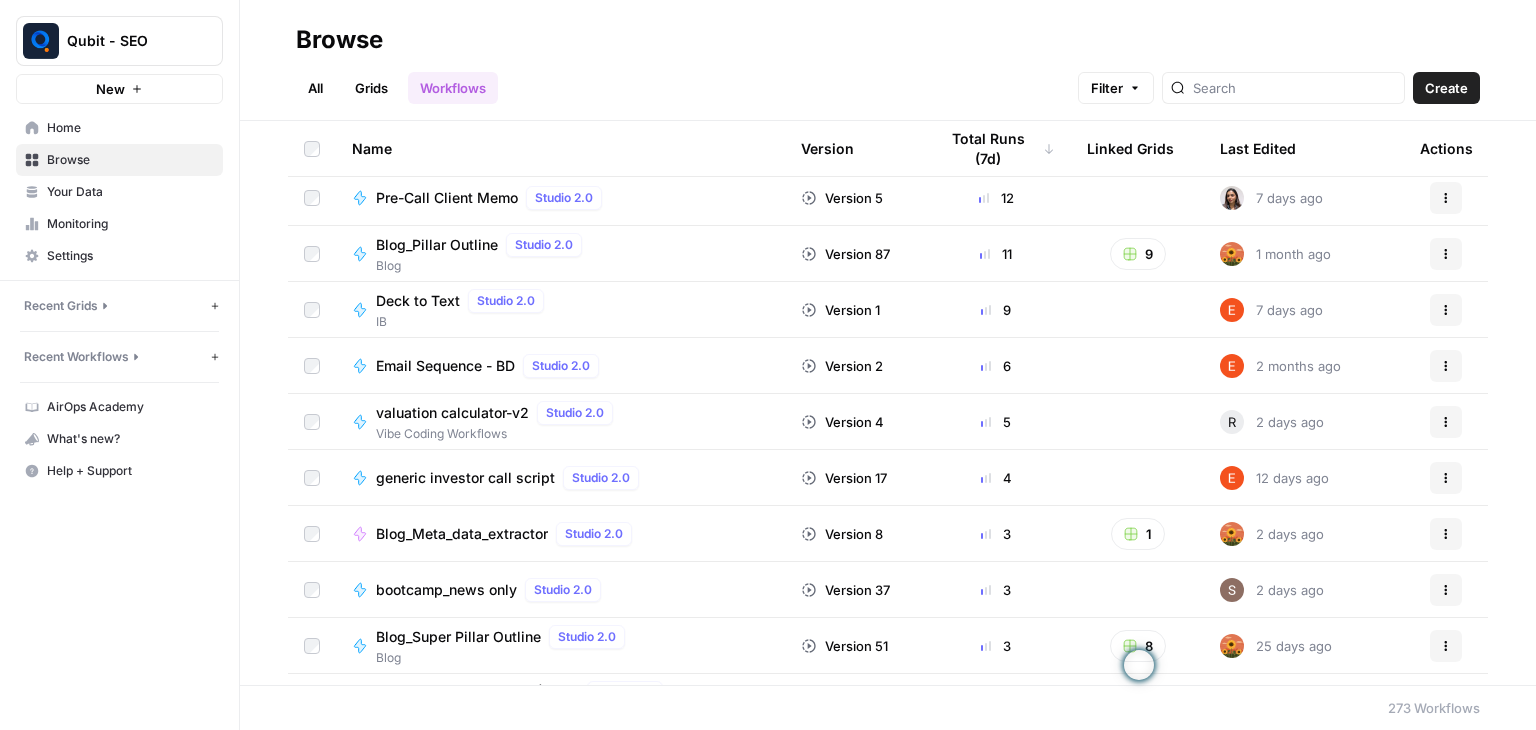 scroll, scrollTop: 902, scrollLeft: 0, axis: vertical 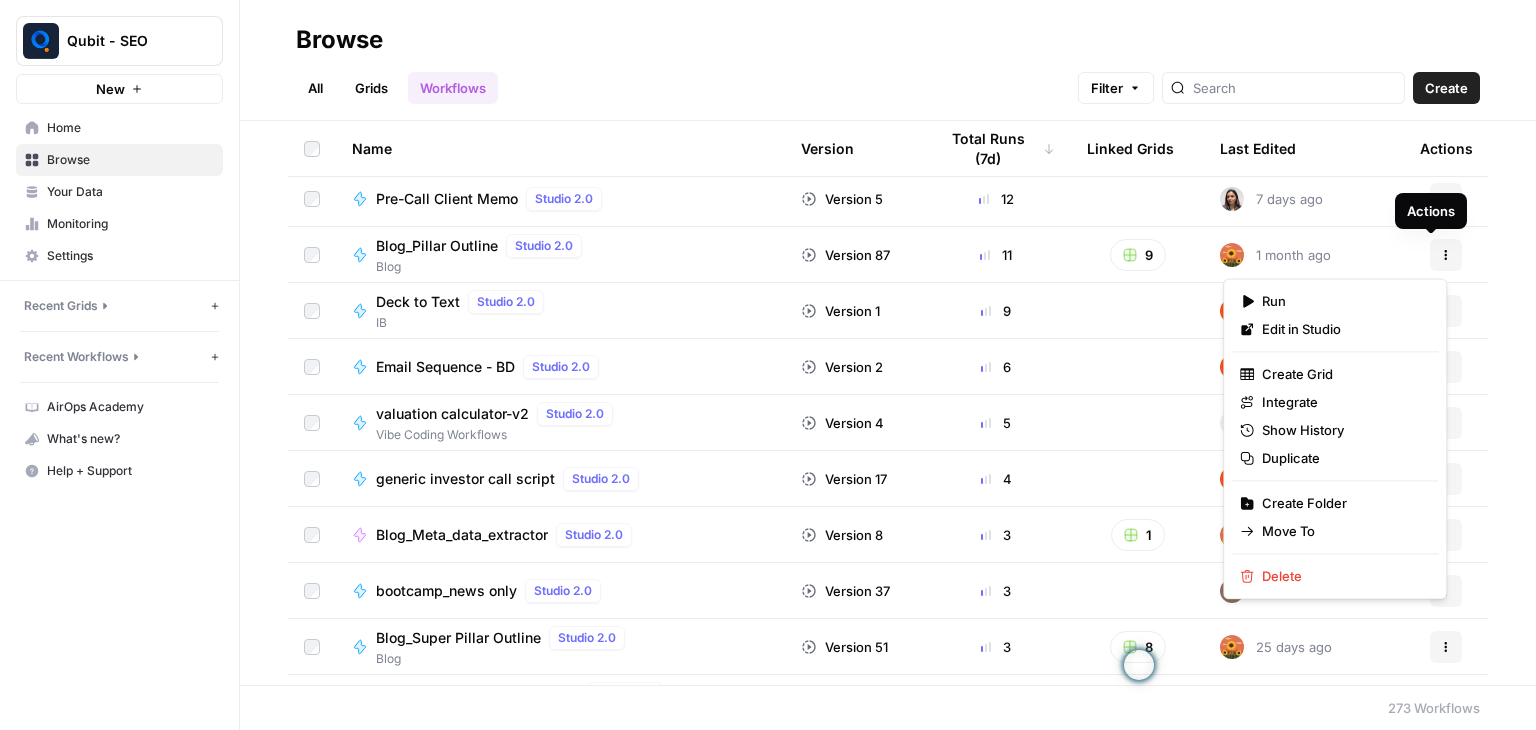 click 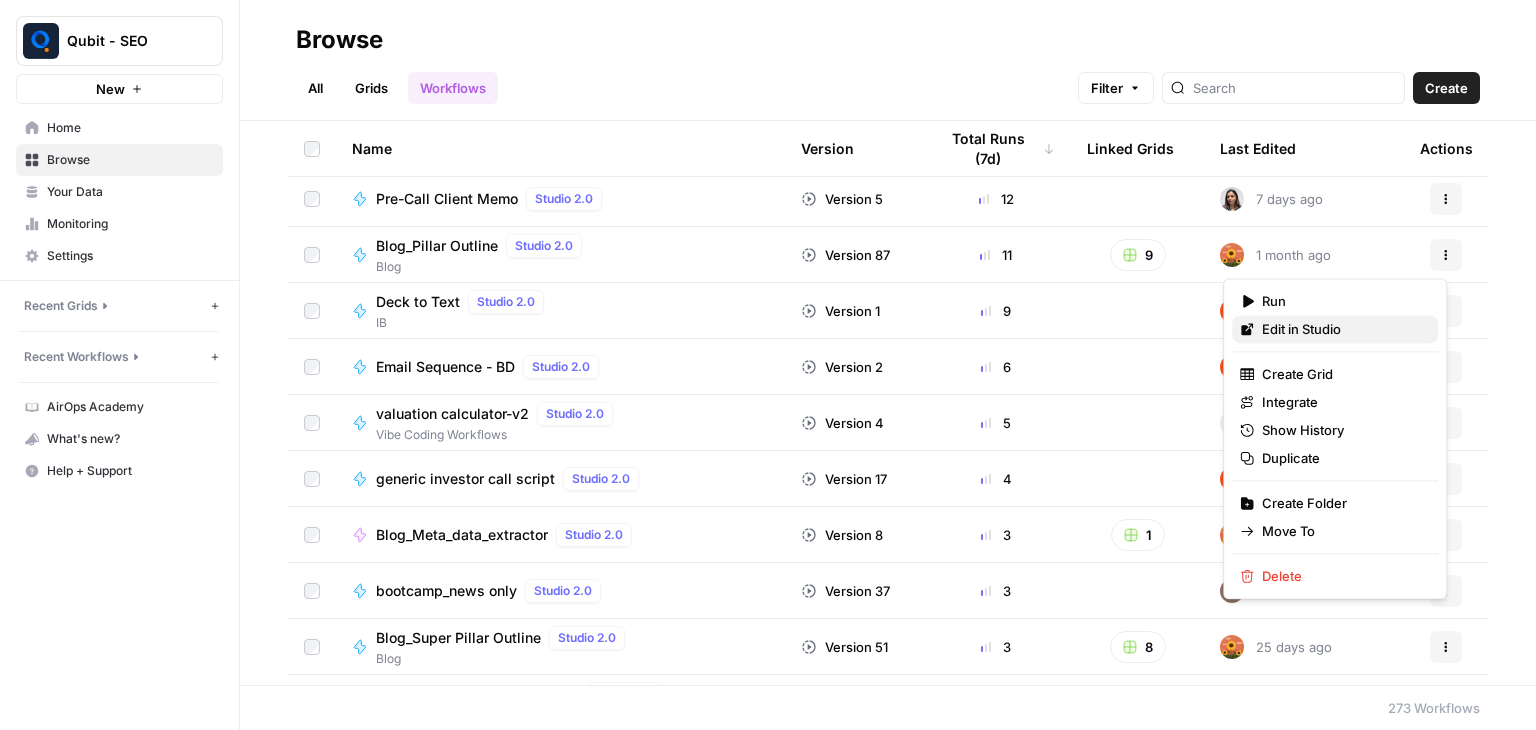 click on "Edit in Studio" at bounding box center (1335, 329) 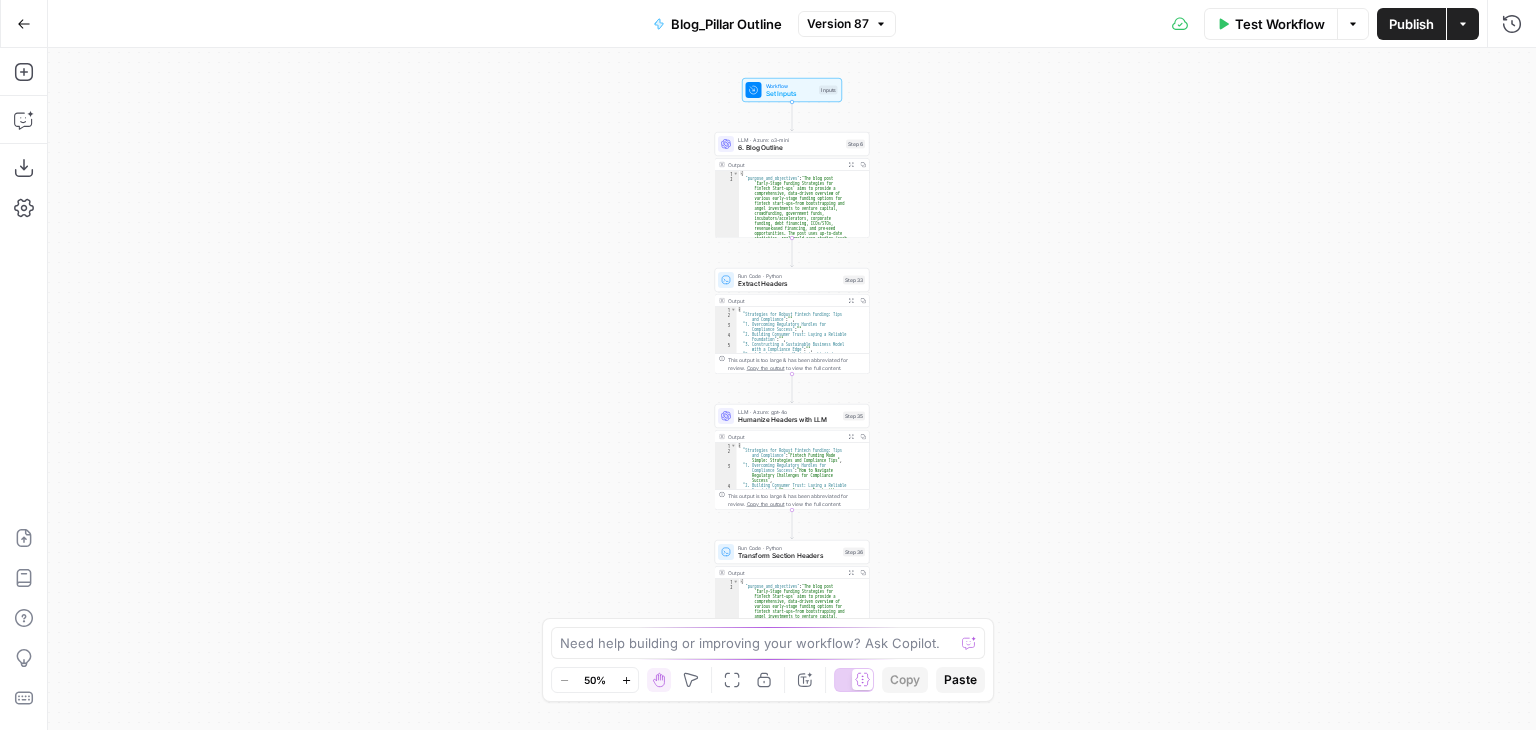 click on "from individual investors—known as angel [NAME]" at bounding box center [792, 389] 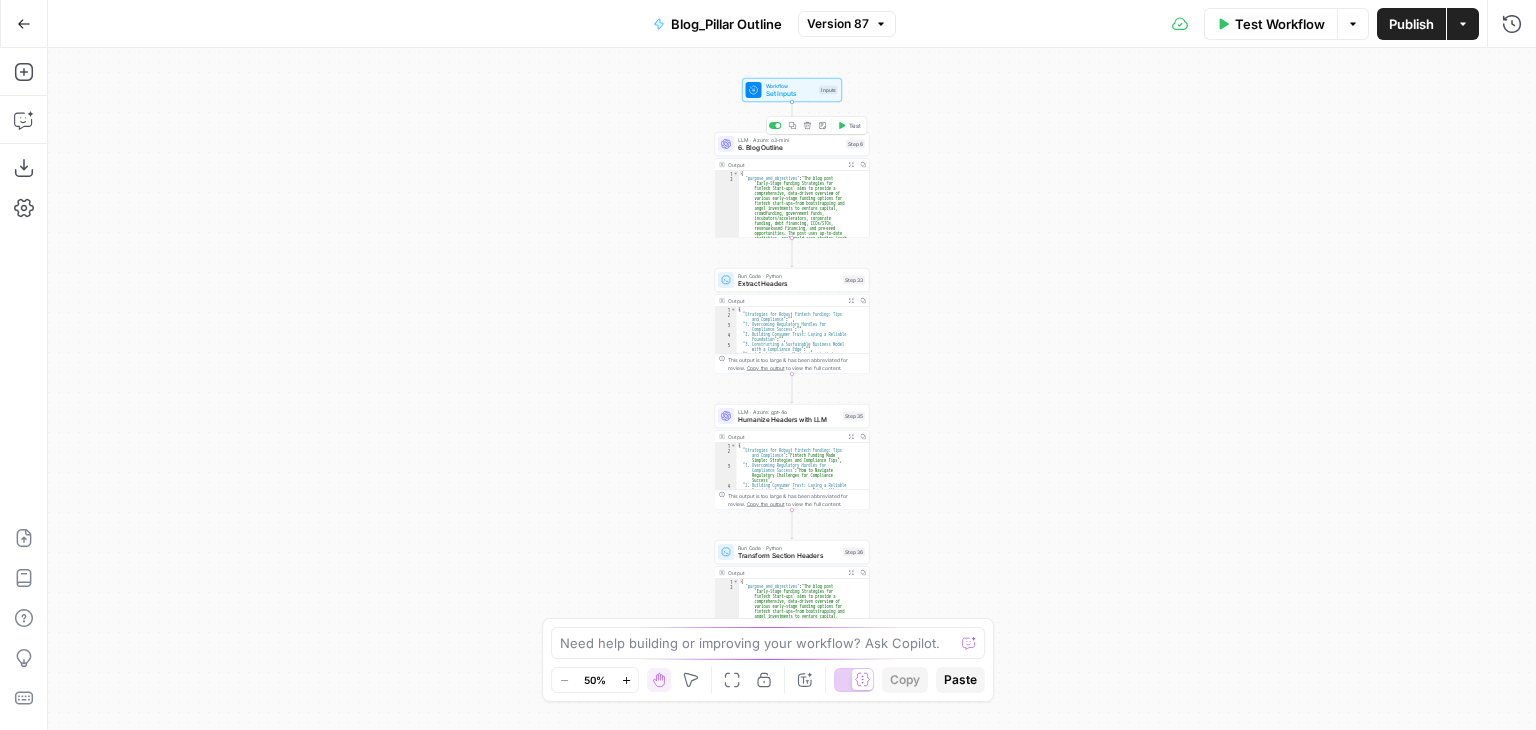 click on "6. Blog Outline" at bounding box center (790, 148) 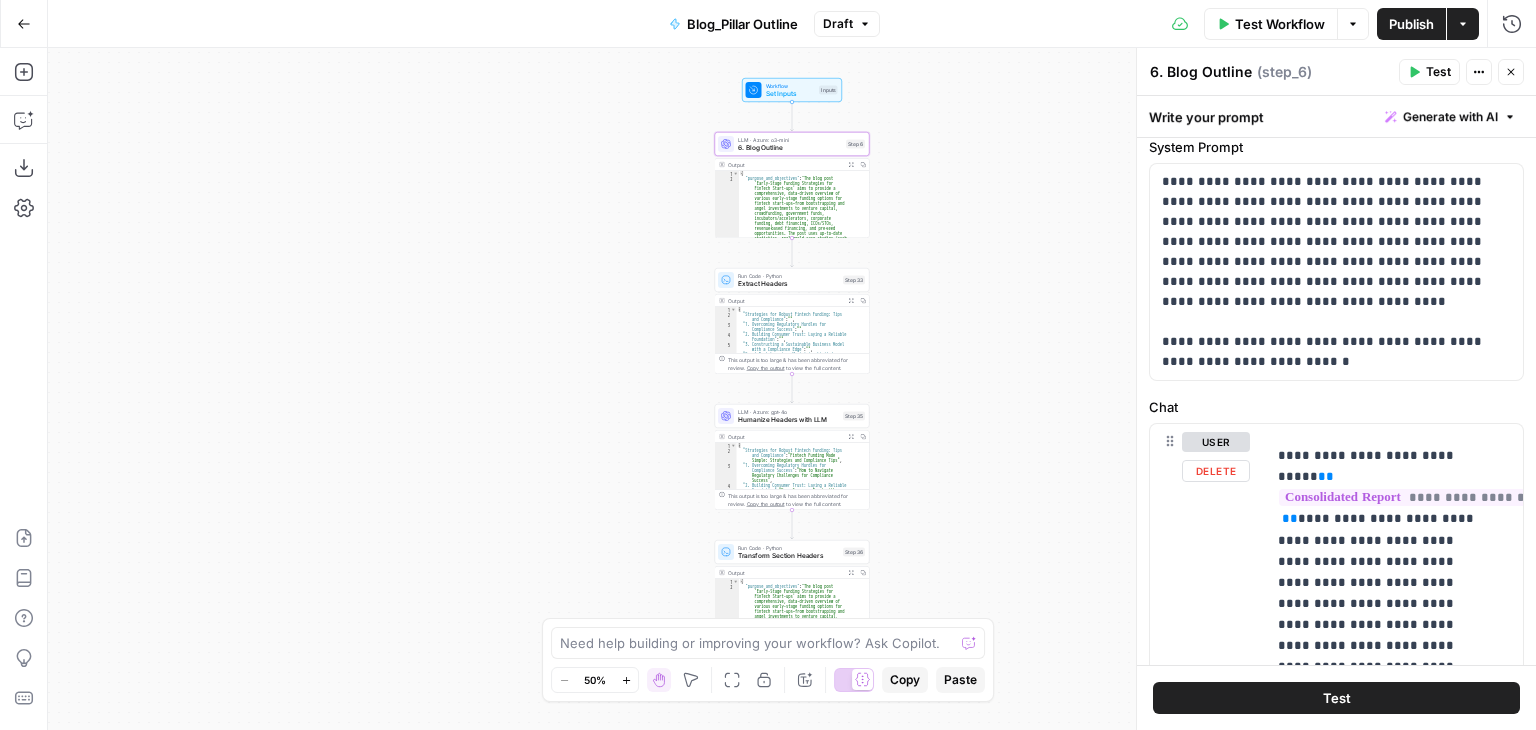 scroll, scrollTop: 0, scrollLeft: 0, axis: both 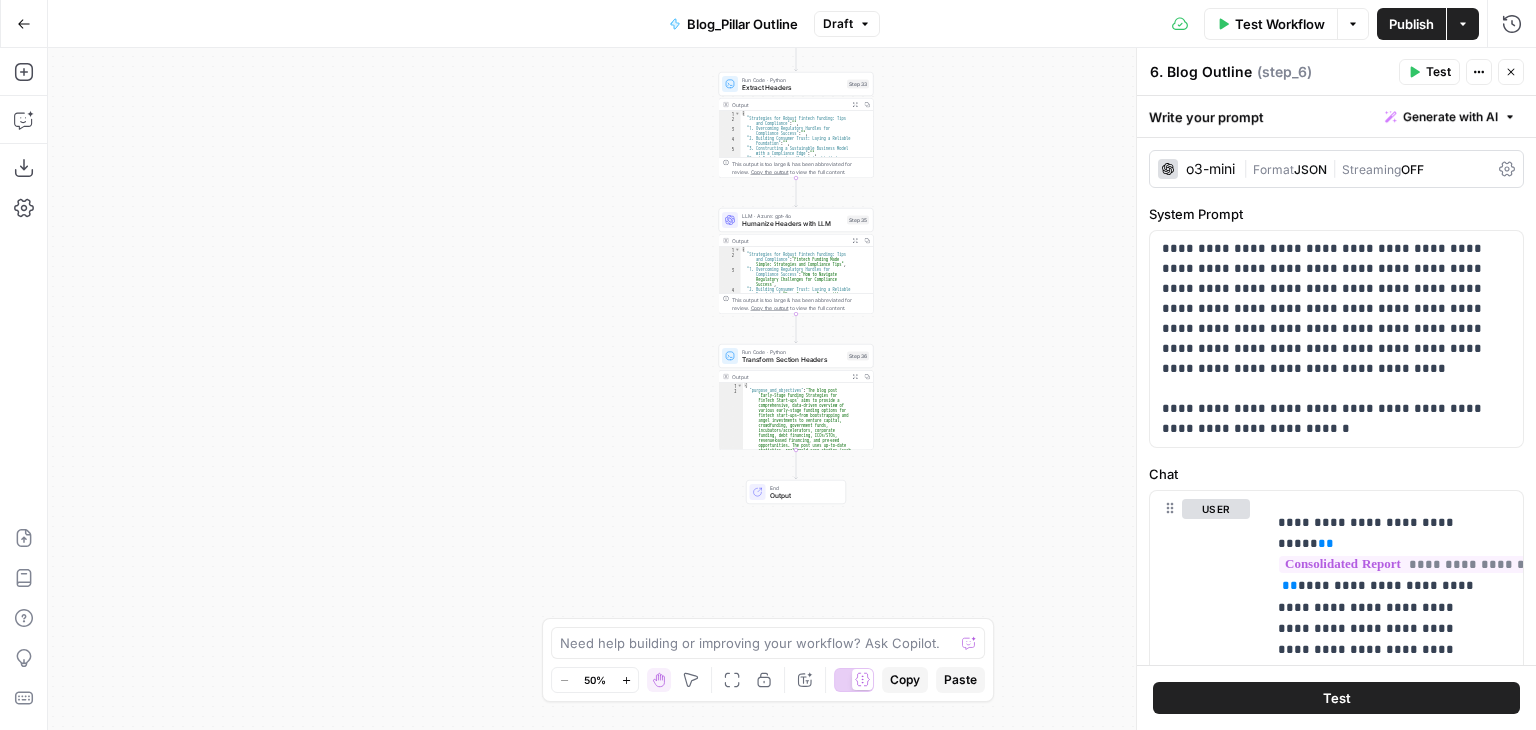 drag, startPoint x: 924, startPoint y: 570, endPoint x: 928, endPoint y: 369, distance: 201.0398 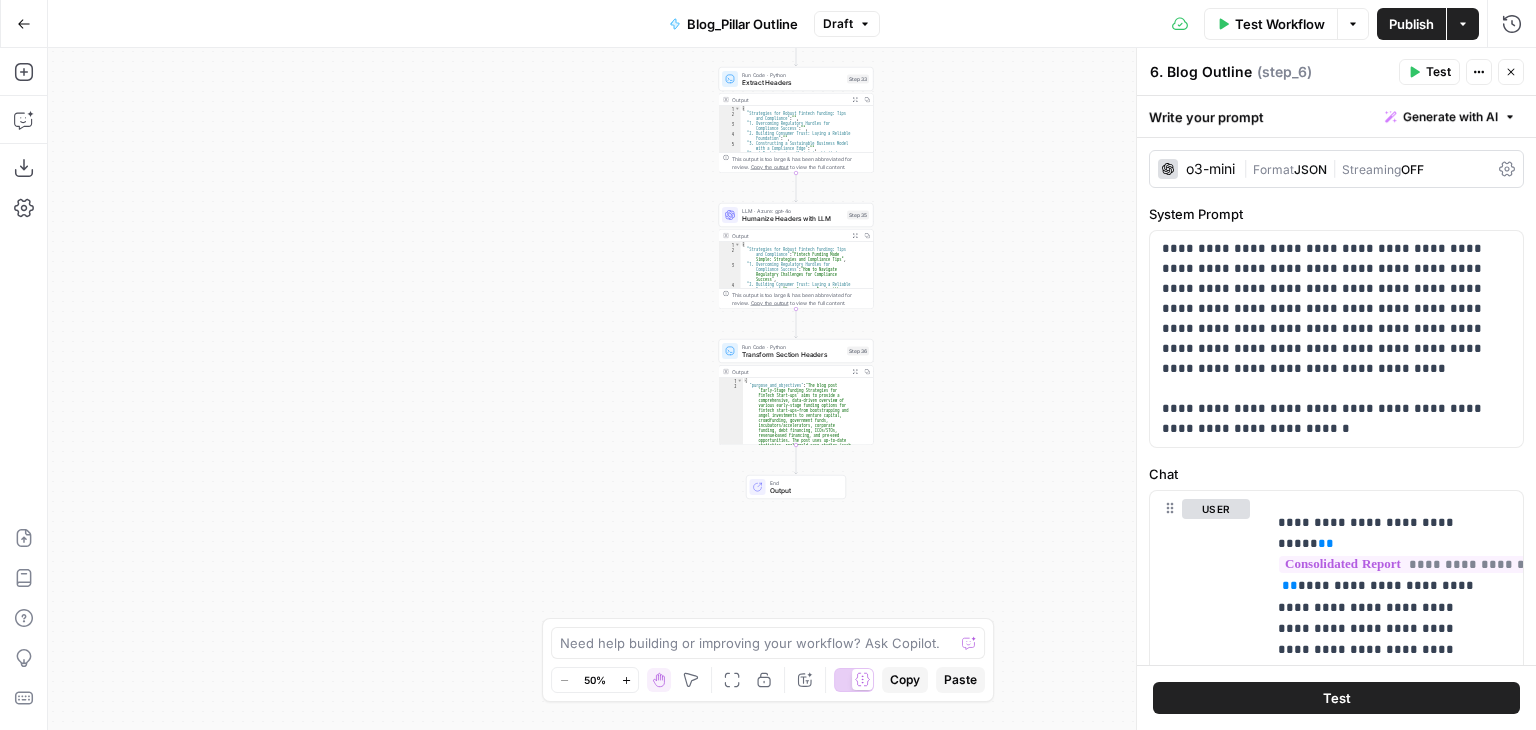 click on "from individual investors—known as angel [NAME]" at bounding box center [792, 389] 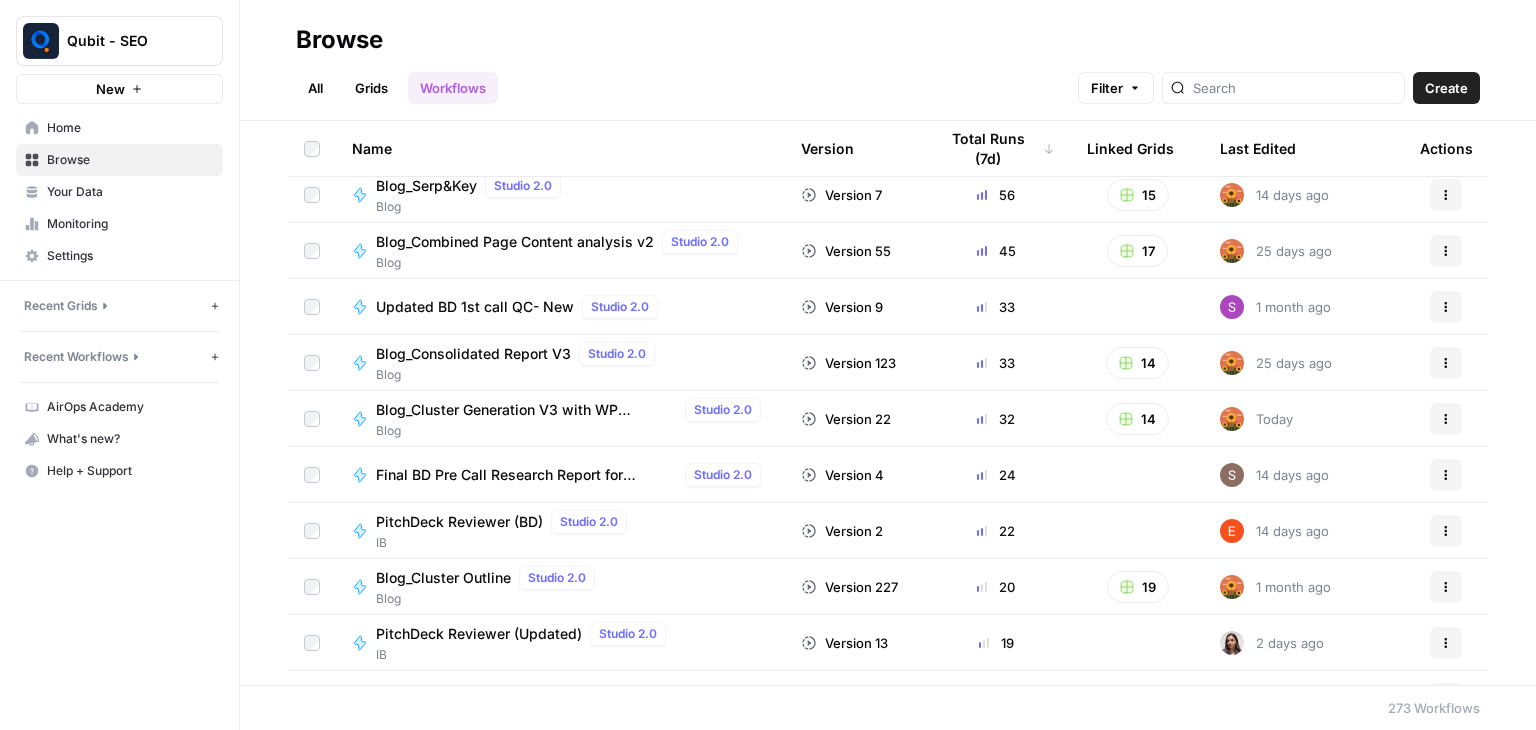 scroll, scrollTop: 0, scrollLeft: 0, axis: both 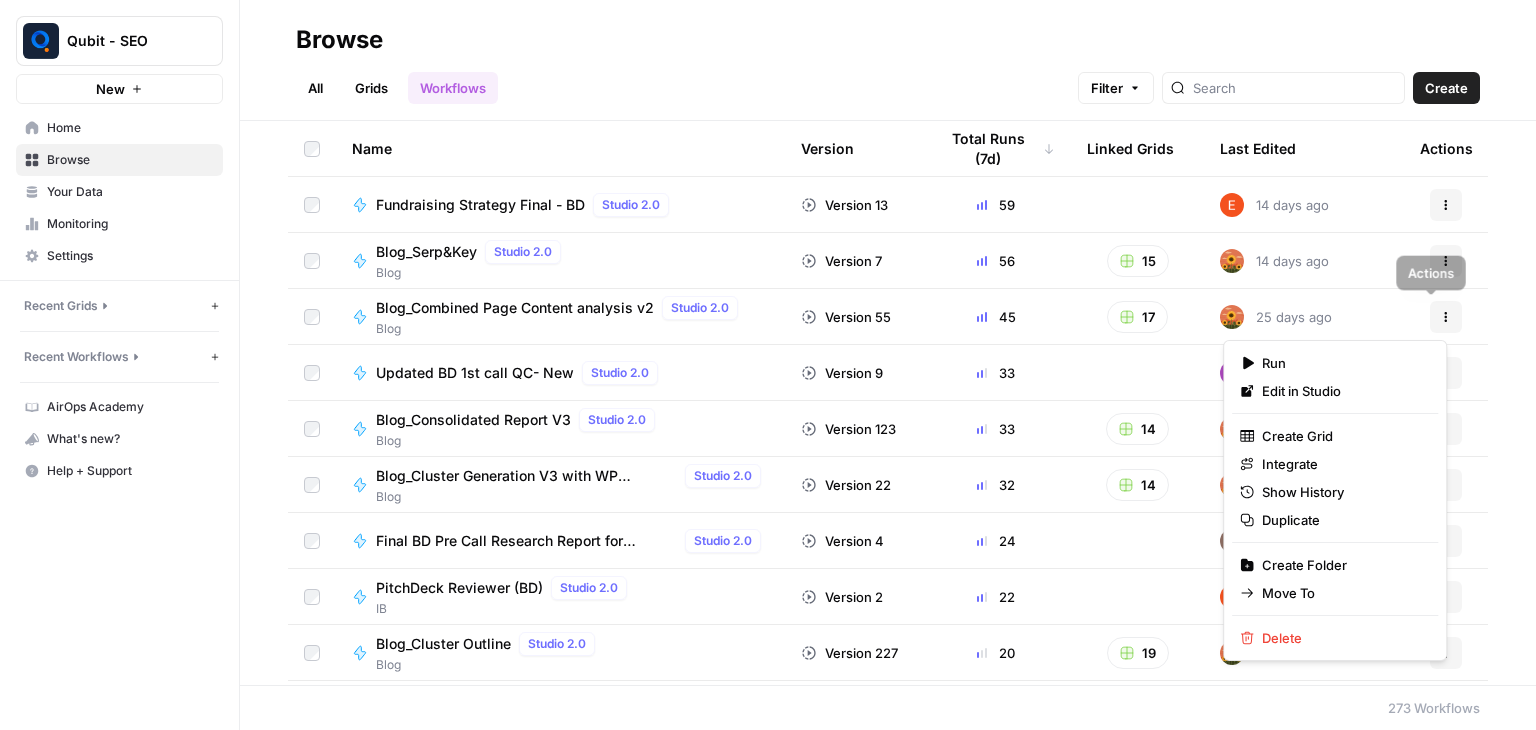 click on "Actions" at bounding box center [1446, 317] 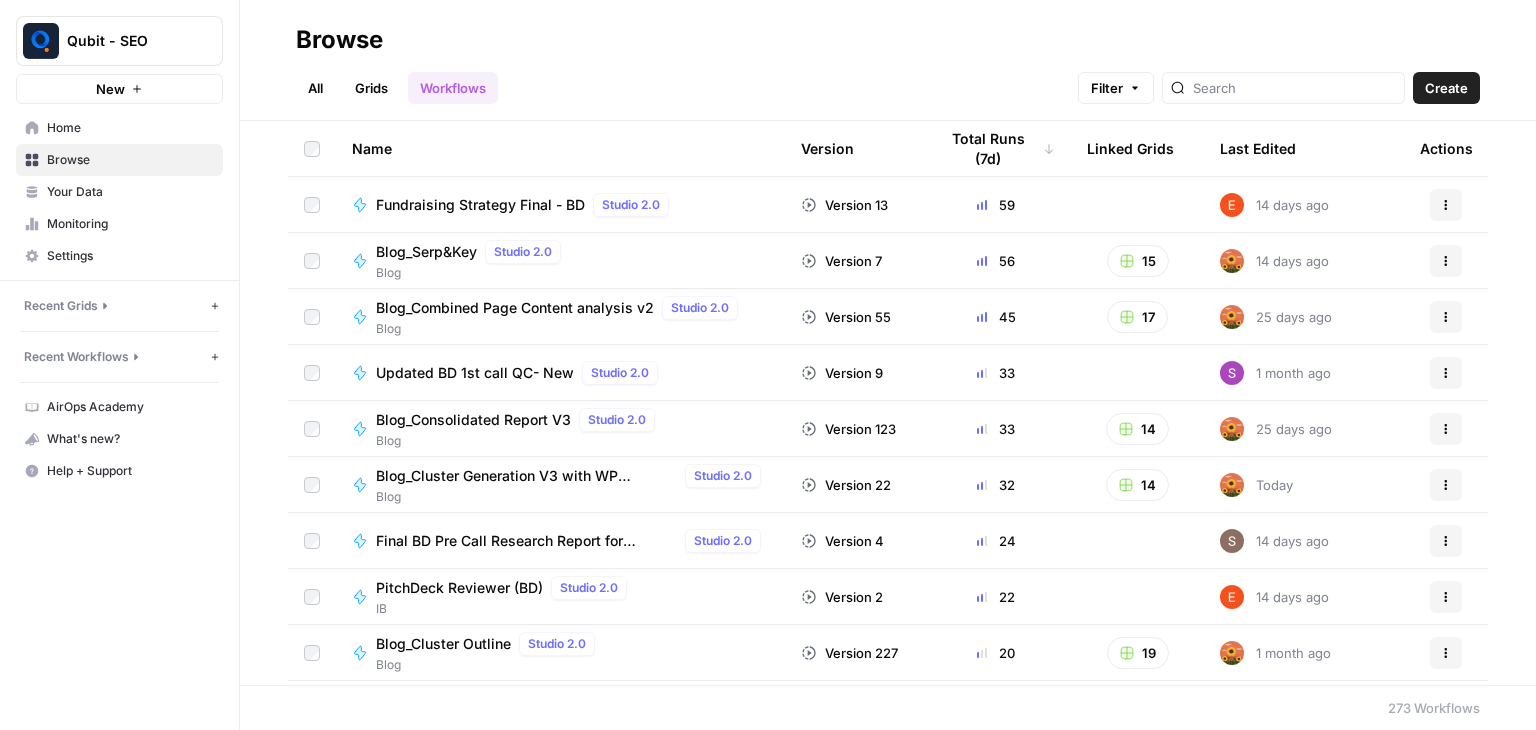 click on "Browse" at bounding box center [888, 40] 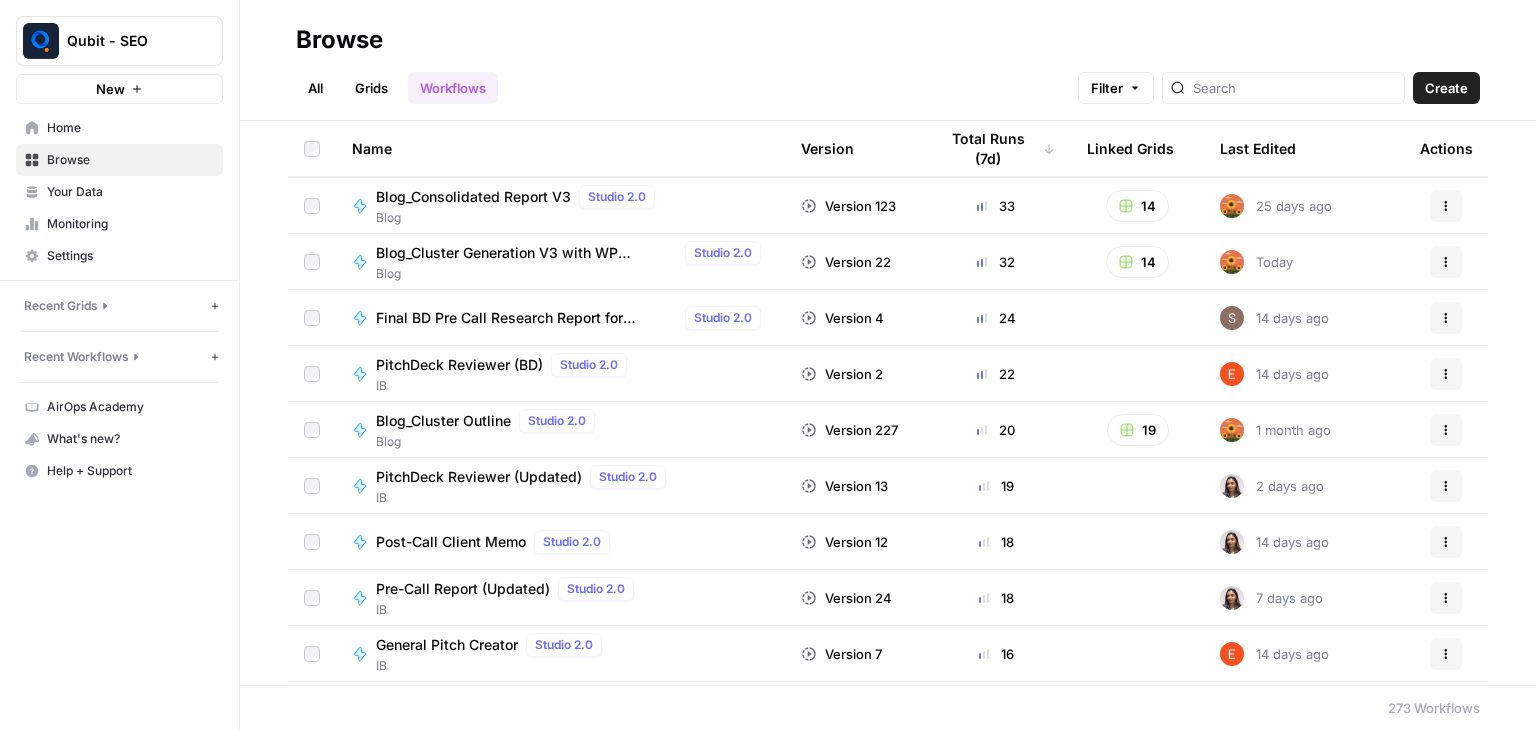 scroll, scrollTop: 188, scrollLeft: 0, axis: vertical 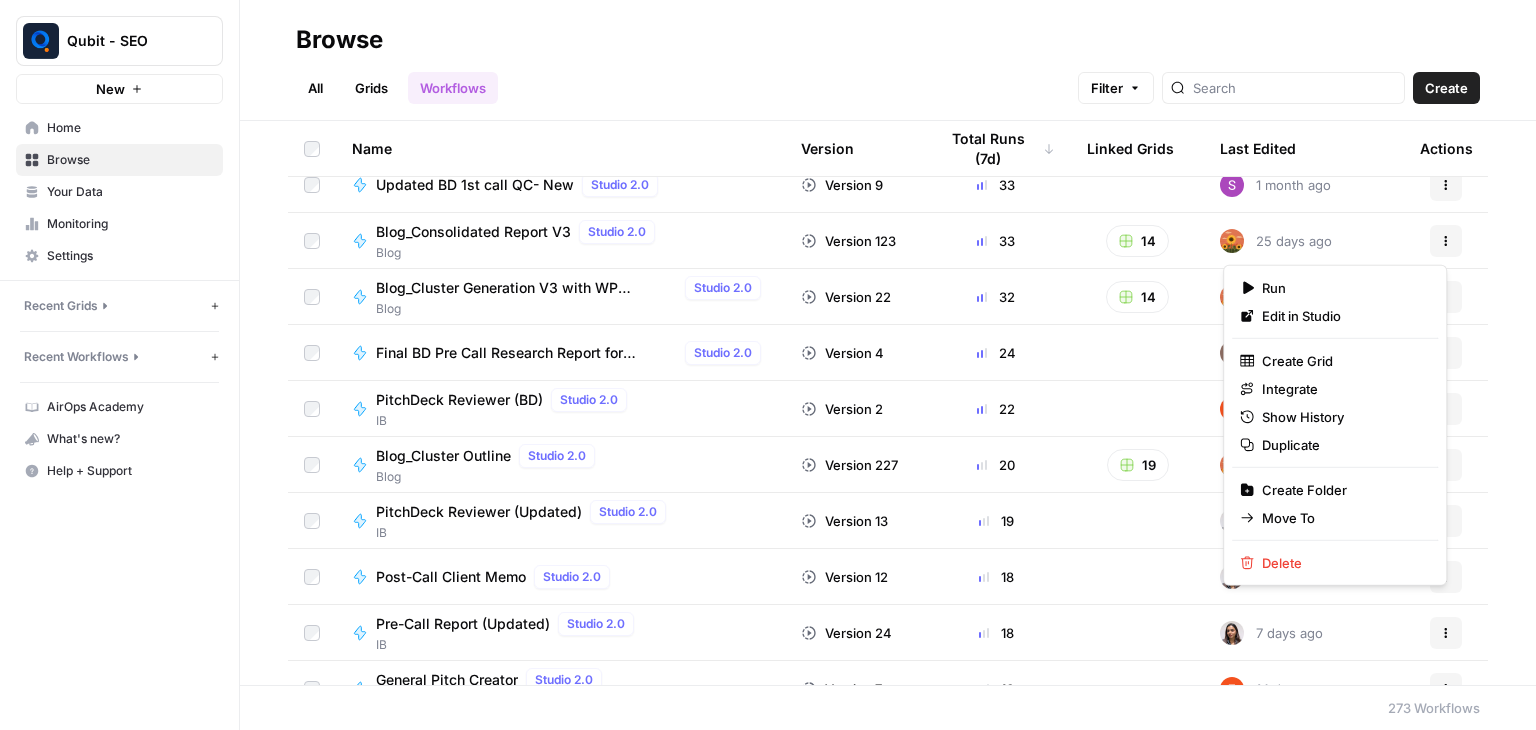 click 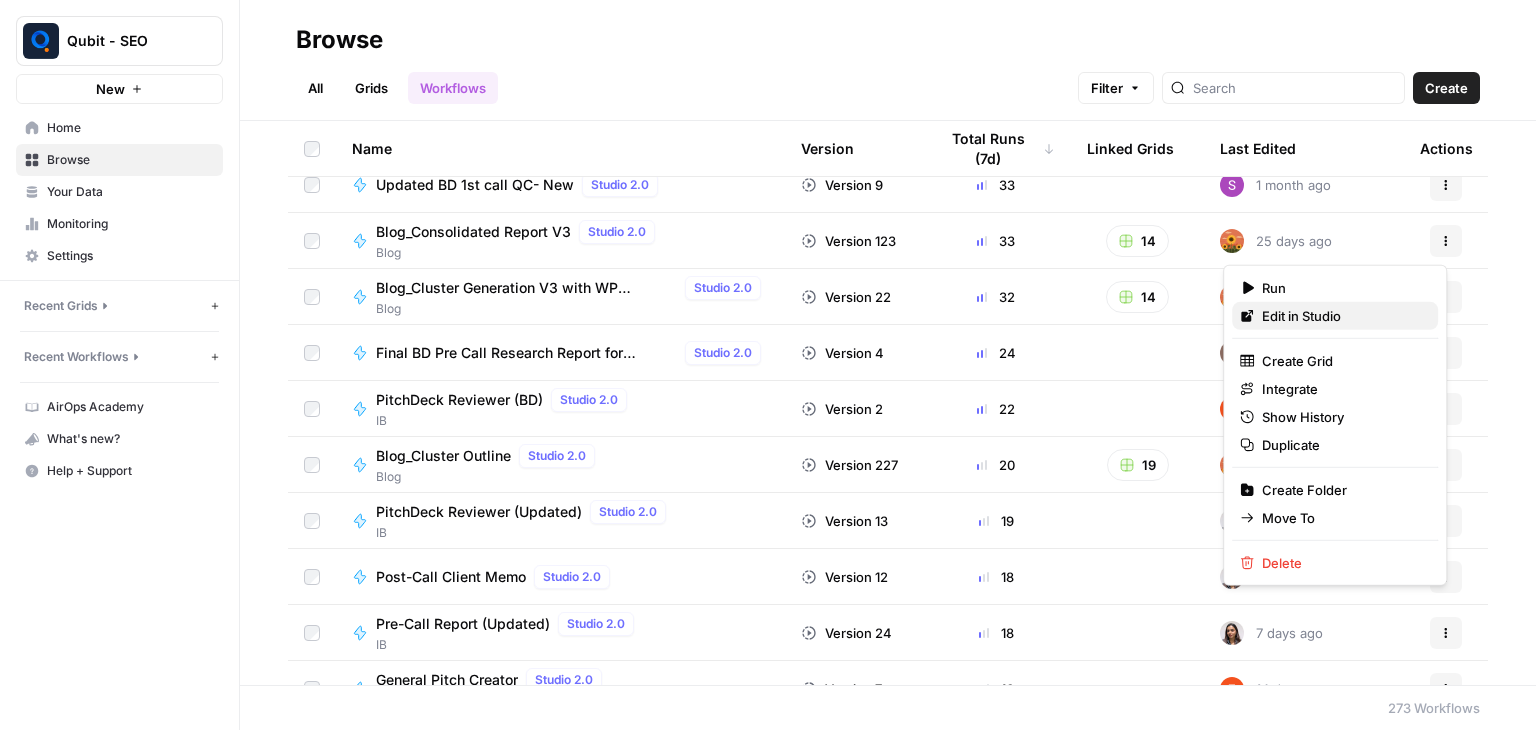 click on "Edit in Studio" at bounding box center [1301, 316] 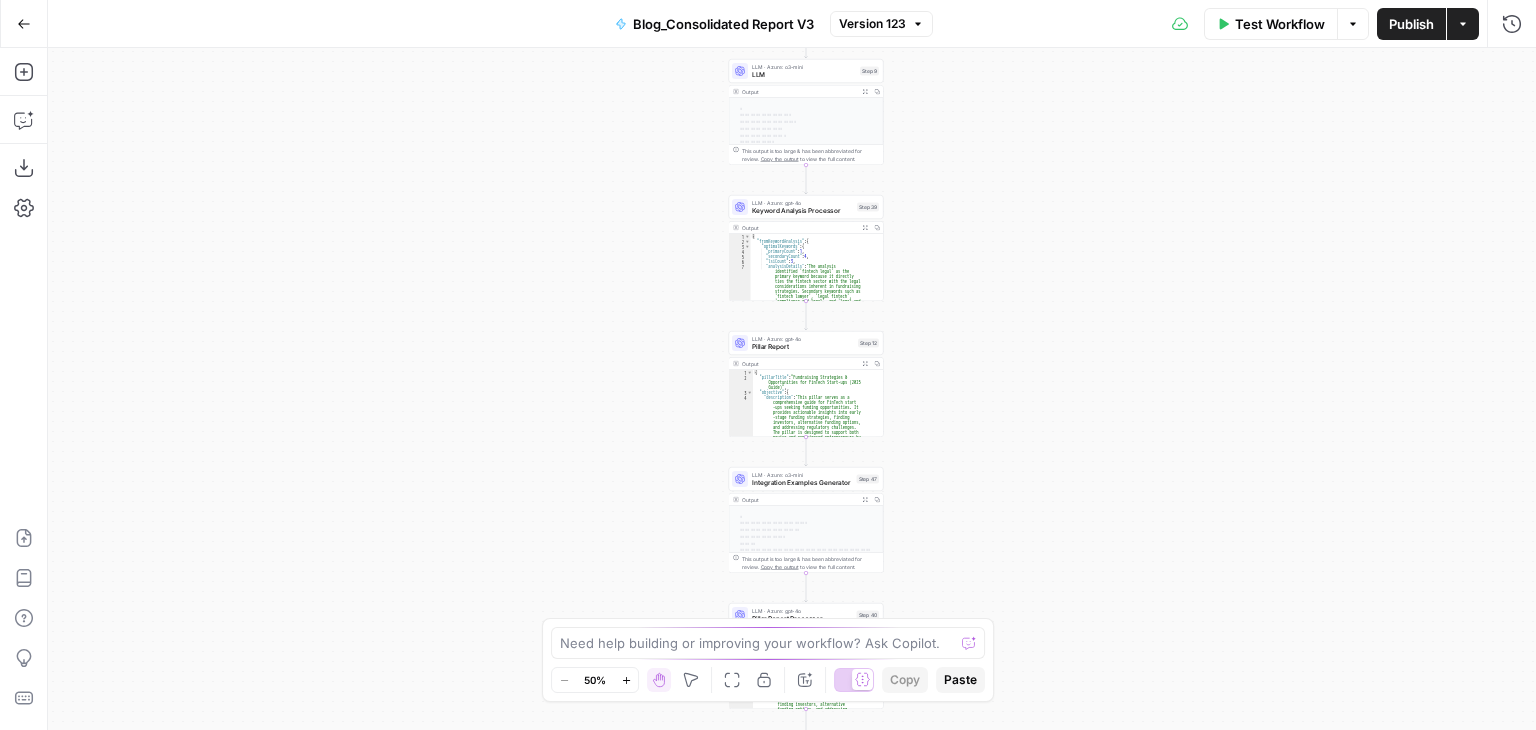 drag, startPoint x: 1098, startPoint y: 365, endPoint x: 1115, endPoint y: 191, distance: 174.82849 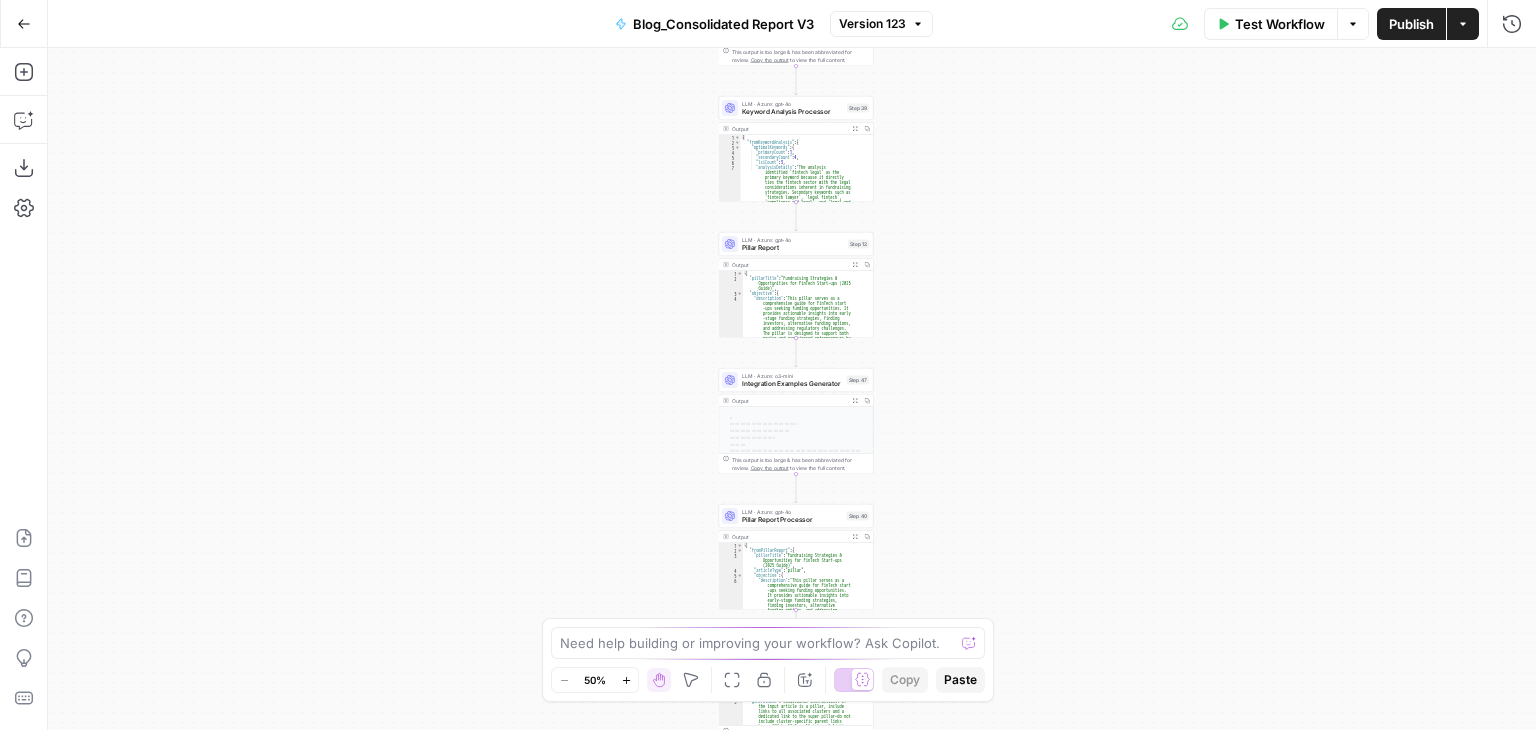 drag, startPoint x: 950, startPoint y: 341, endPoint x: 935, endPoint y: 246, distance: 96.17692 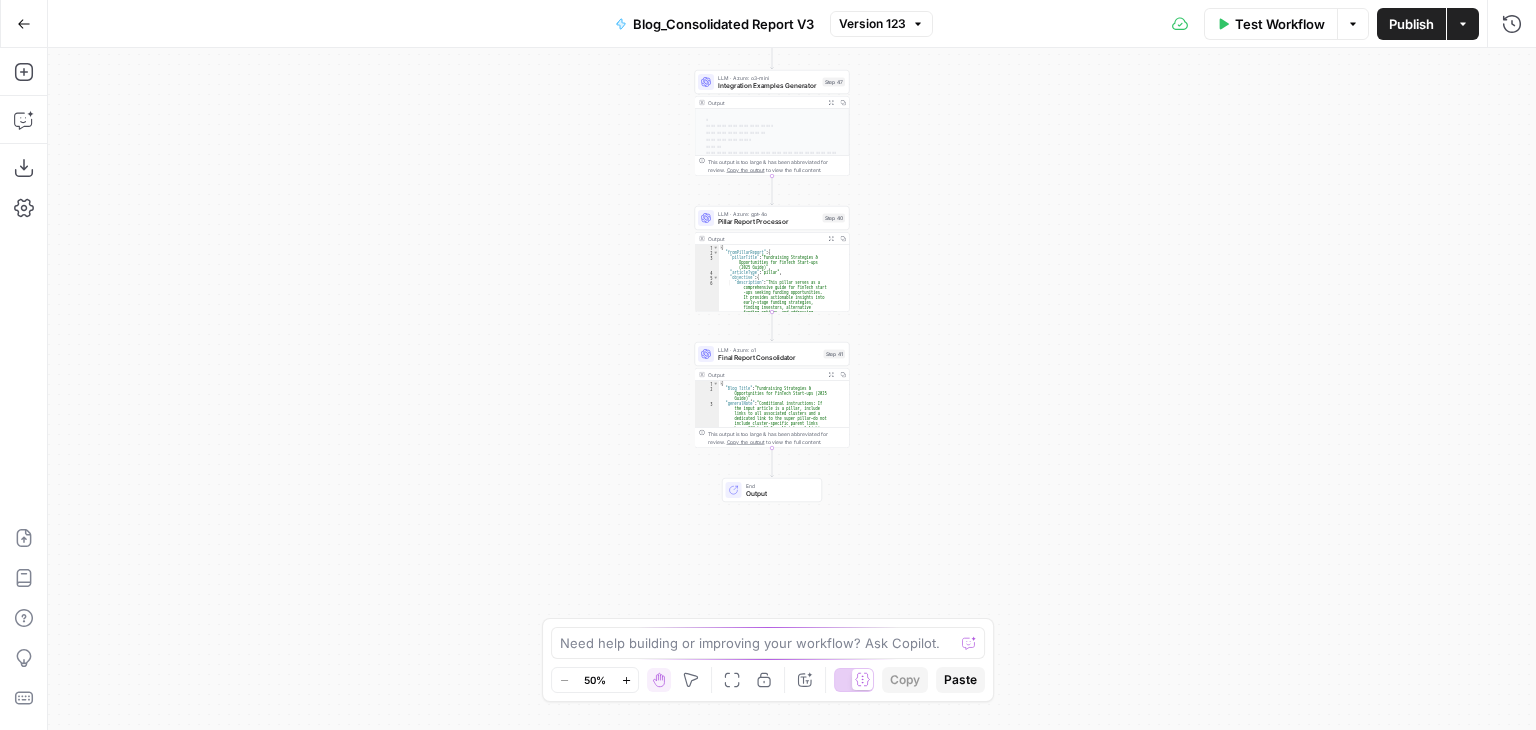 drag, startPoint x: 921, startPoint y: 345, endPoint x: 899, endPoint y: 43, distance: 302.80026 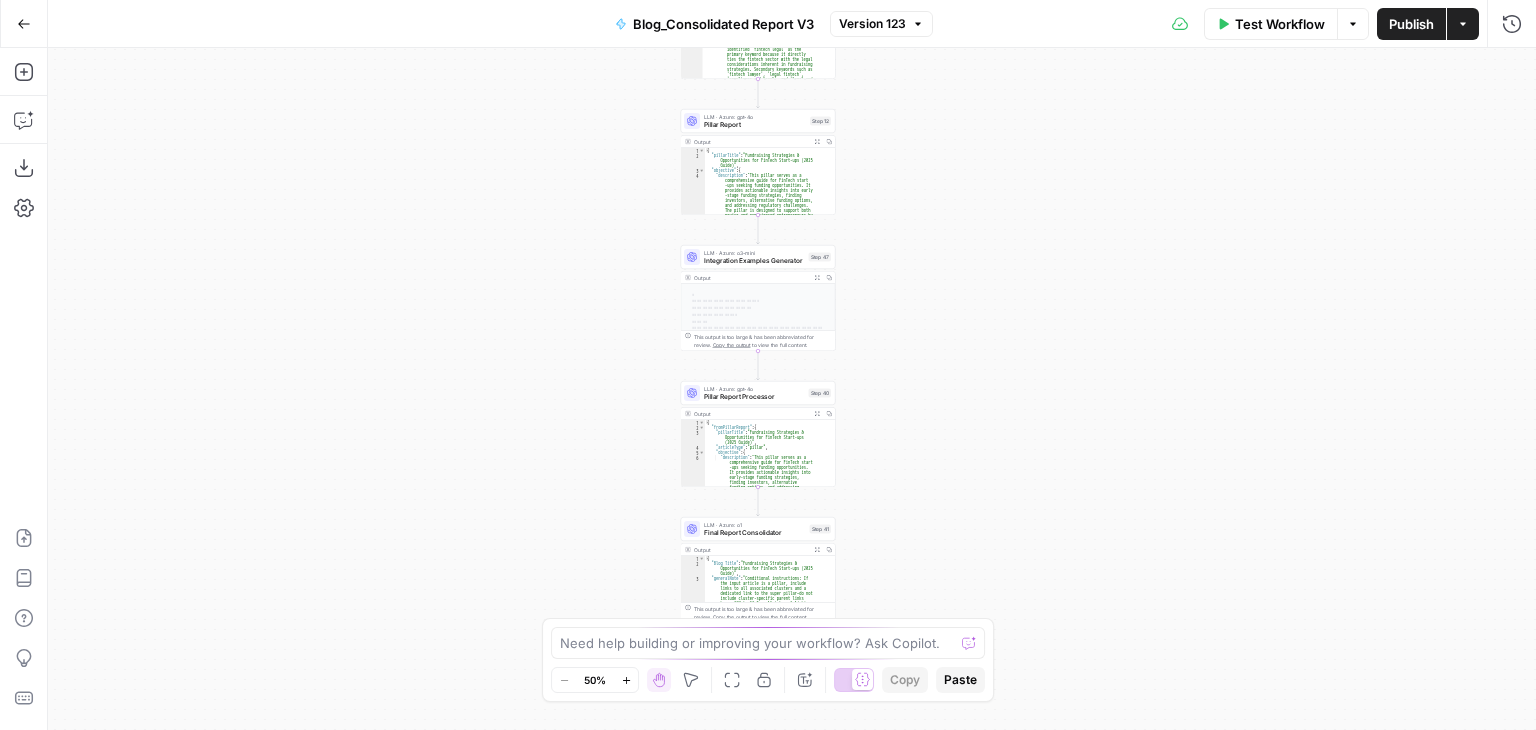 drag, startPoint x: 887, startPoint y: 179, endPoint x: 858, endPoint y: 497, distance: 319.31958 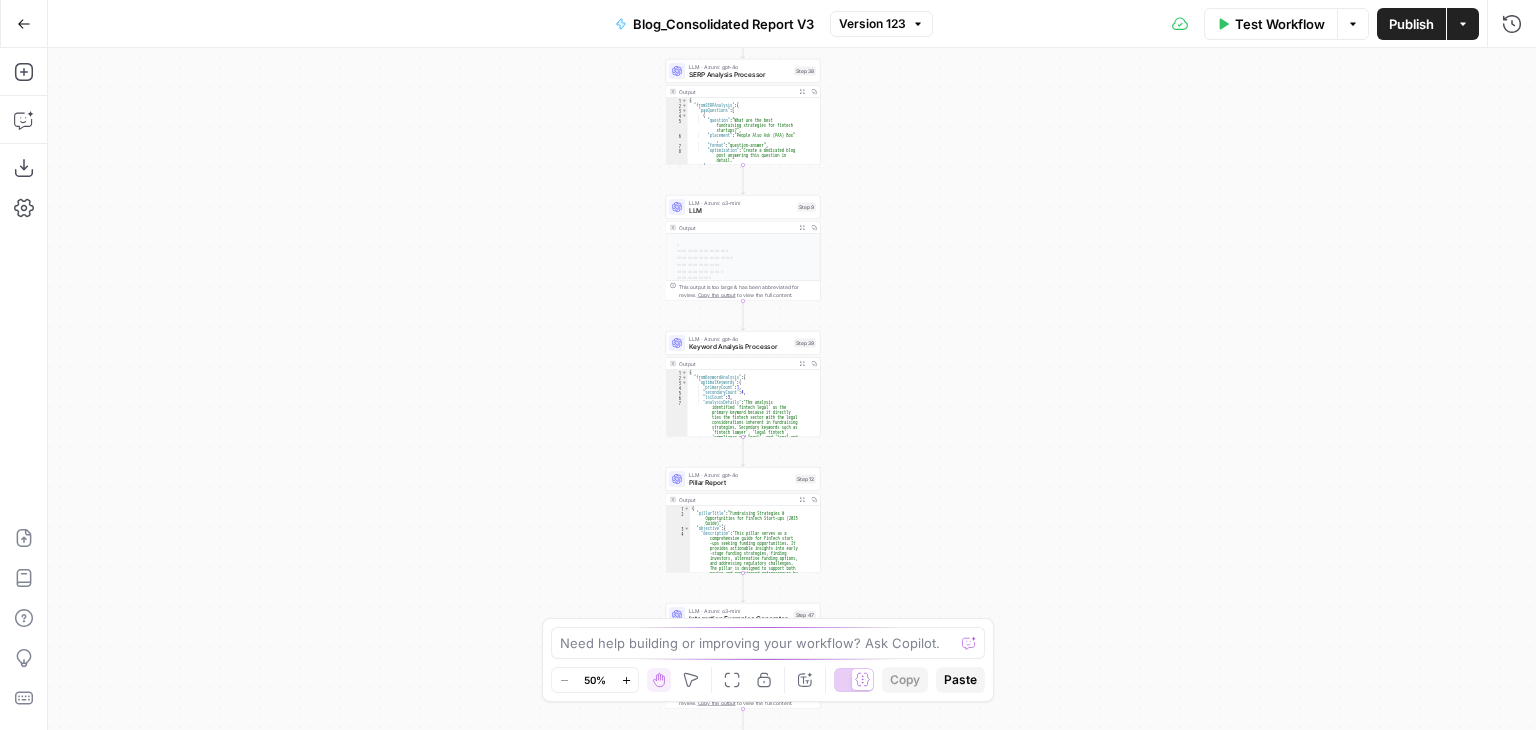 drag, startPoint x: 918, startPoint y: 209, endPoint x: 909, endPoint y: 521, distance: 312.1298 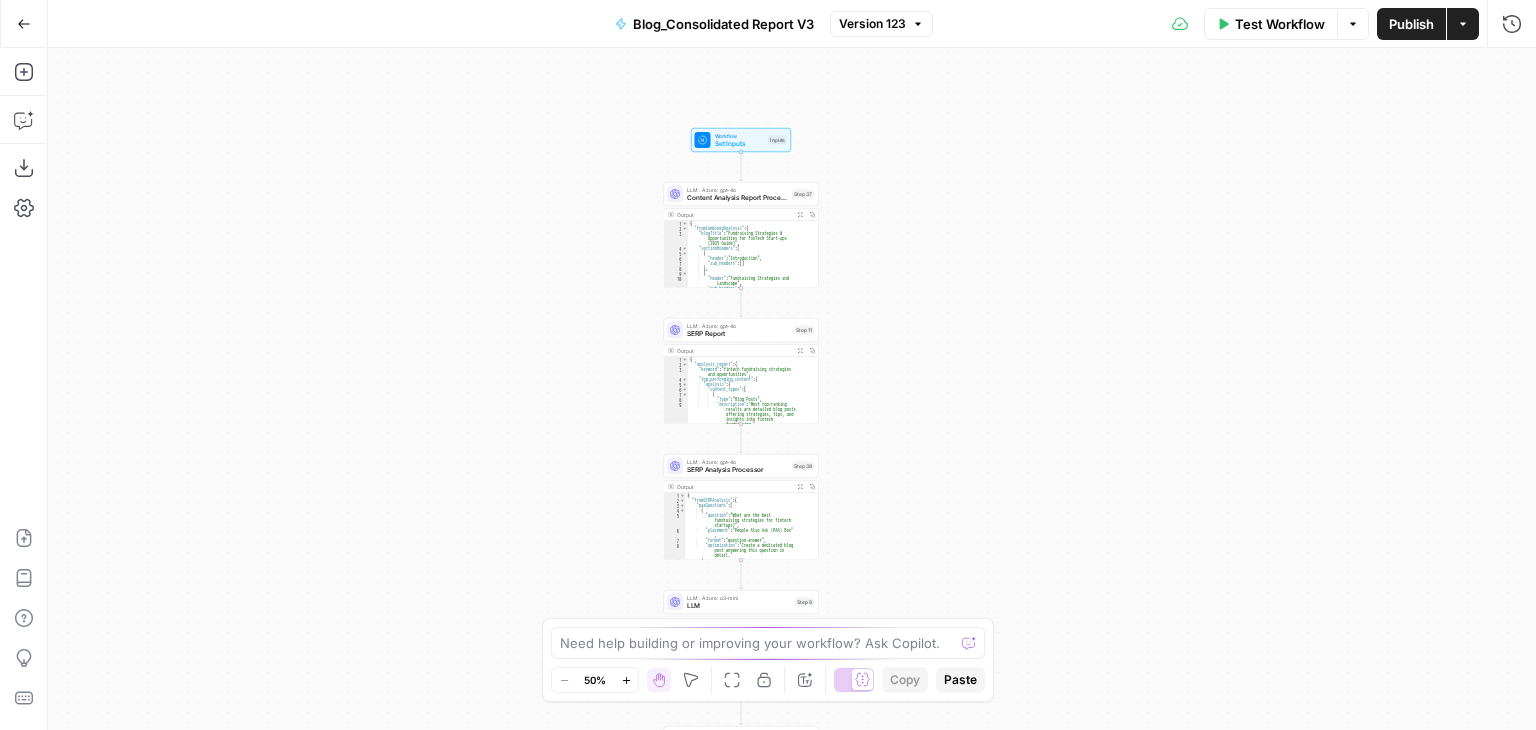 drag, startPoint x: 924, startPoint y: 177, endPoint x: 928, endPoint y: 515, distance: 338.02368 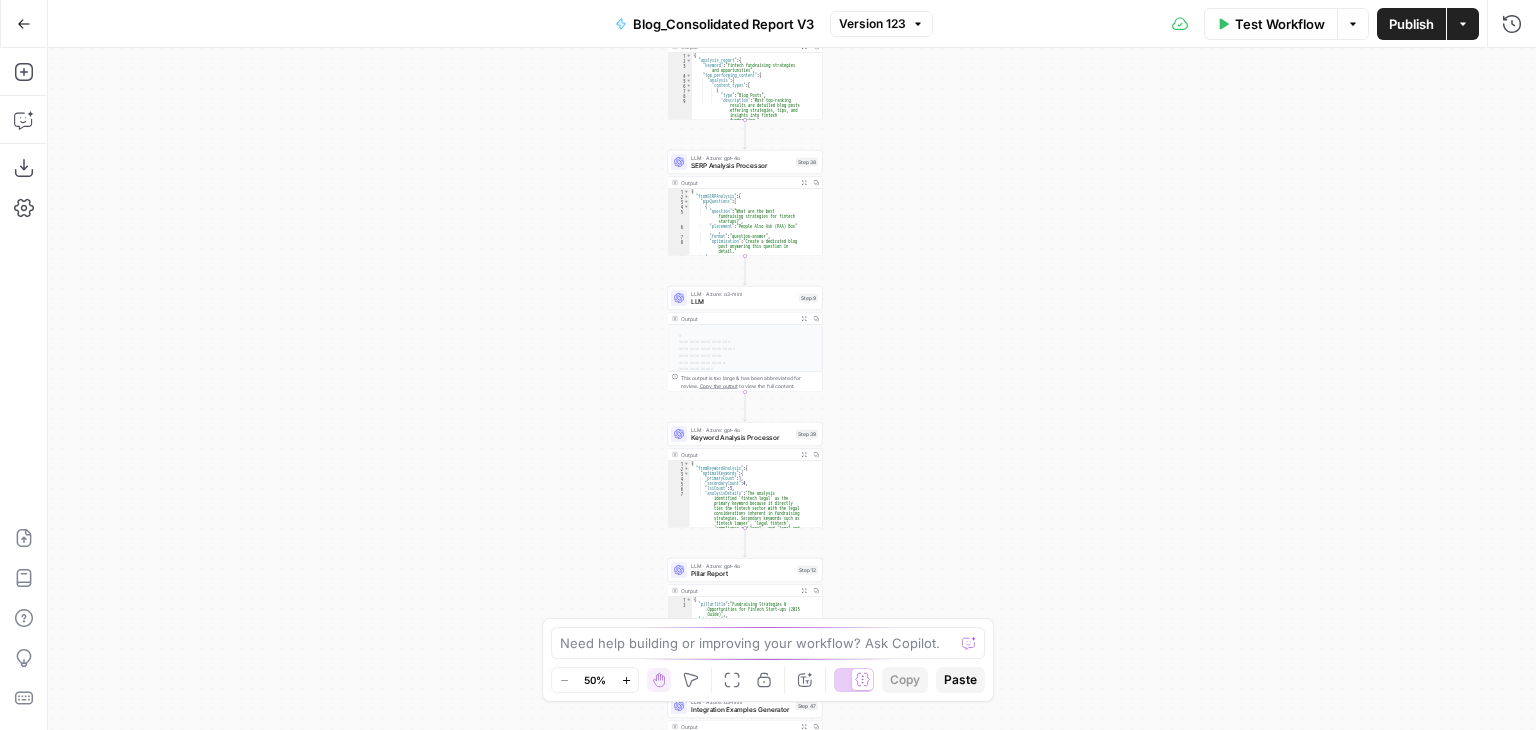 drag, startPoint x: 921, startPoint y: 437, endPoint x: 933, endPoint y: 39, distance: 398.18088 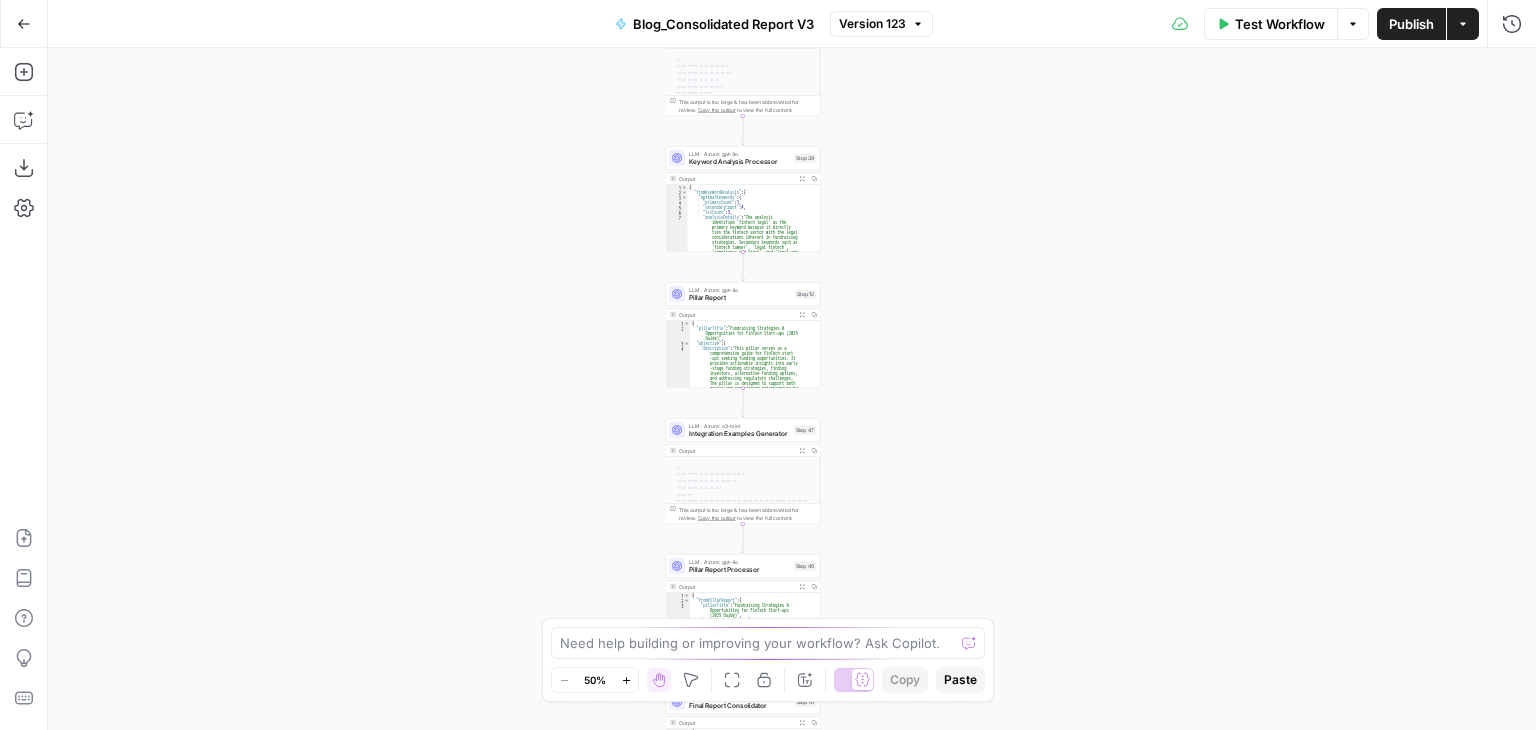 drag, startPoint x: 898, startPoint y: 462, endPoint x: 890, endPoint y: 253, distance: 209.15306 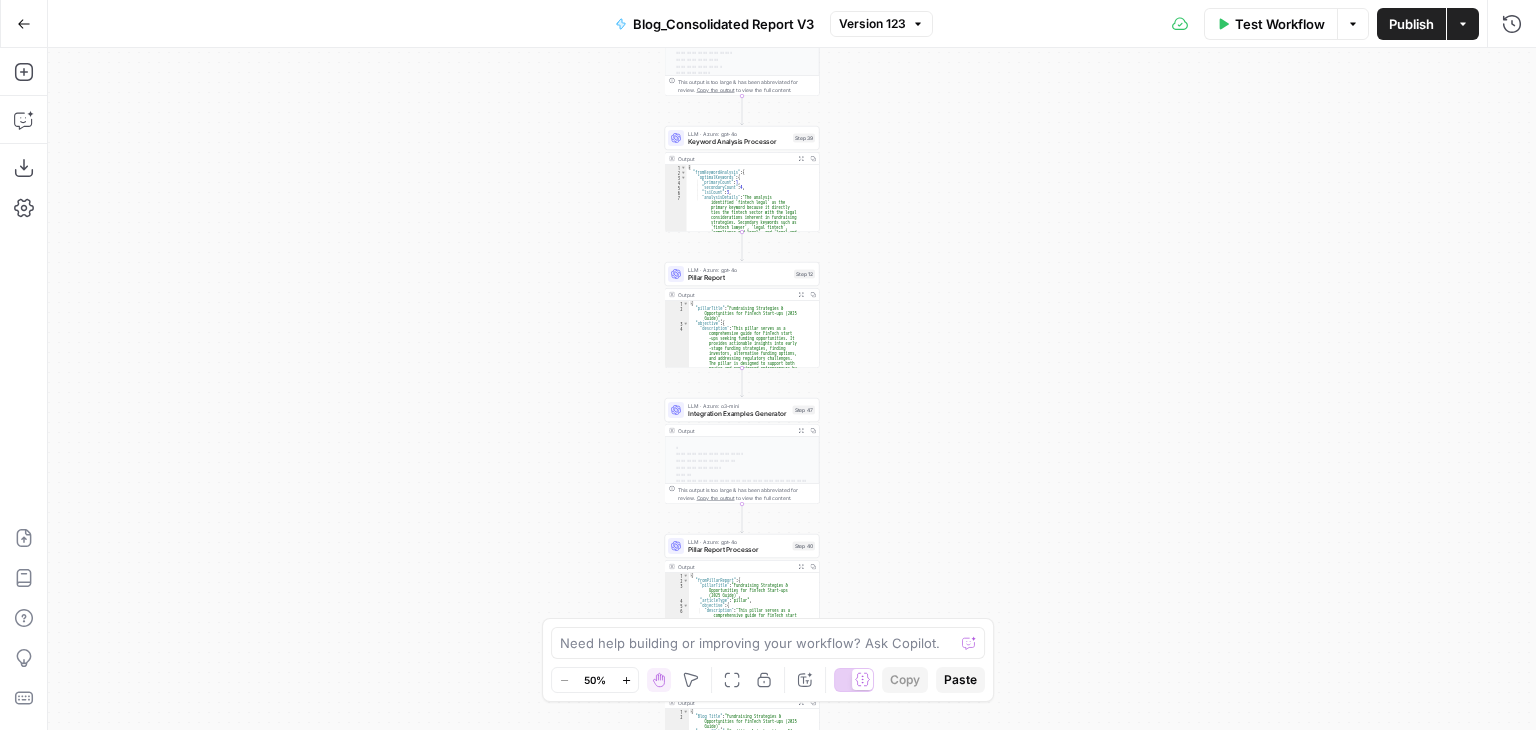 click on "Output" at bounding box center (735, 295) 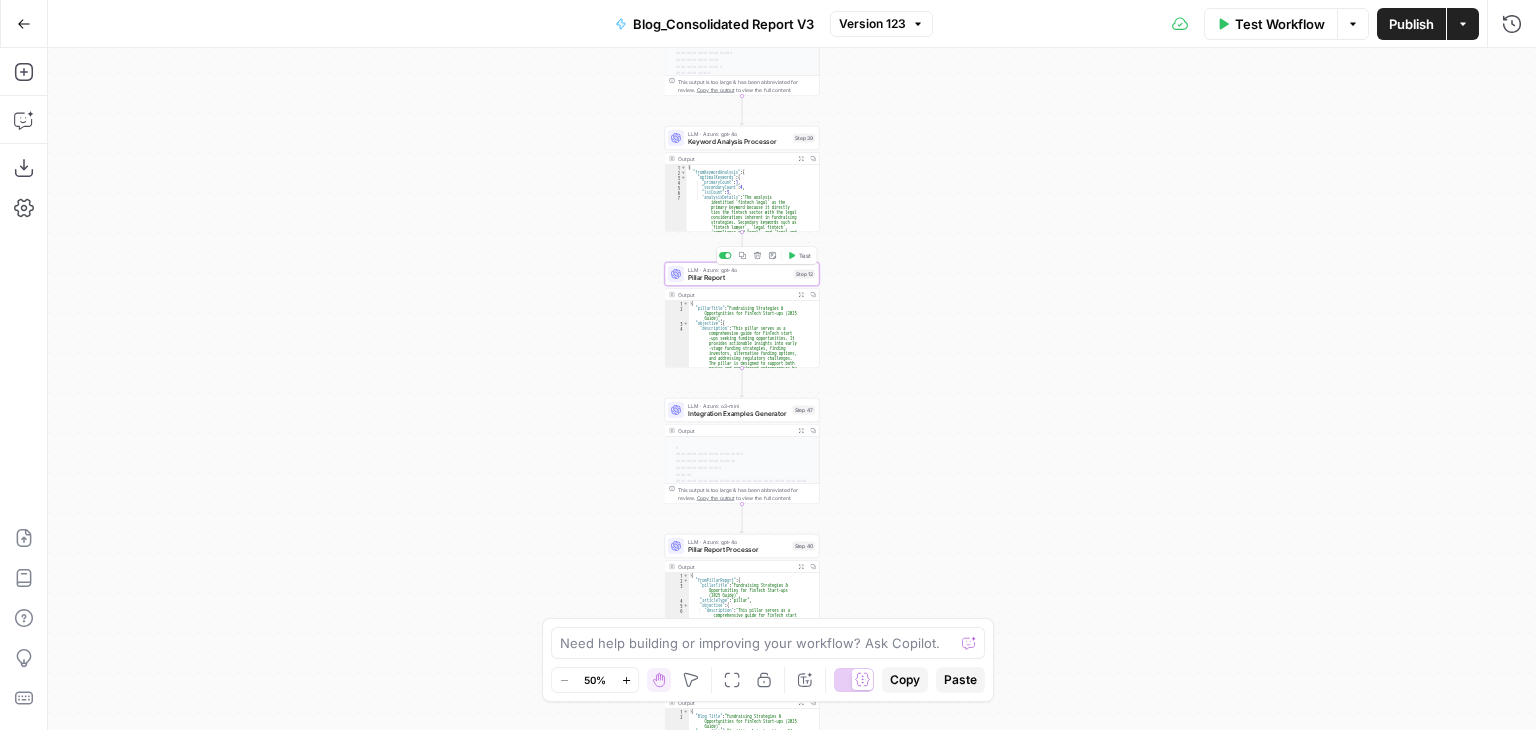 click on "Pillar Report" at bounding box center [739, 278] 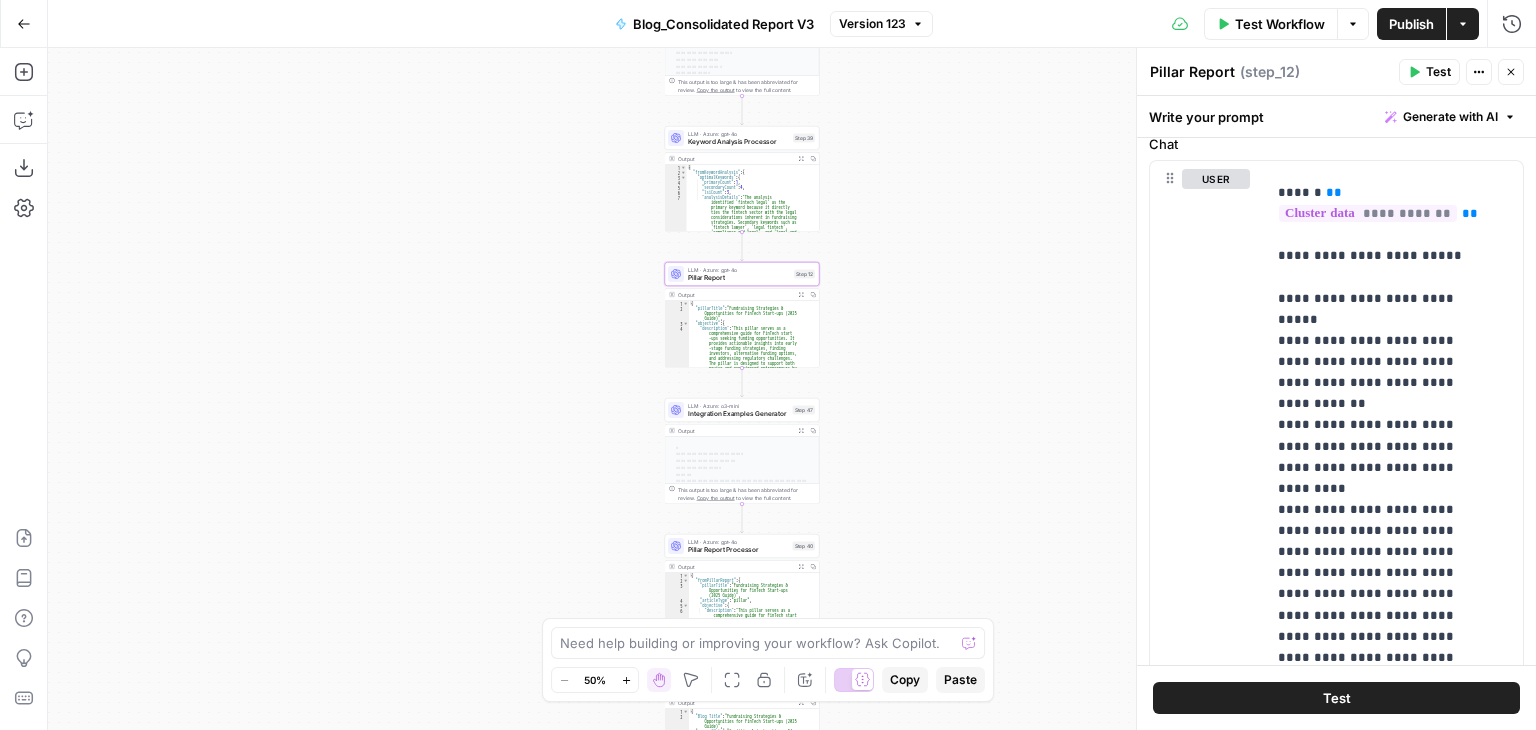 scroll, scrollTop: 252, scrollLeft: 0, axis: vertical 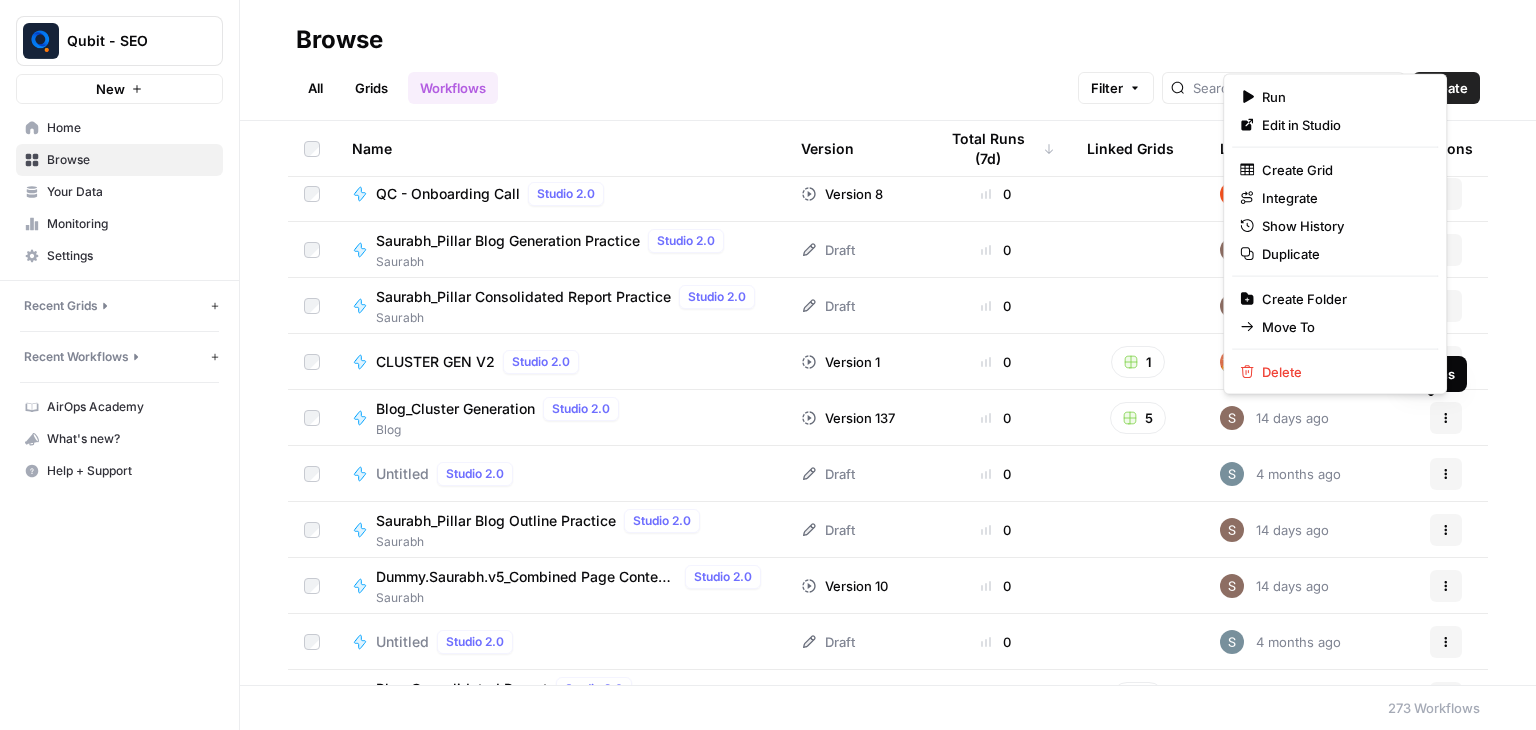 click on "Actions" at bounding box center (1446, 418) 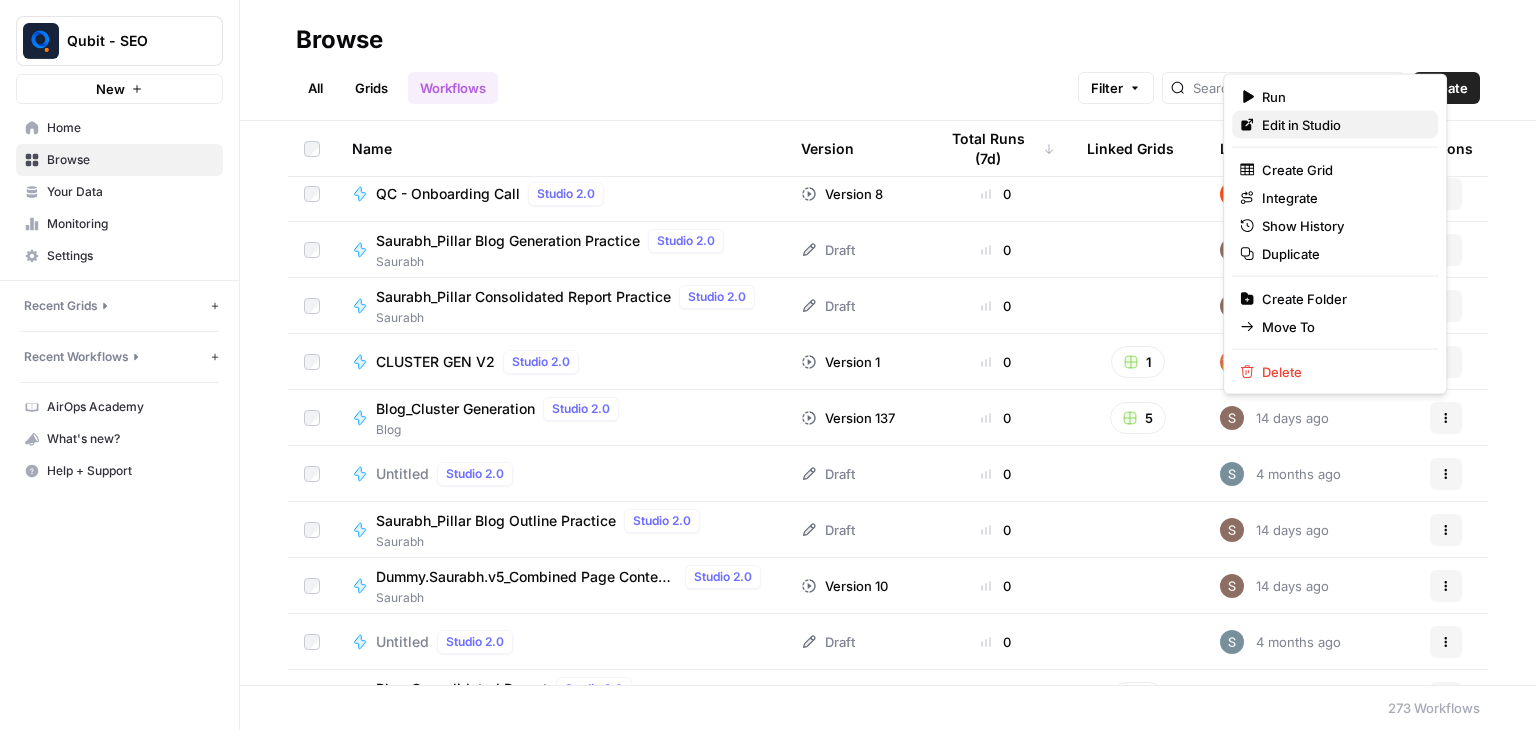 click on "Edit in Studio" at bounding box center [1335, 125] 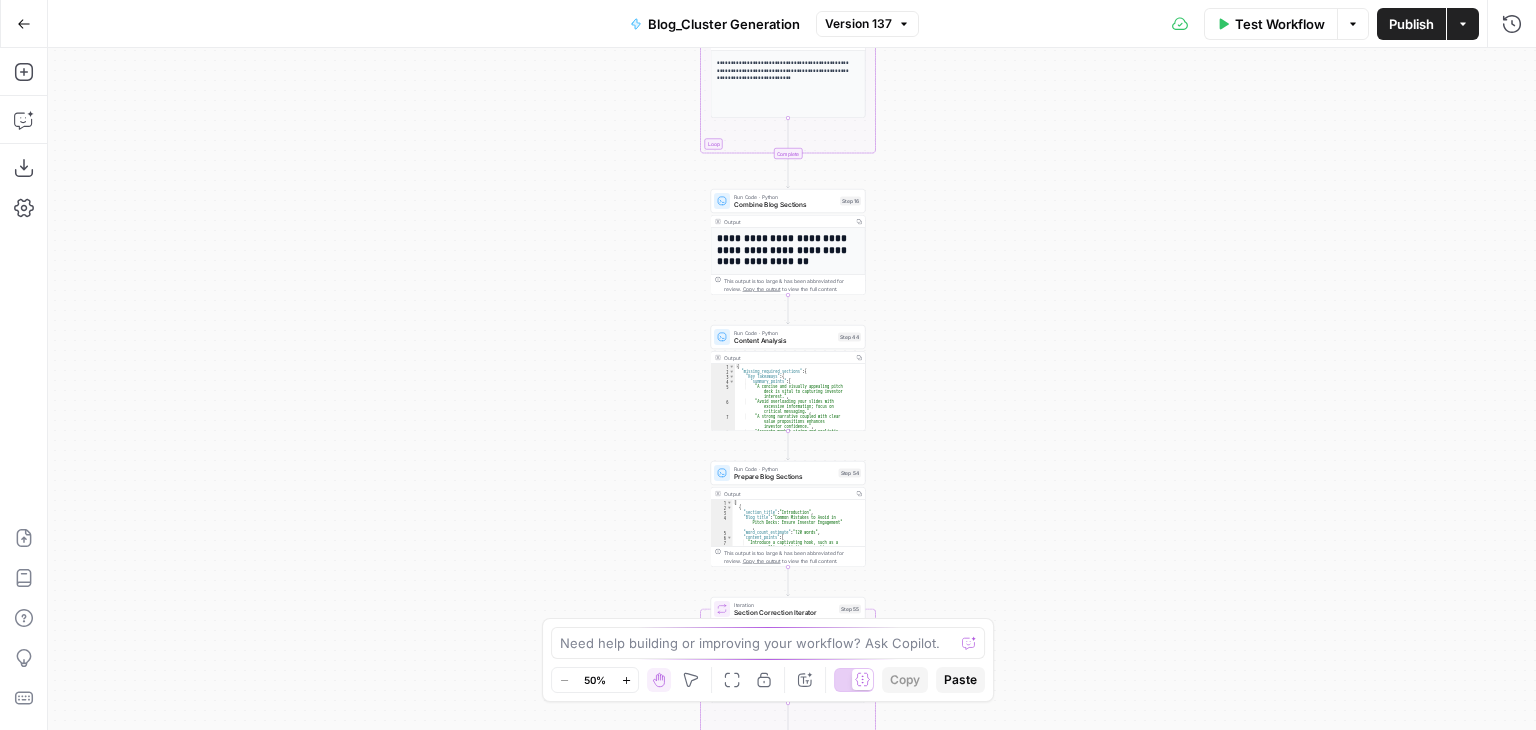 drag, startPoint x: 620, startPoint y: 358, endPoint x: 616, endPoint y: 342, distance: 16.492422 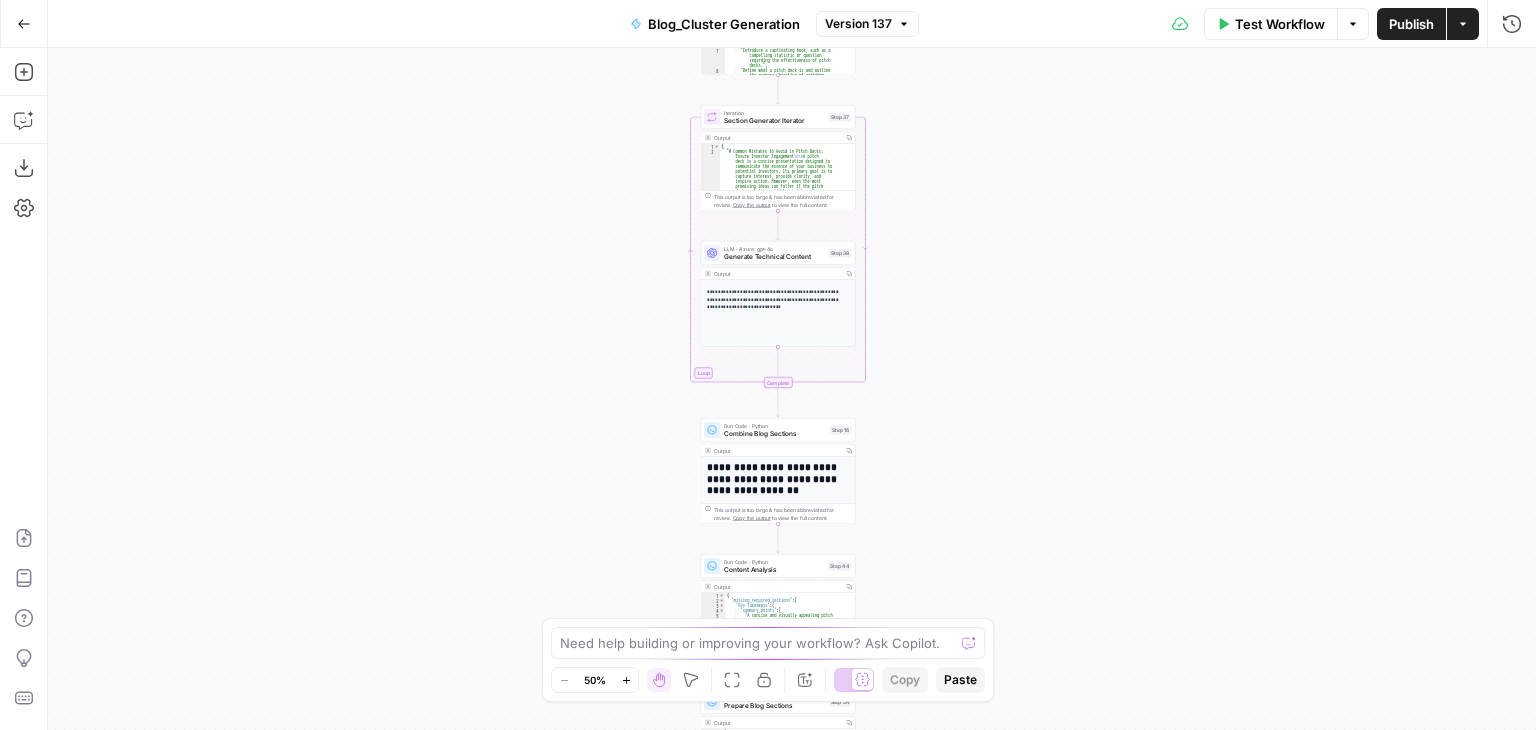 drag, startPoint x: 616, startPoint y: 342, endPoint x: 603, endPoint y: 597, distance: 255.33116 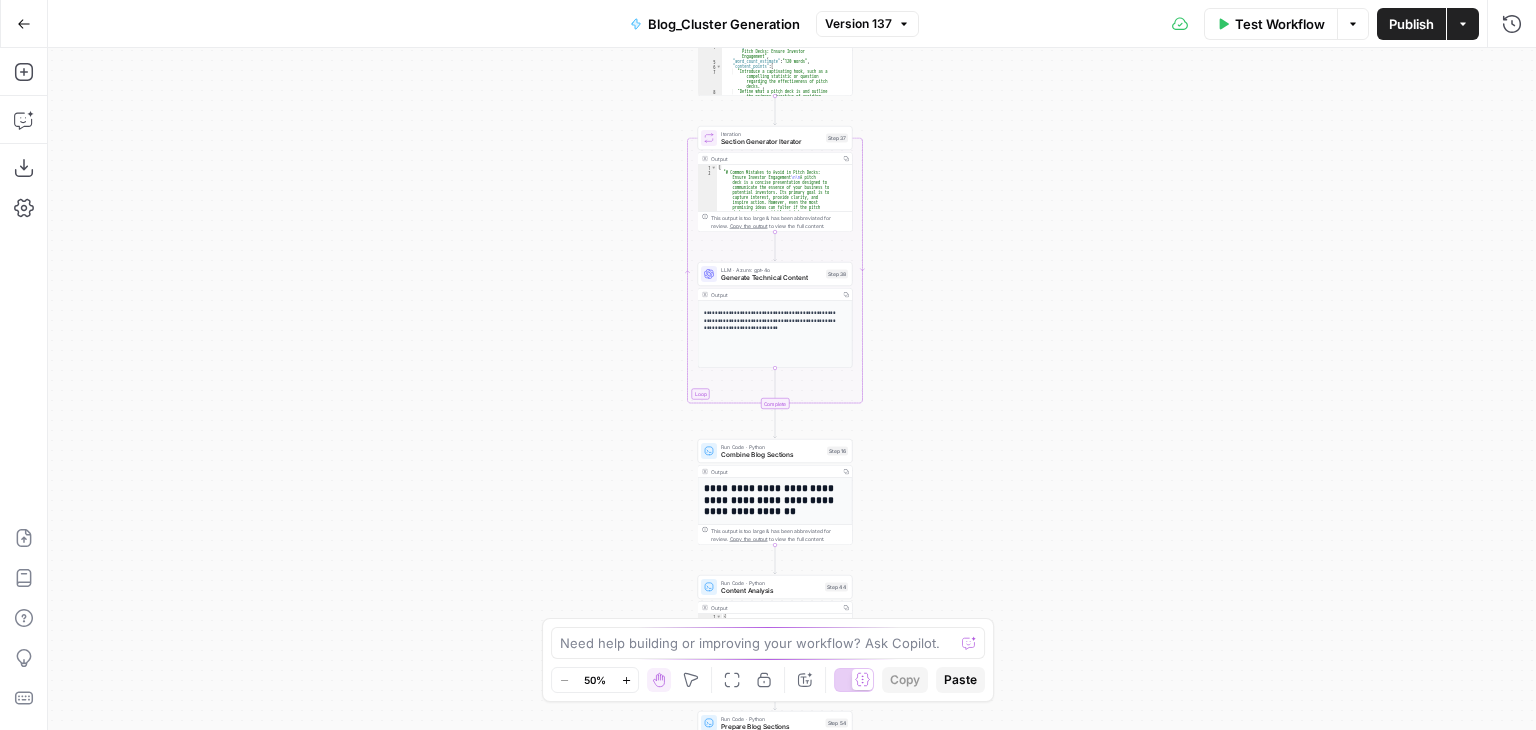 drag, startPoint x: 666, startPoint y: 283, endPoint x: 657, endPoint y: 477, distance: 194.20865 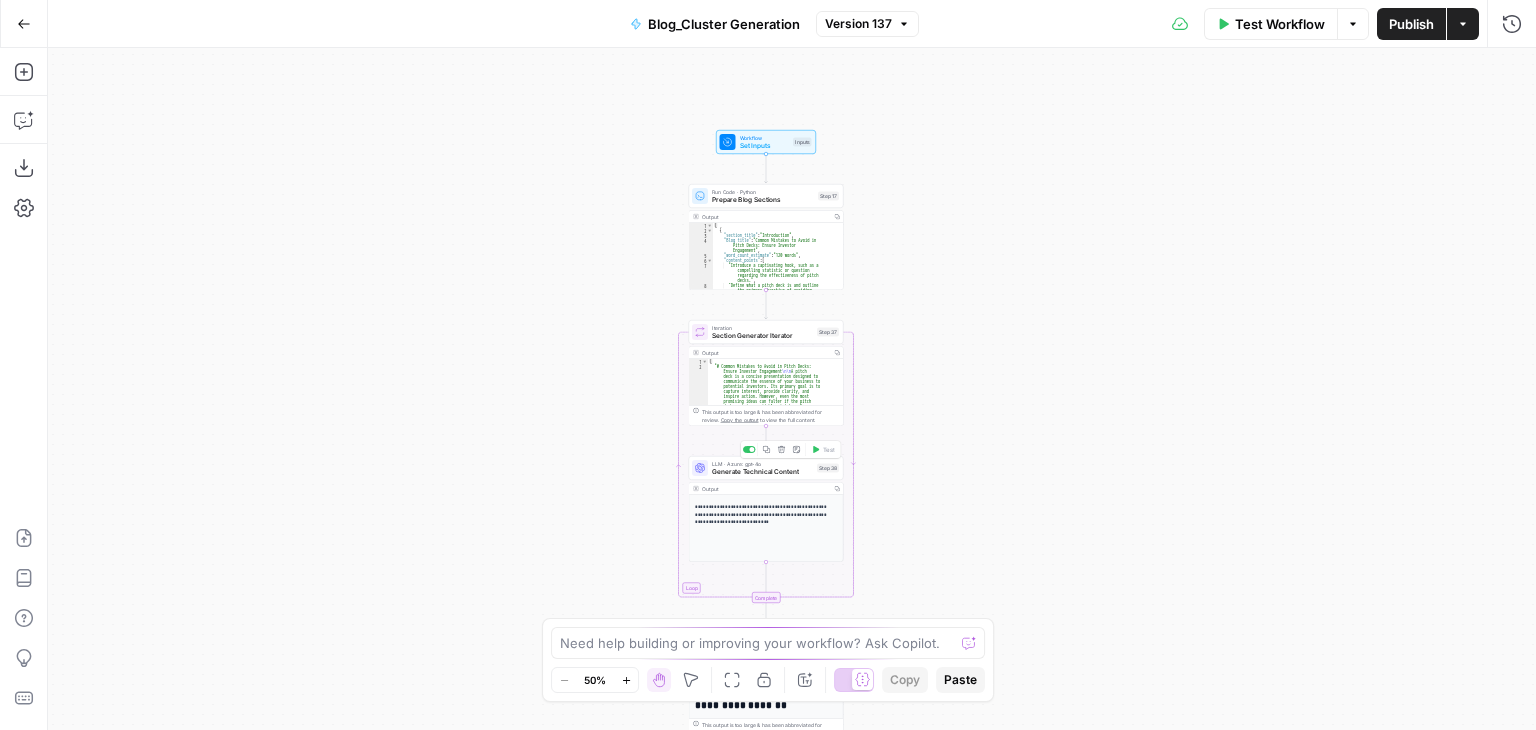 click on "Generate Technical Content" at bounding box center (762, 472) 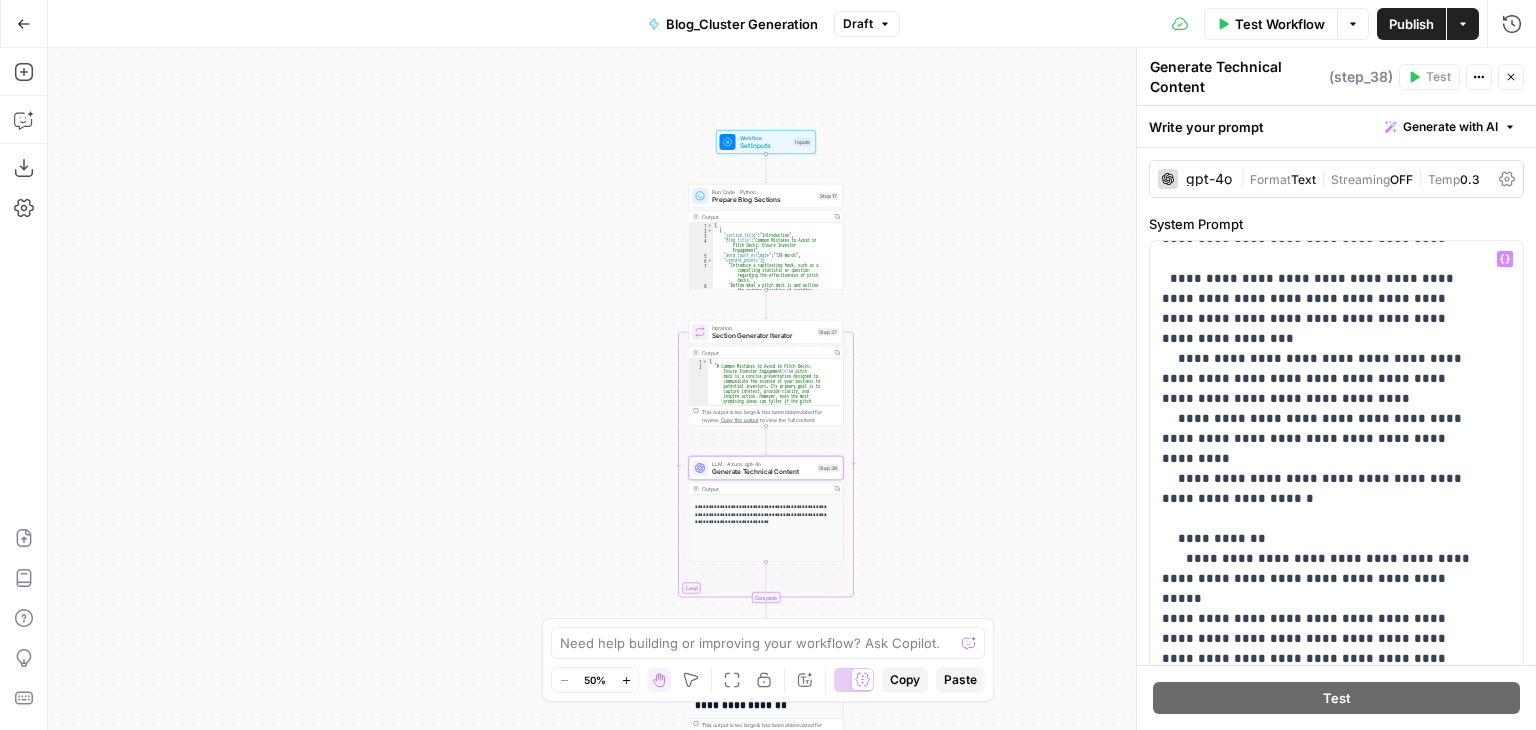 scroll, scrollTop: 3062, scrollLeft: 0, axis: vertical 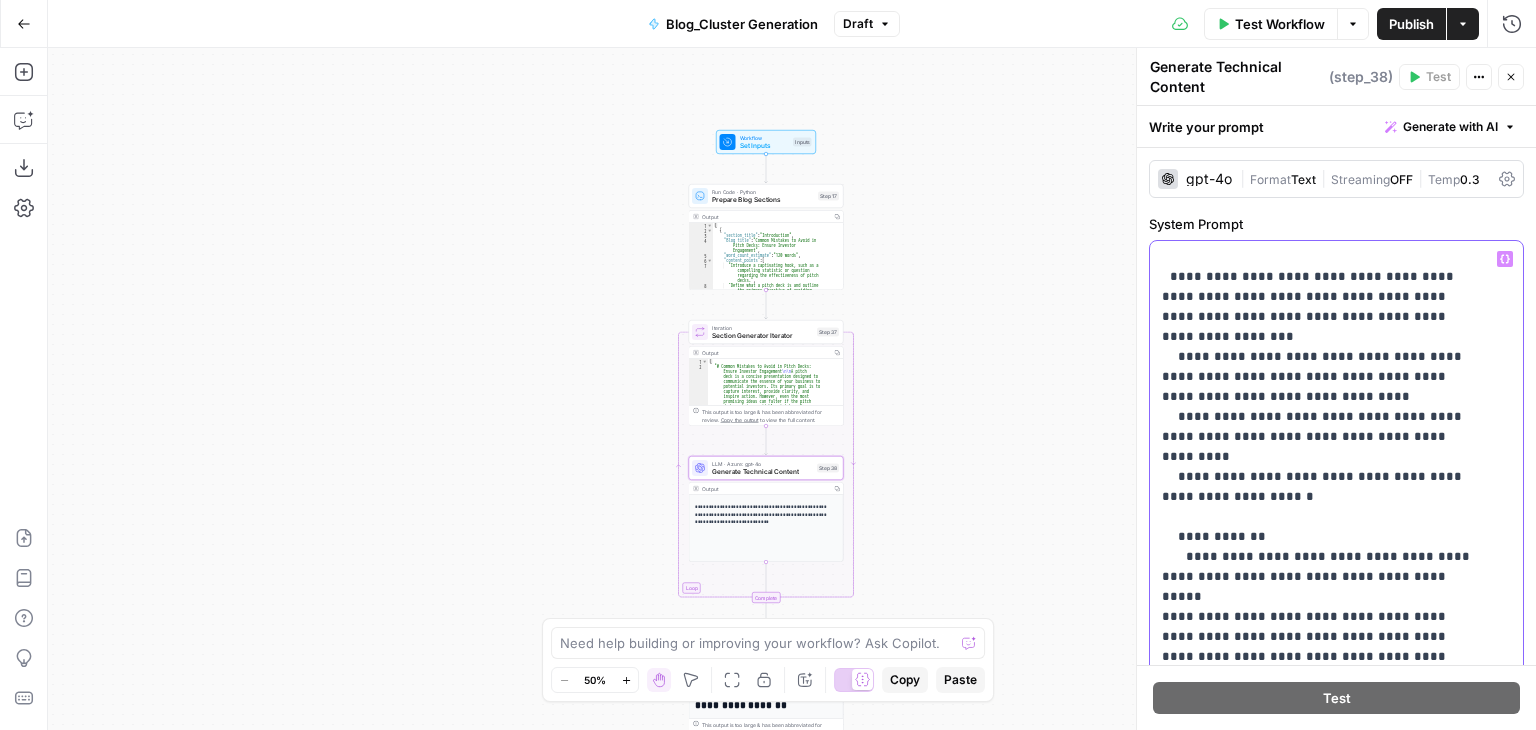 drag, startPoint x: 1319, startPoint y: 333, endPoint x: 1412, endPoint y: 445, distance: 145.57816 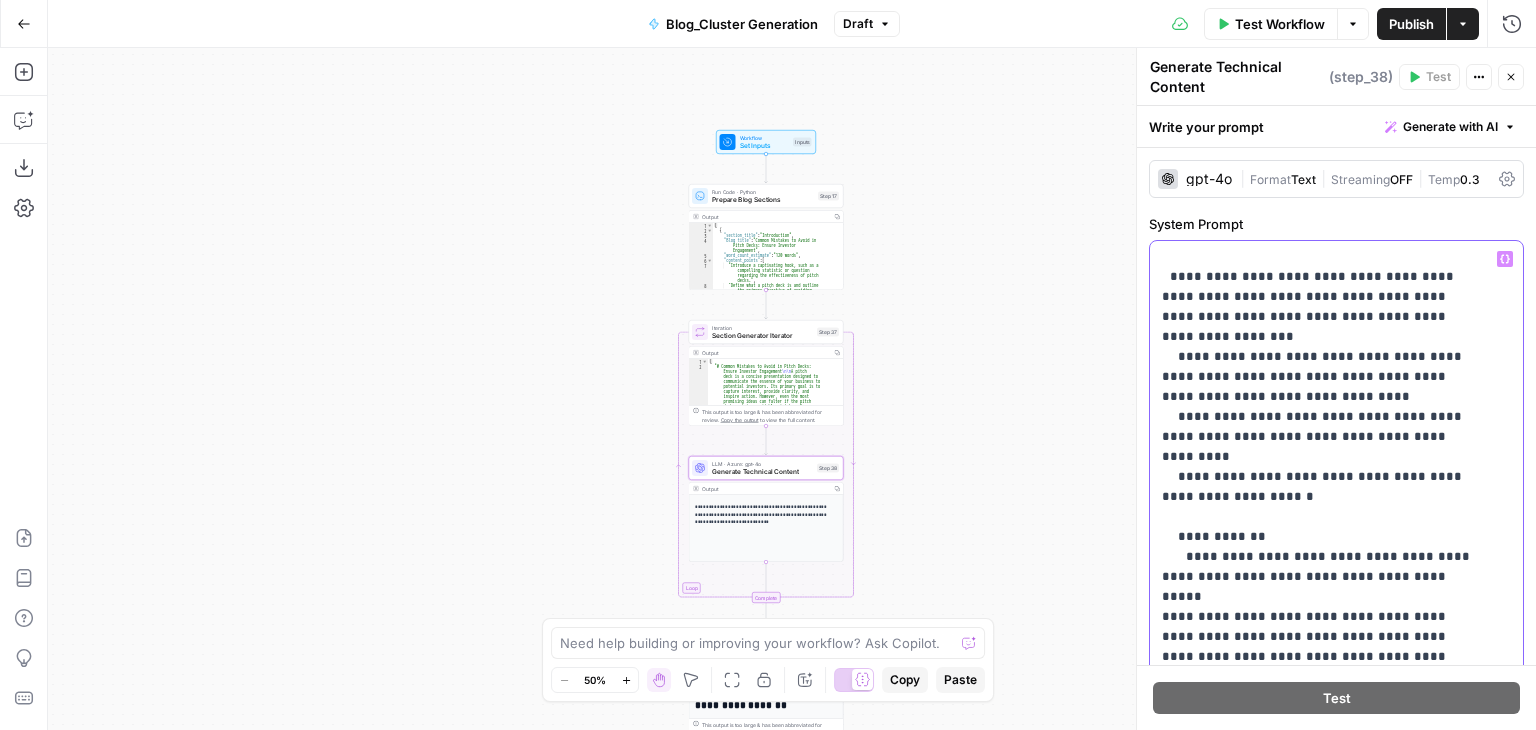 click on "**********" at bounding box center (1321, 887) 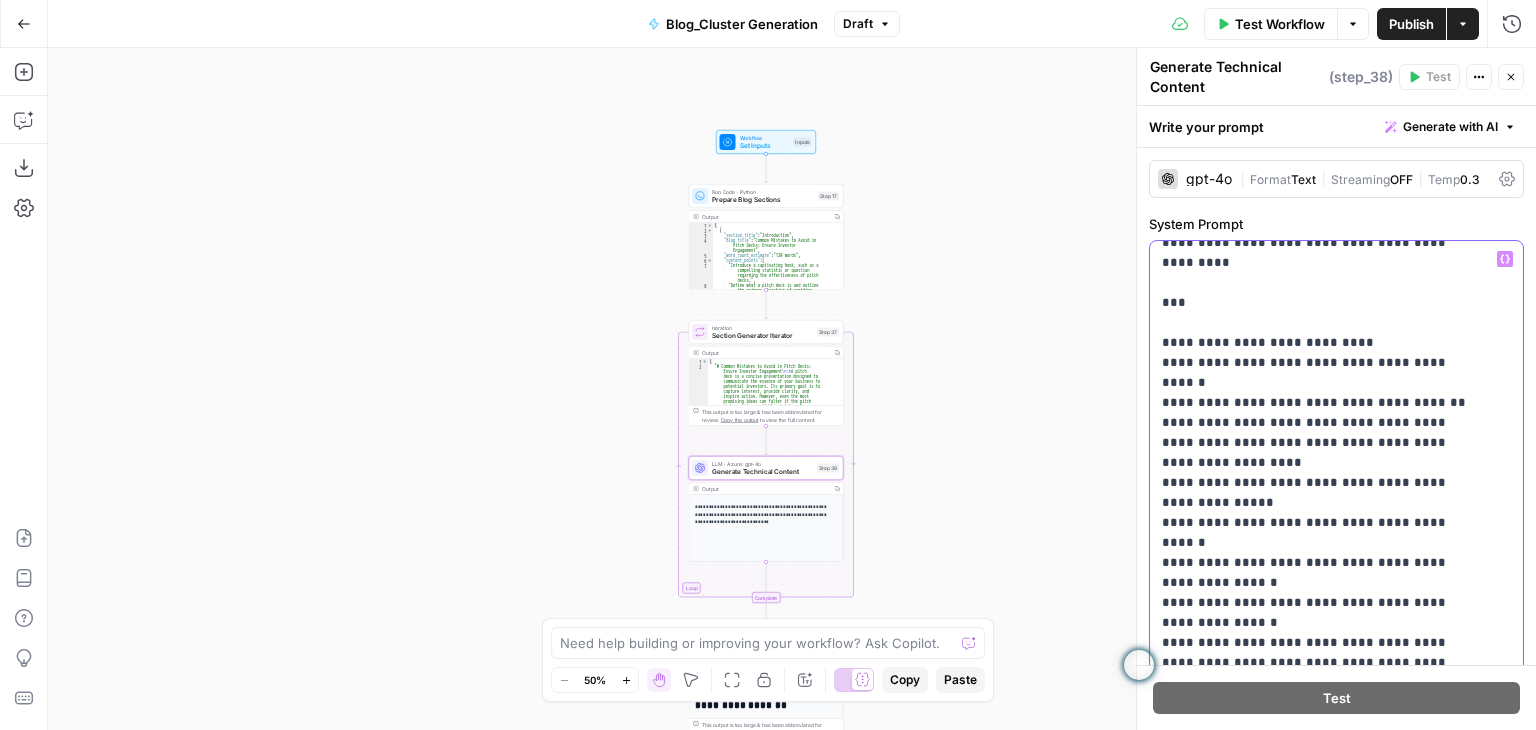 scroll, scrollTop: 6616, scrollLeft: 0, axis: vertical 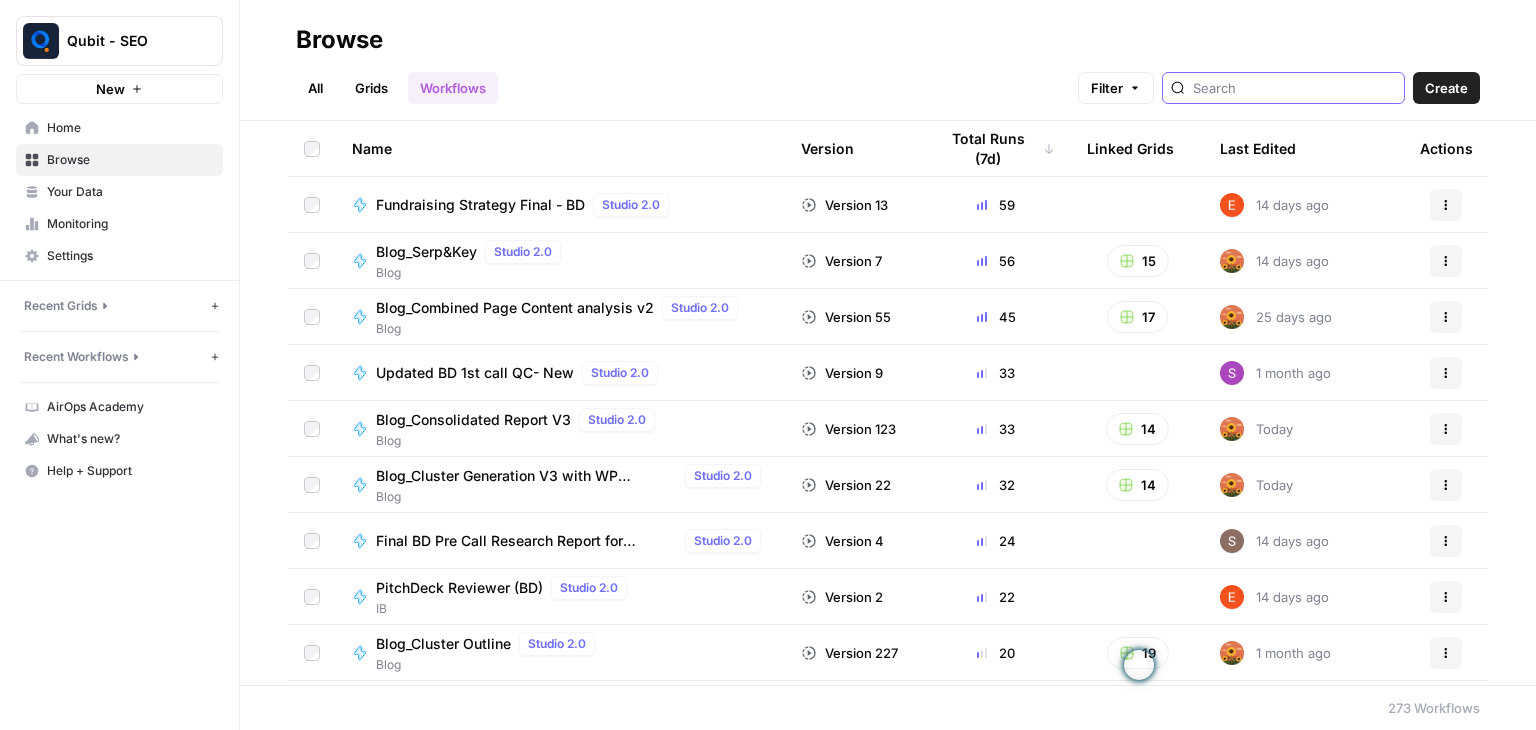 click at bounding box center [1294, 88] 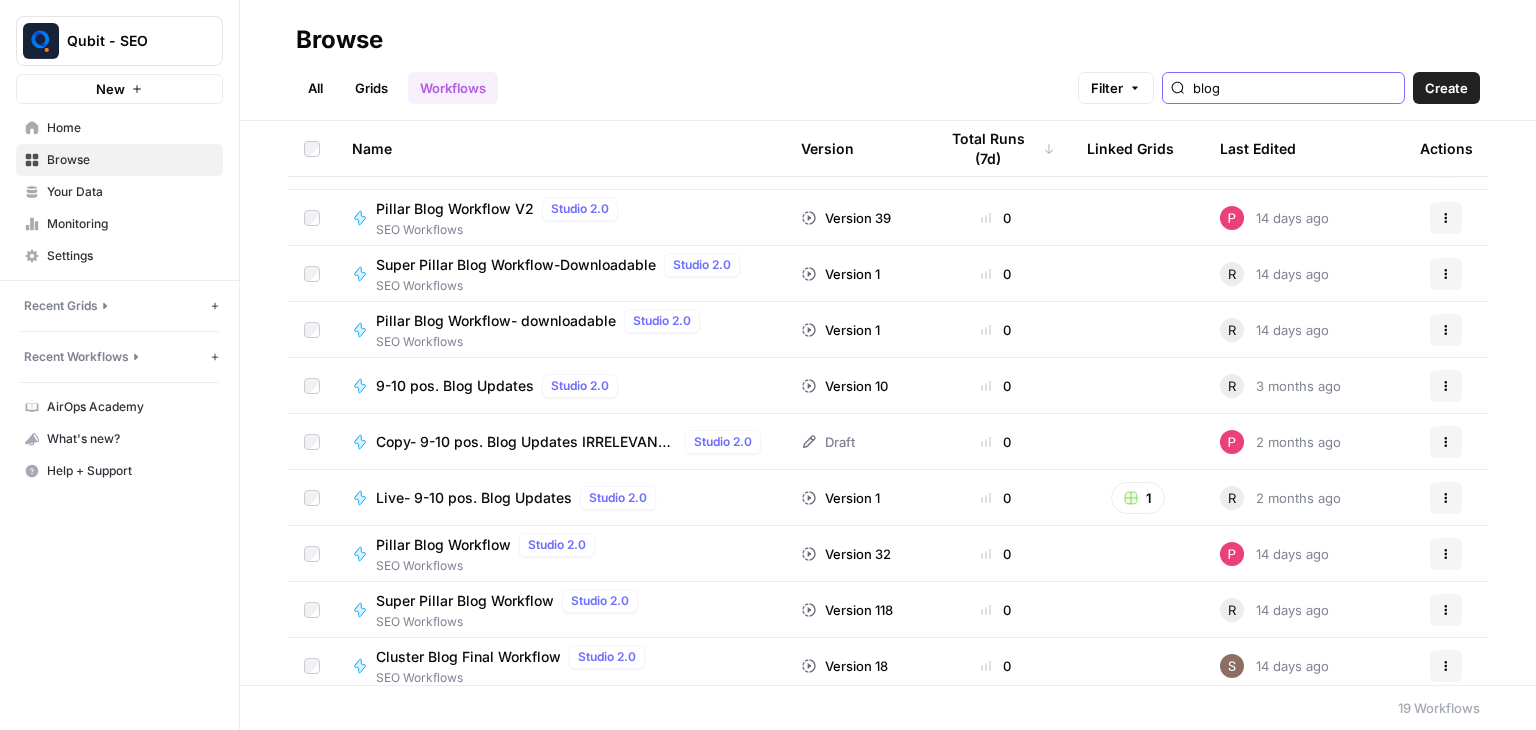 scroll, scrollTop: 556, scrollLeft: 0, axis: vertical 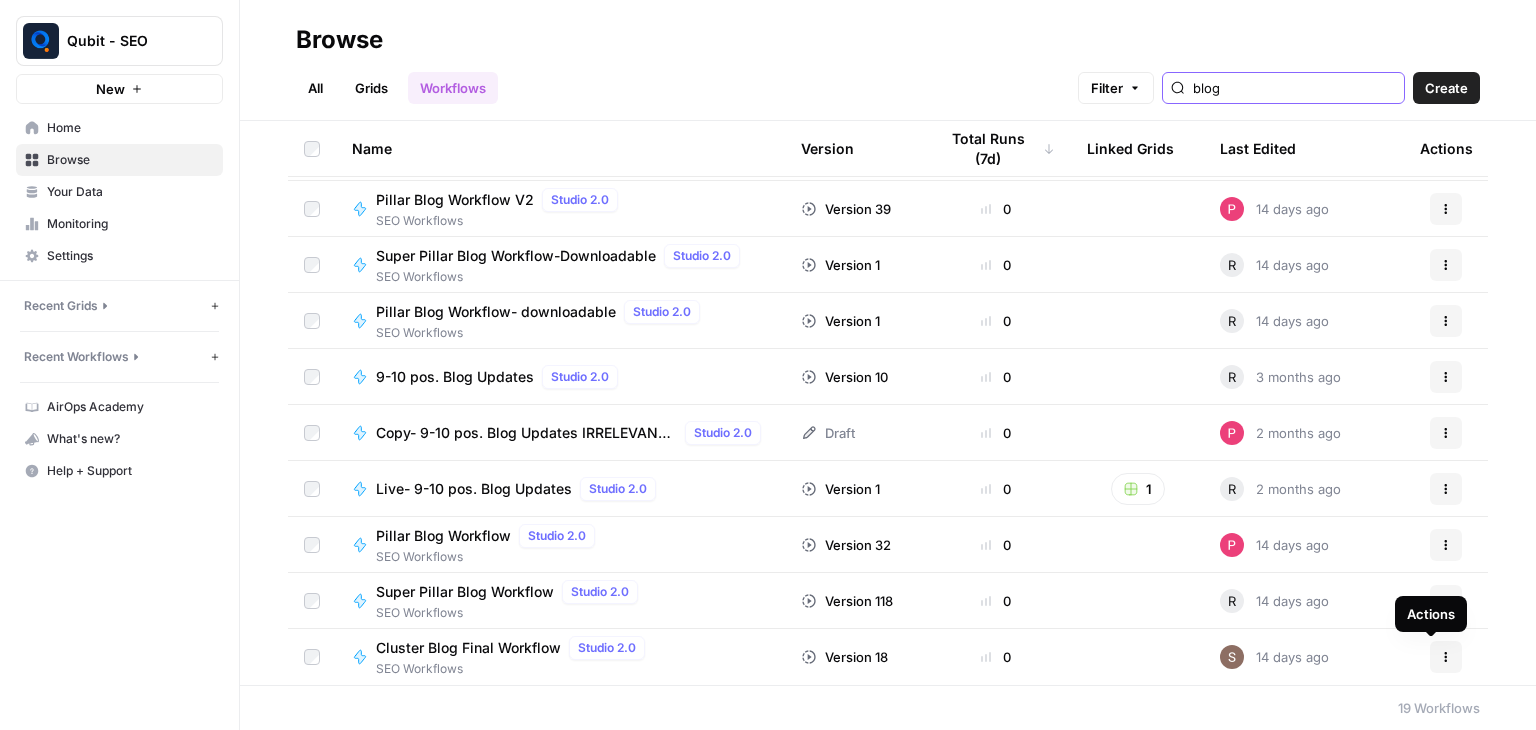 type on "blog" 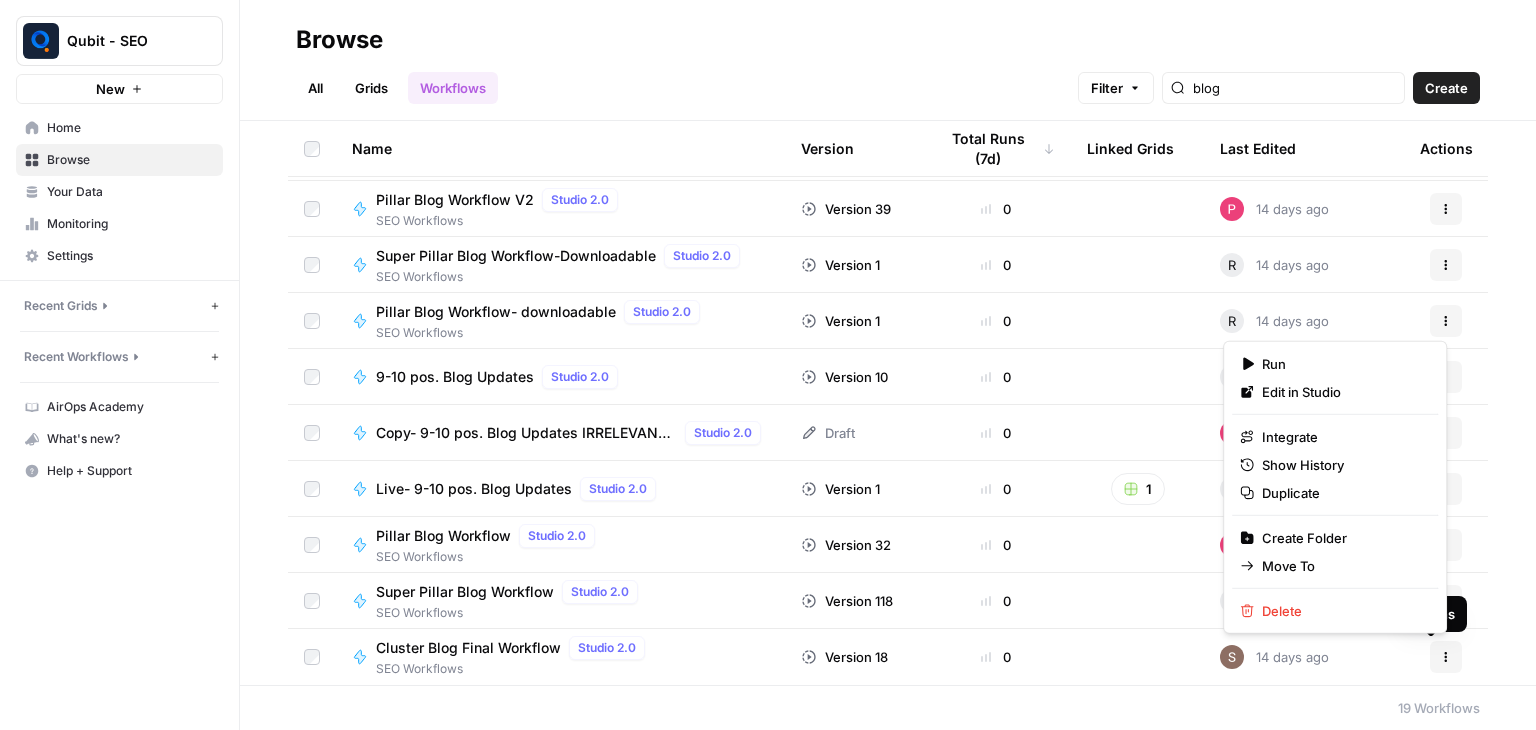 click 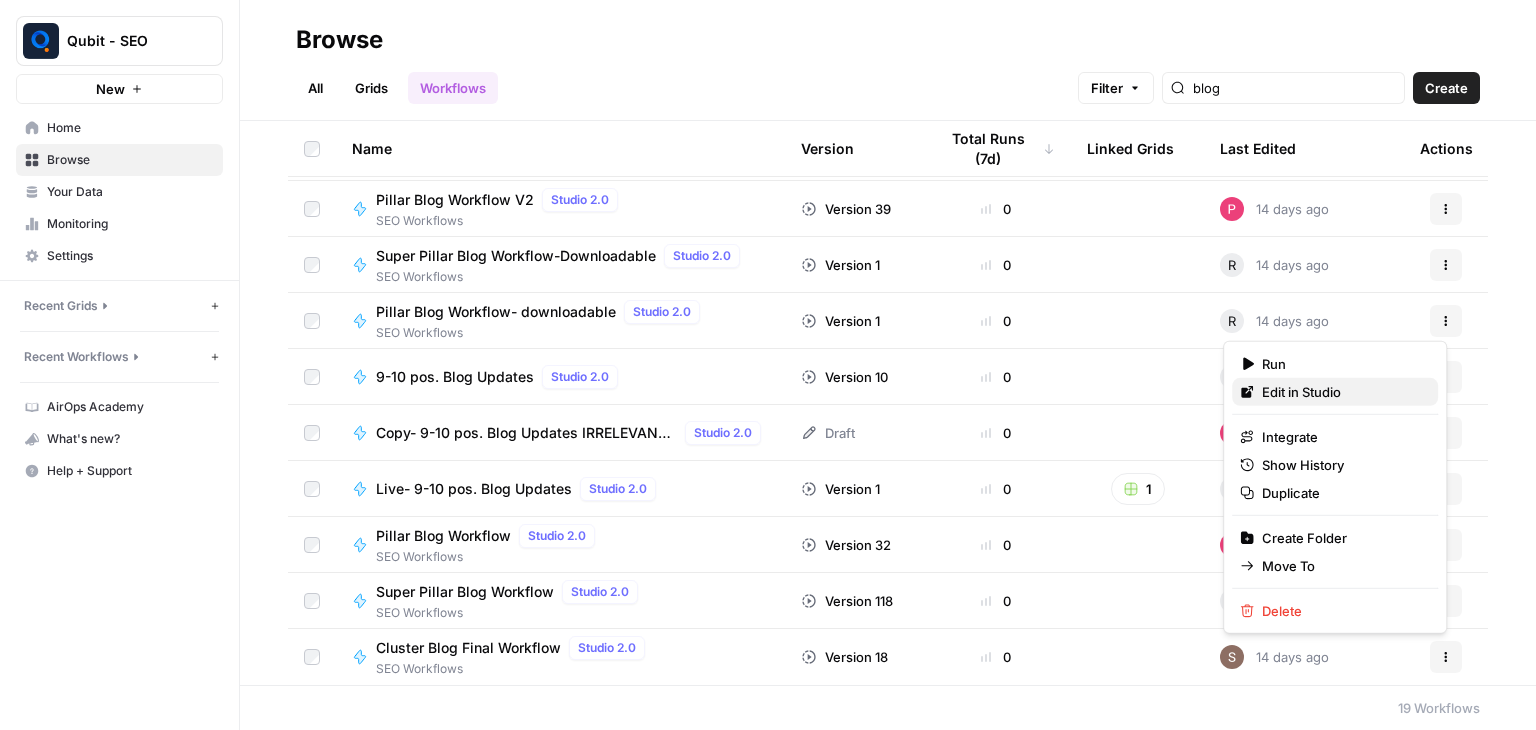click on "Edit in Studio" at bounding box center [1301, 392] 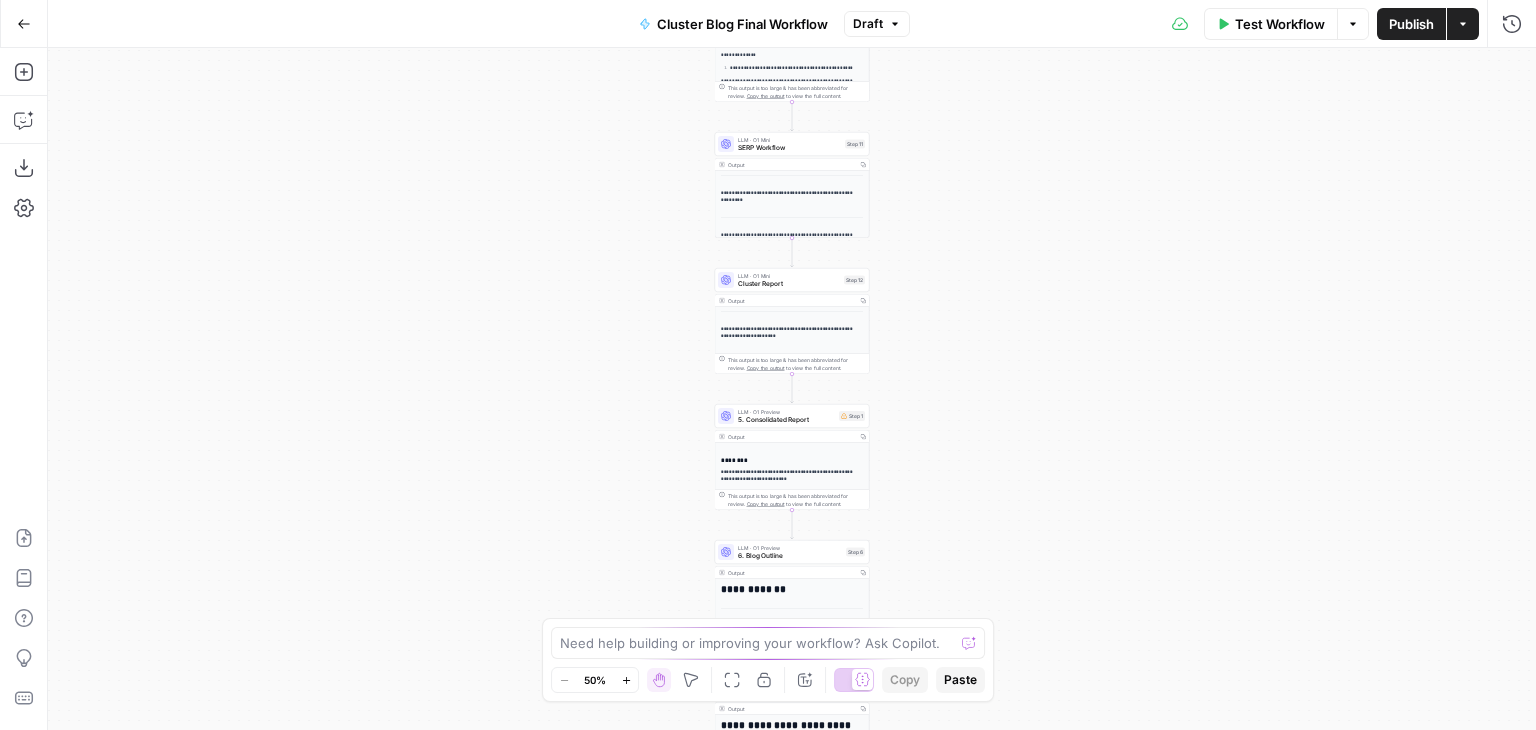 drag, startPoint x: 1031, startPoint y: 201, endPoint x: 662, endPoint y: 509, distance: 480.6506 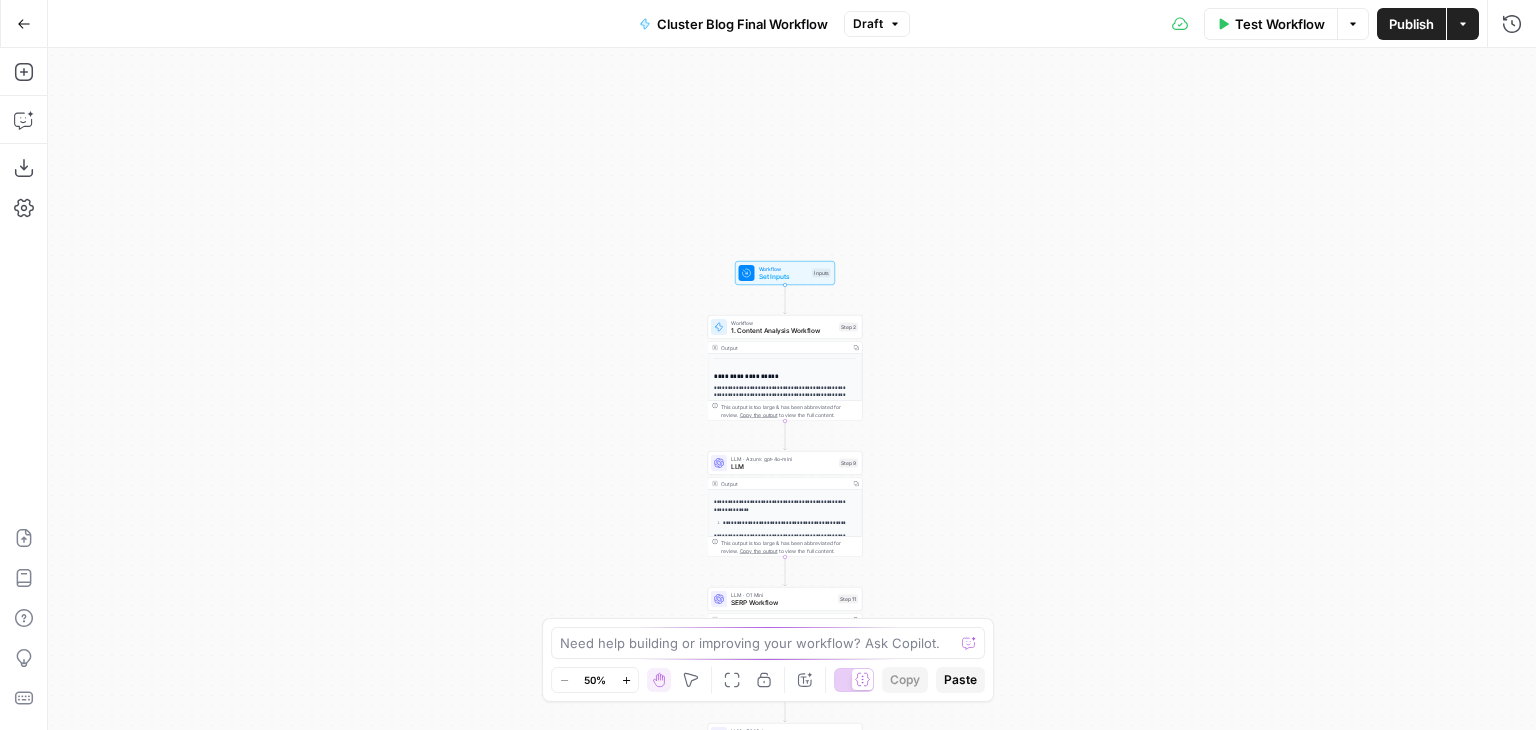 drag, startPoint x: 660, startPoint y: 281, endPoint x: 665, endPoint y: 537, distance: 256.04883 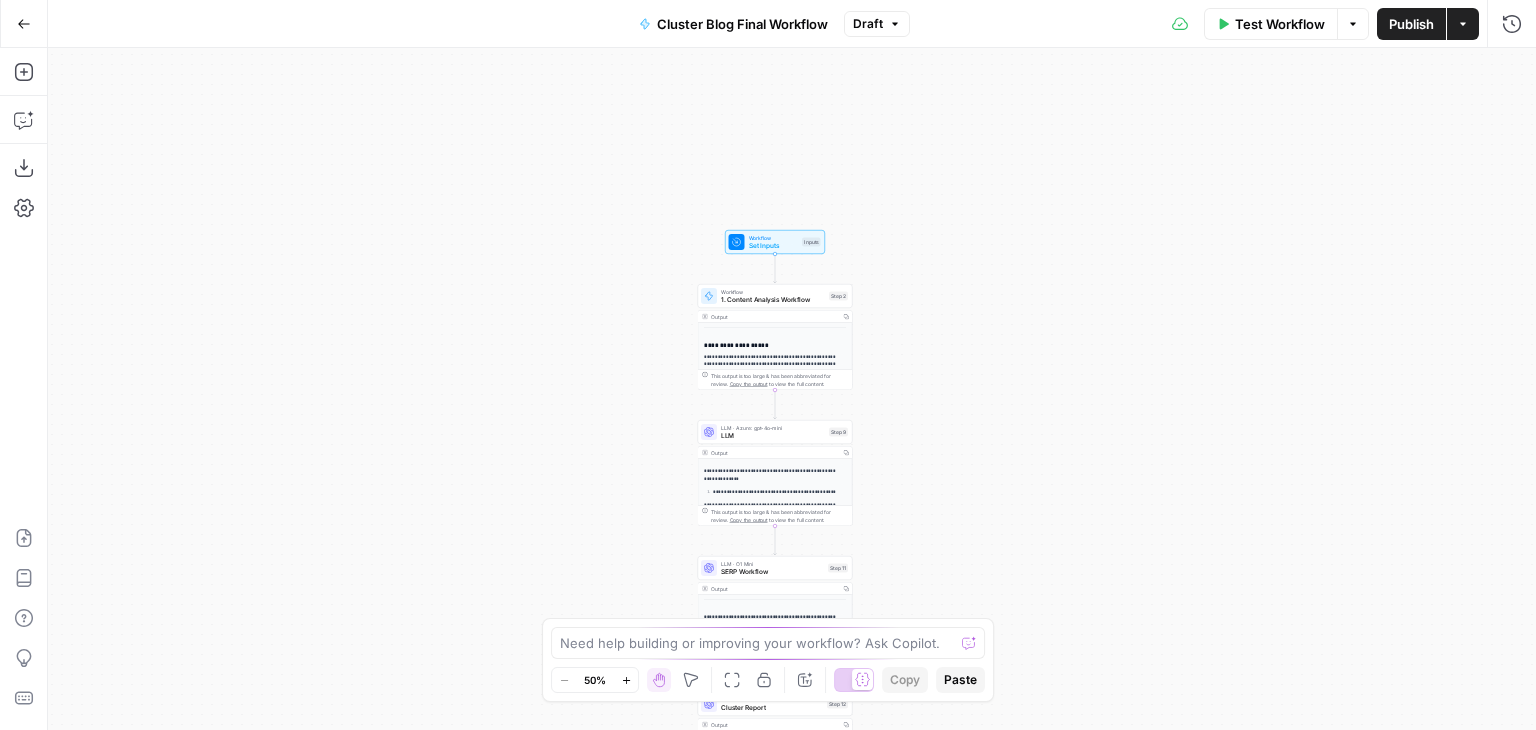 drag, startPoint x: 665, startPoint y: 537, endPoint x: 632, endPoint y: 231, distance: 307.77426 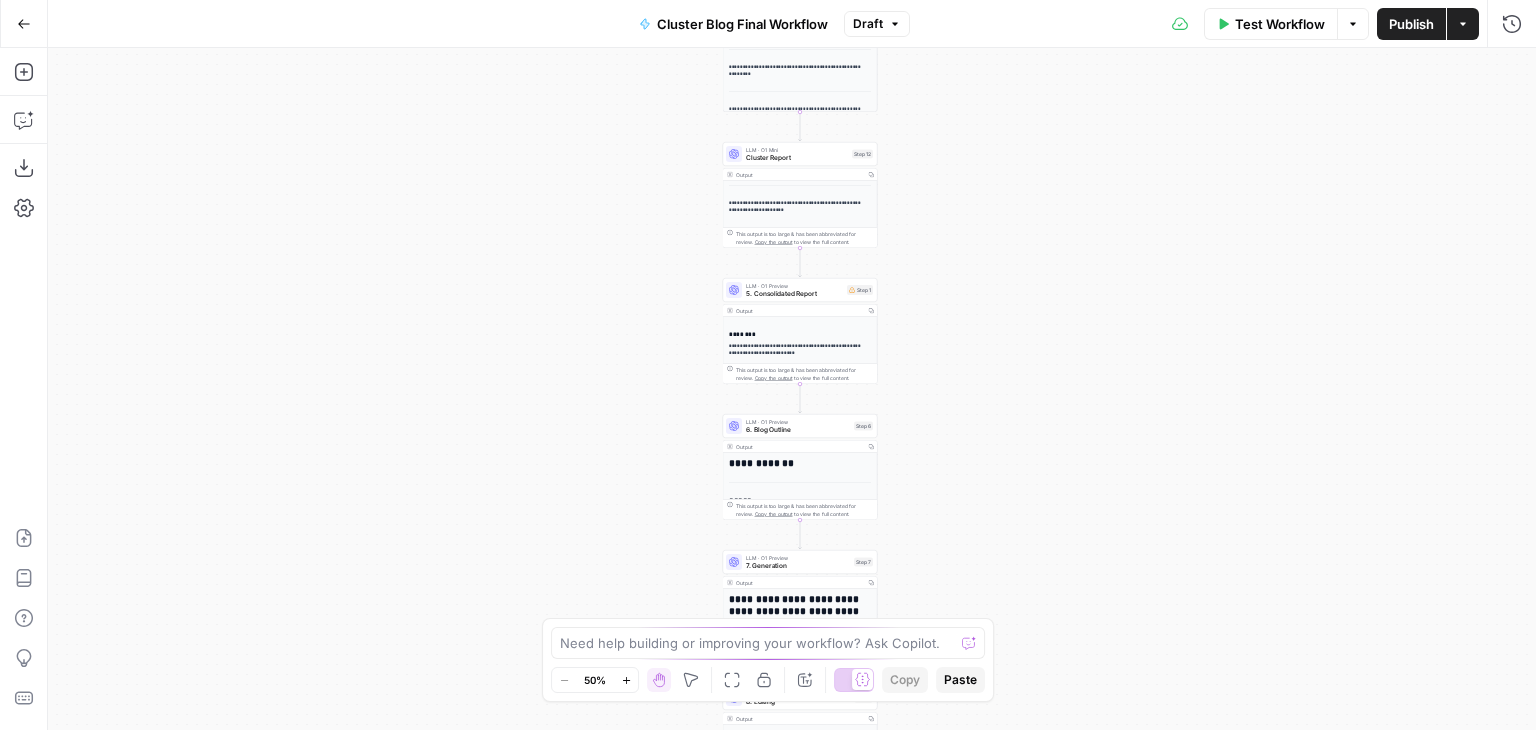 drag, startPoint x: 616, startPoint y: 533, endPoint x: 660, endPoint y: 217, distance: 319.04858 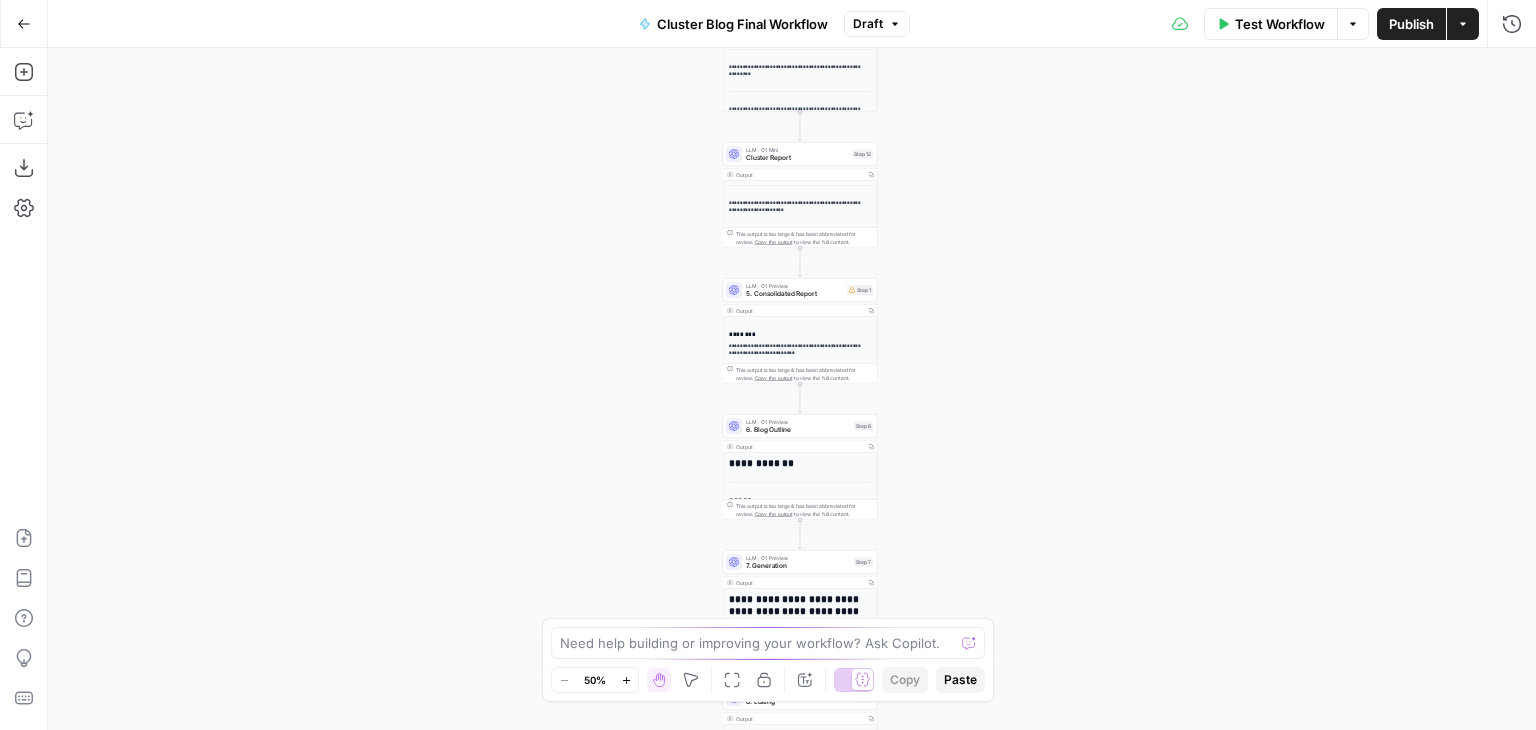 click on "**********" at bounding box center (792, 389) 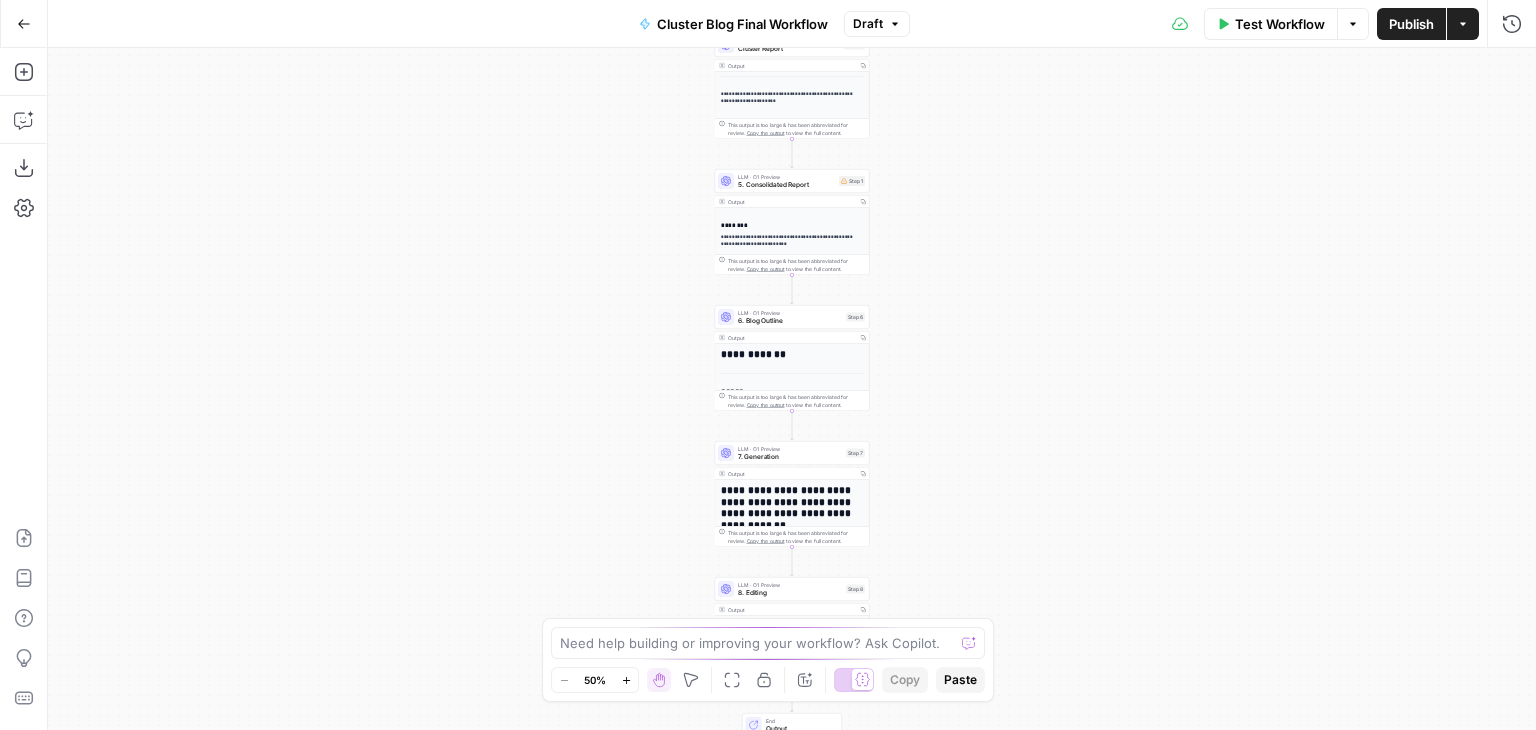 drag, startPoint x: 648, startPoint y: 399, endPoint x: 637, endPoint y: 280, distance: 119.507324 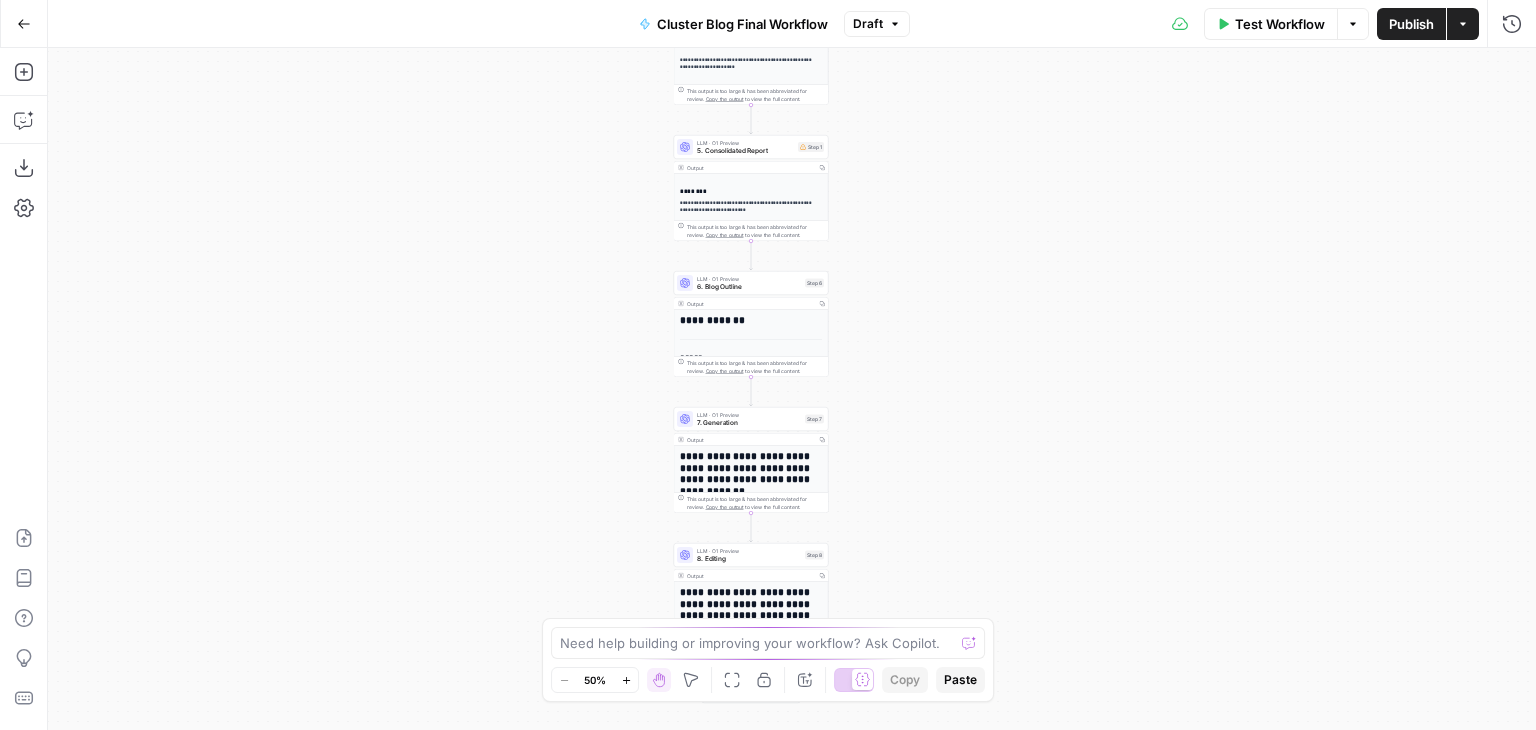 drag, startPoint x: 615, startPoint y: 493, endPoint x: 576, endPoint y: 479, distance: 41.4367 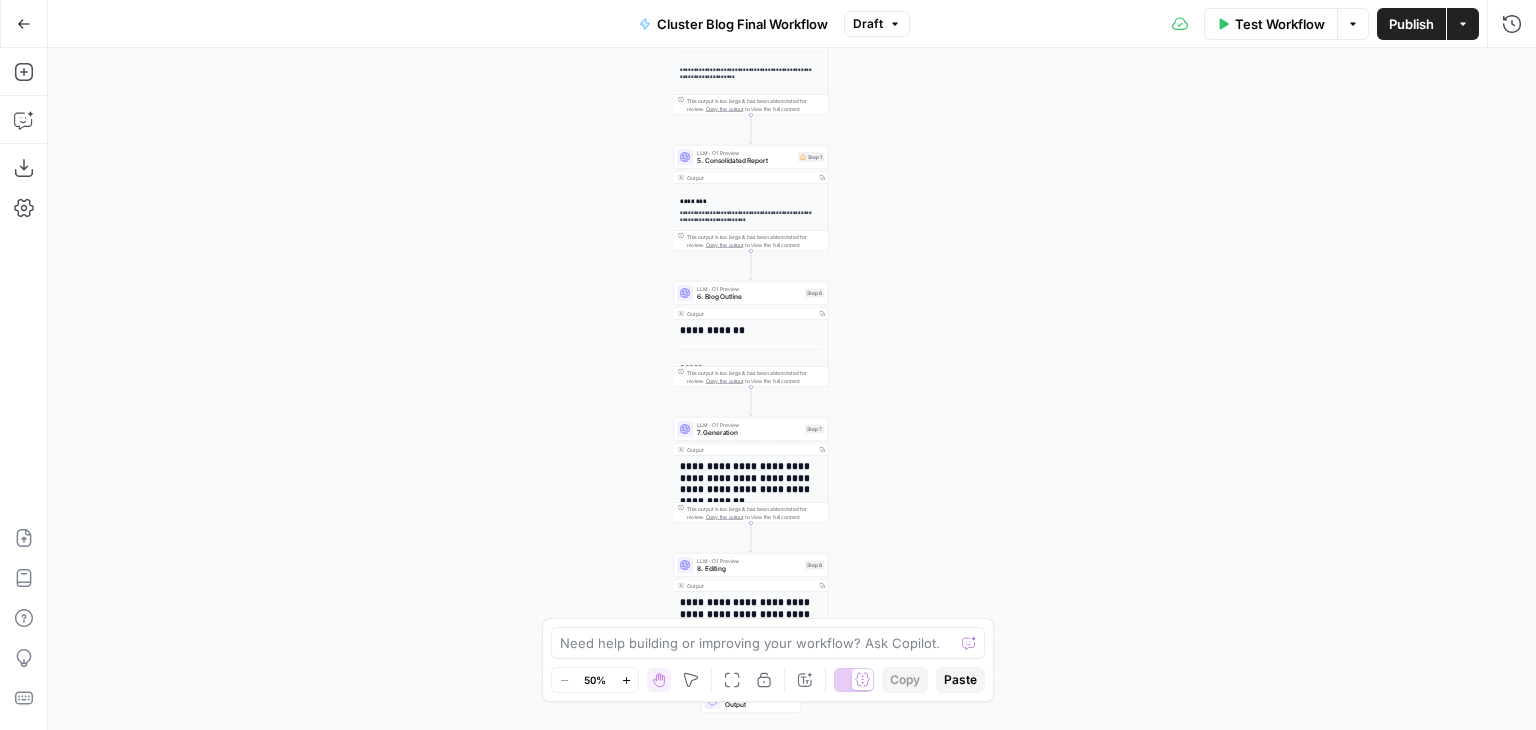 click on "**********" at bounding box center [792, 389] 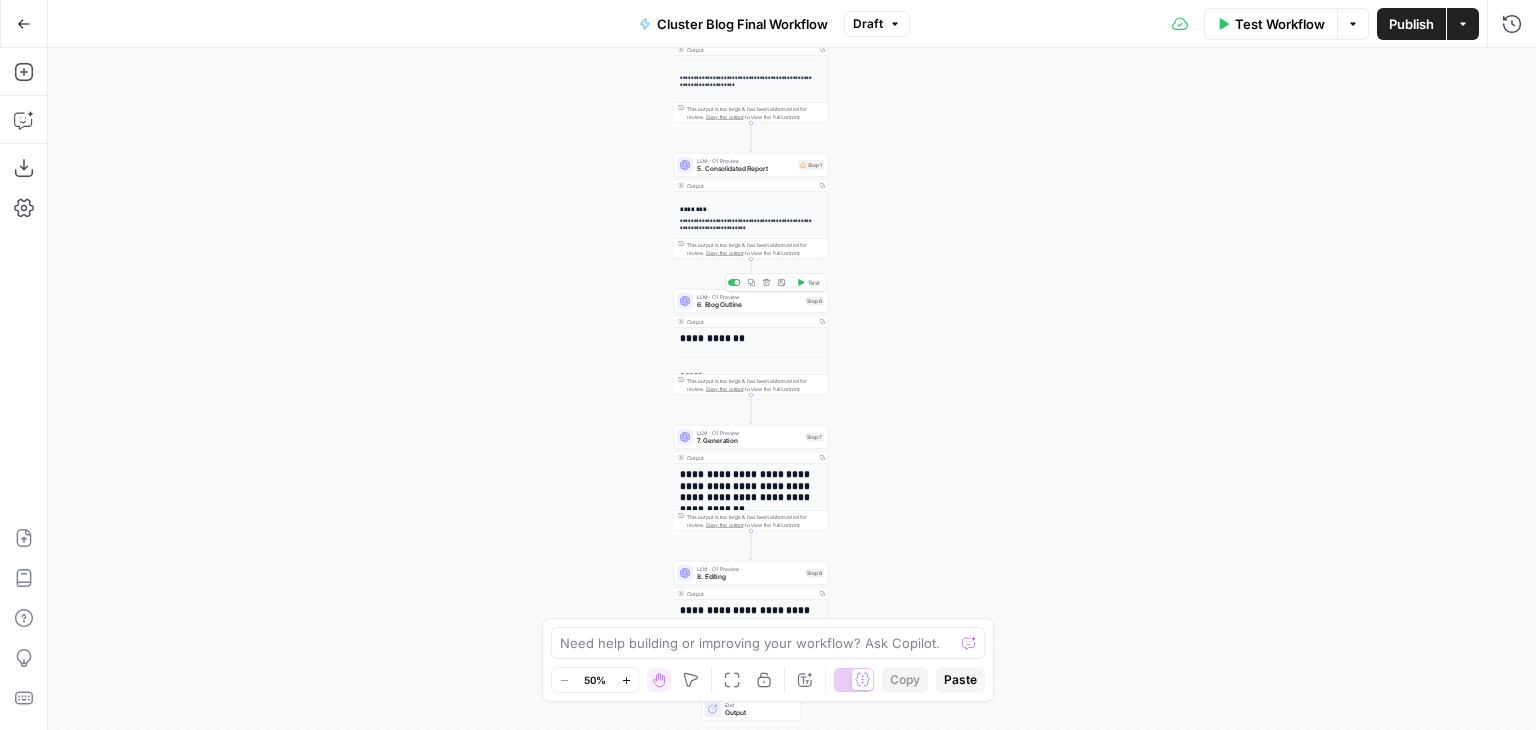 click on "6. Blog Outline" at bounding box center [749, 305] 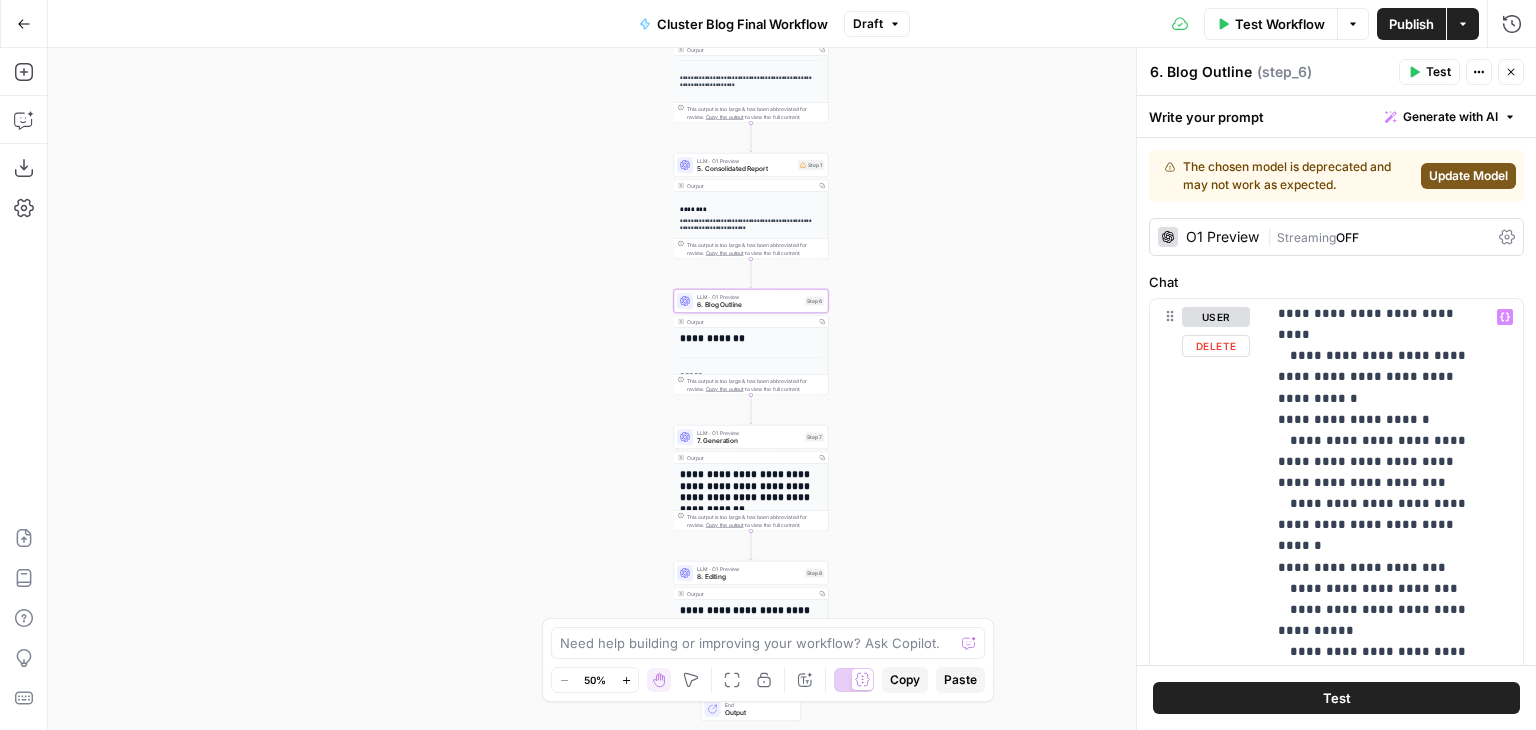 scroll, scrollTop: 8129, scrollLeft: 0, axis: vertical 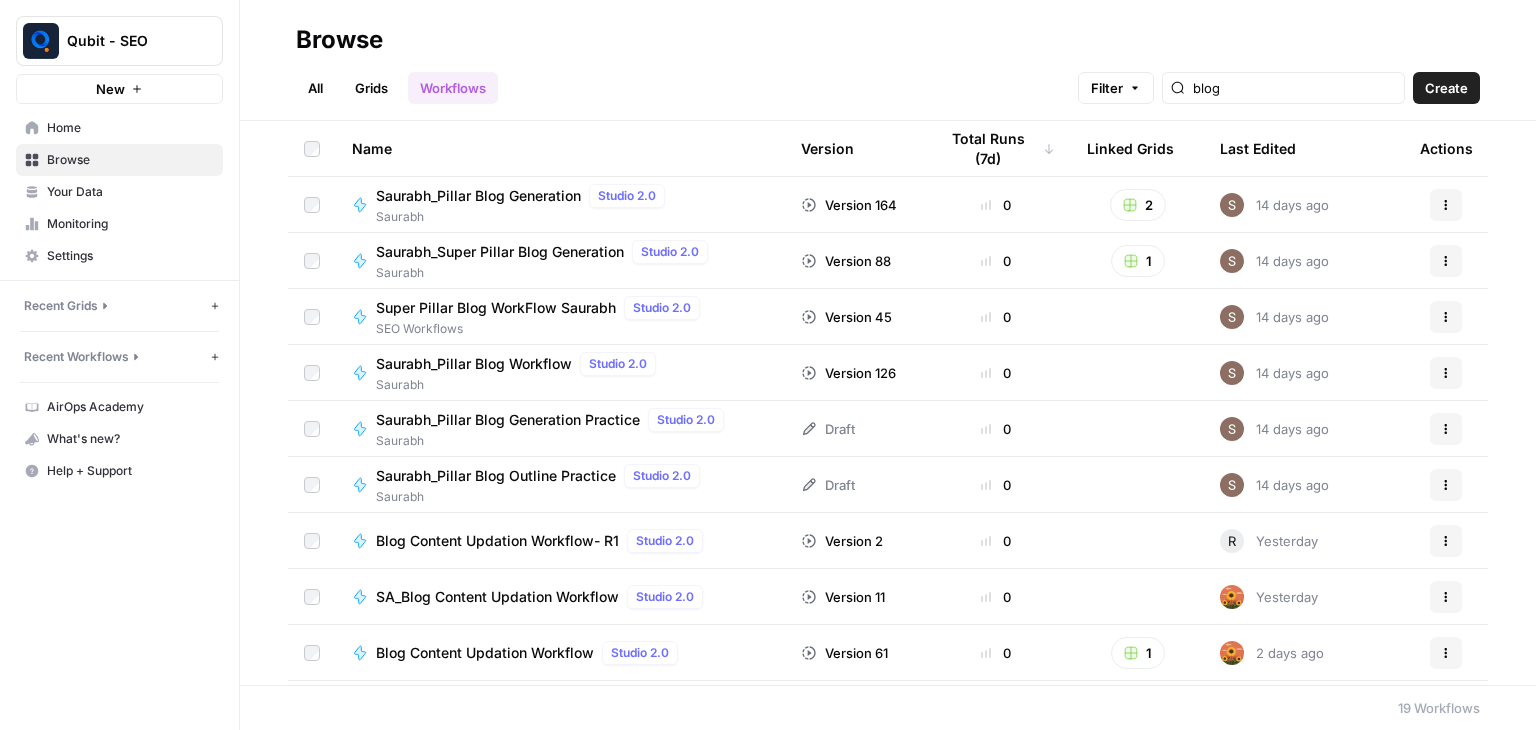 click on "Recent Grids" at bounding box center (61, 306) 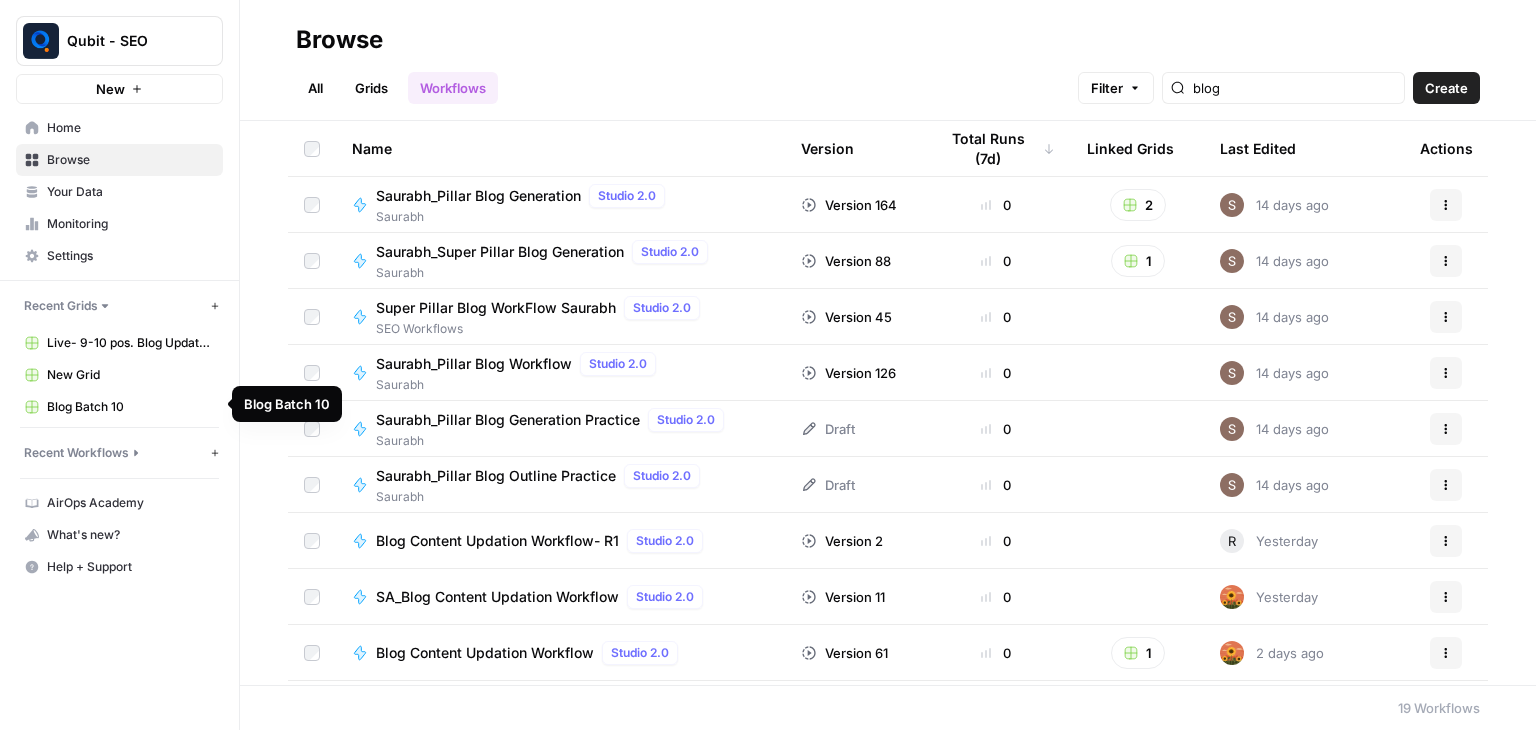 click on "Blog Batch 10" at bounding box center (130, 407) 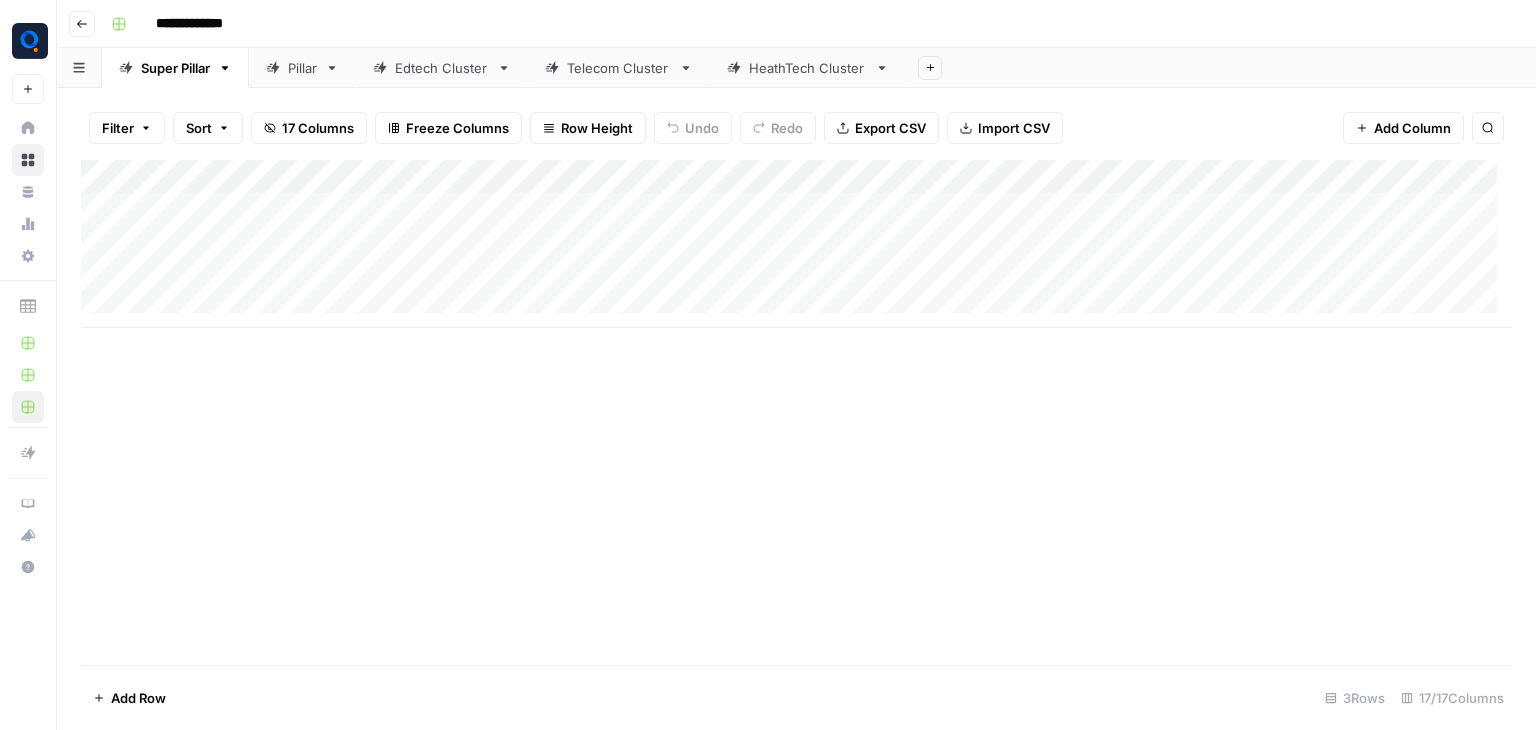 click on "Telecom Cluster" at bounding box center [619, 68] 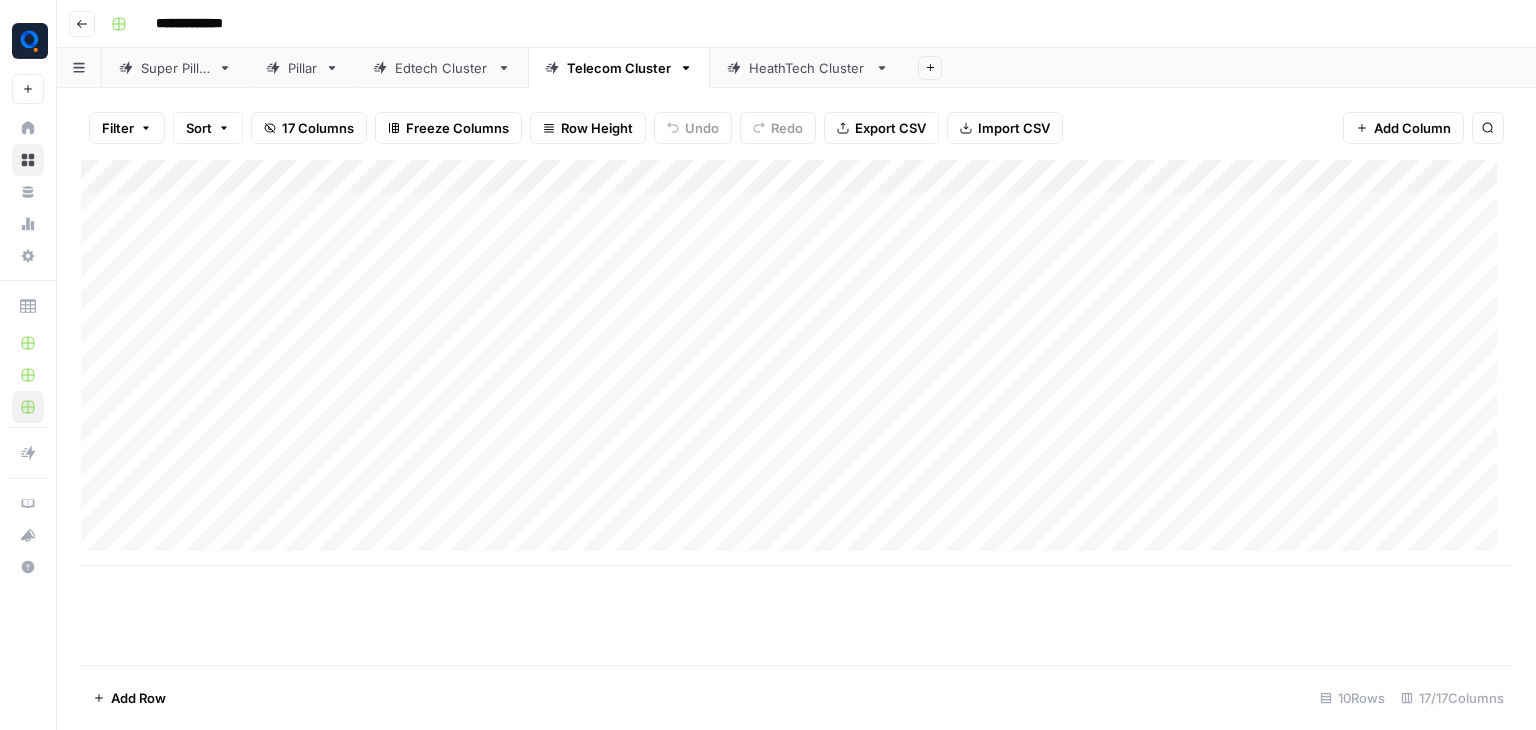 click on "Add Column" at bounding box center [796, 363] 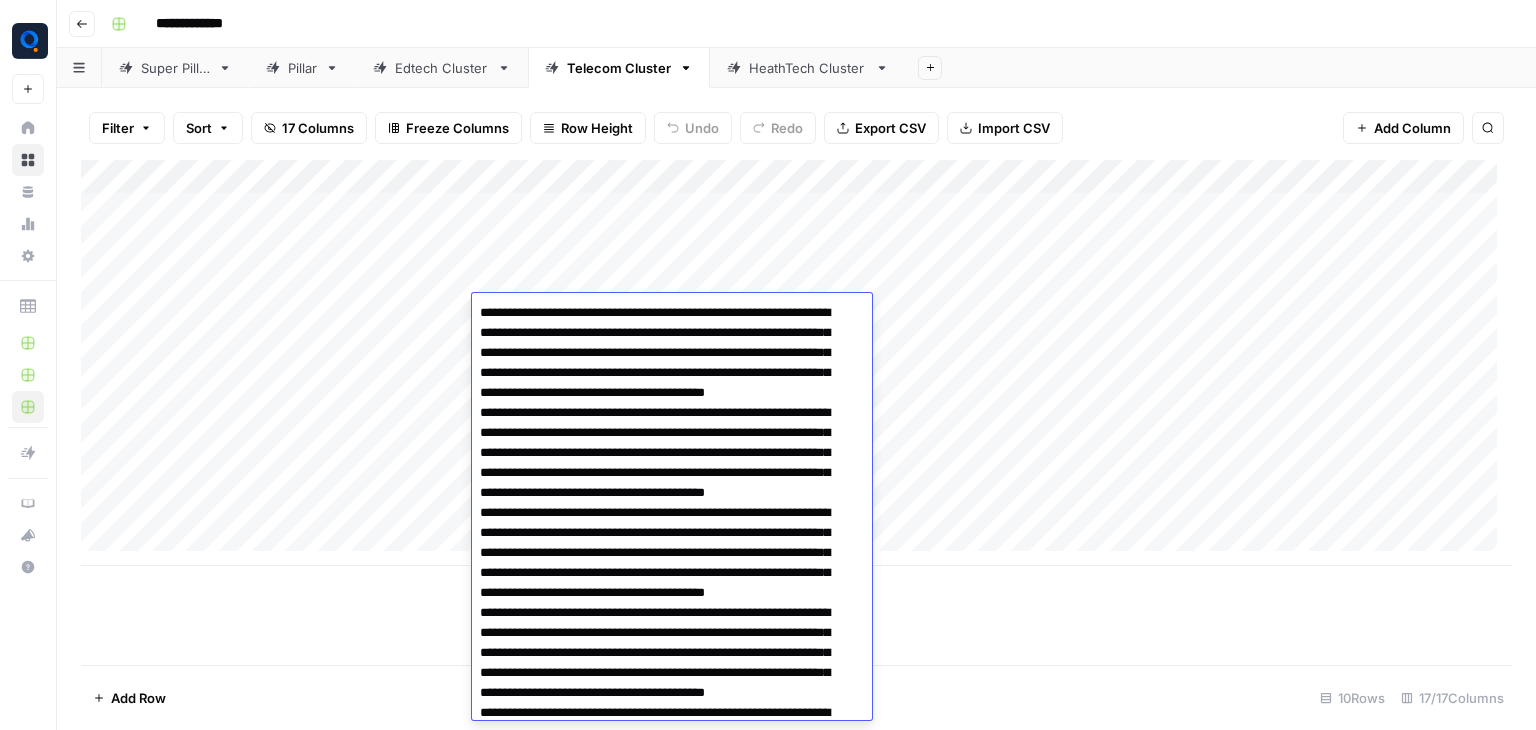 scroll, scrollTop: 147, scrollLeft: 0, axis: vertical 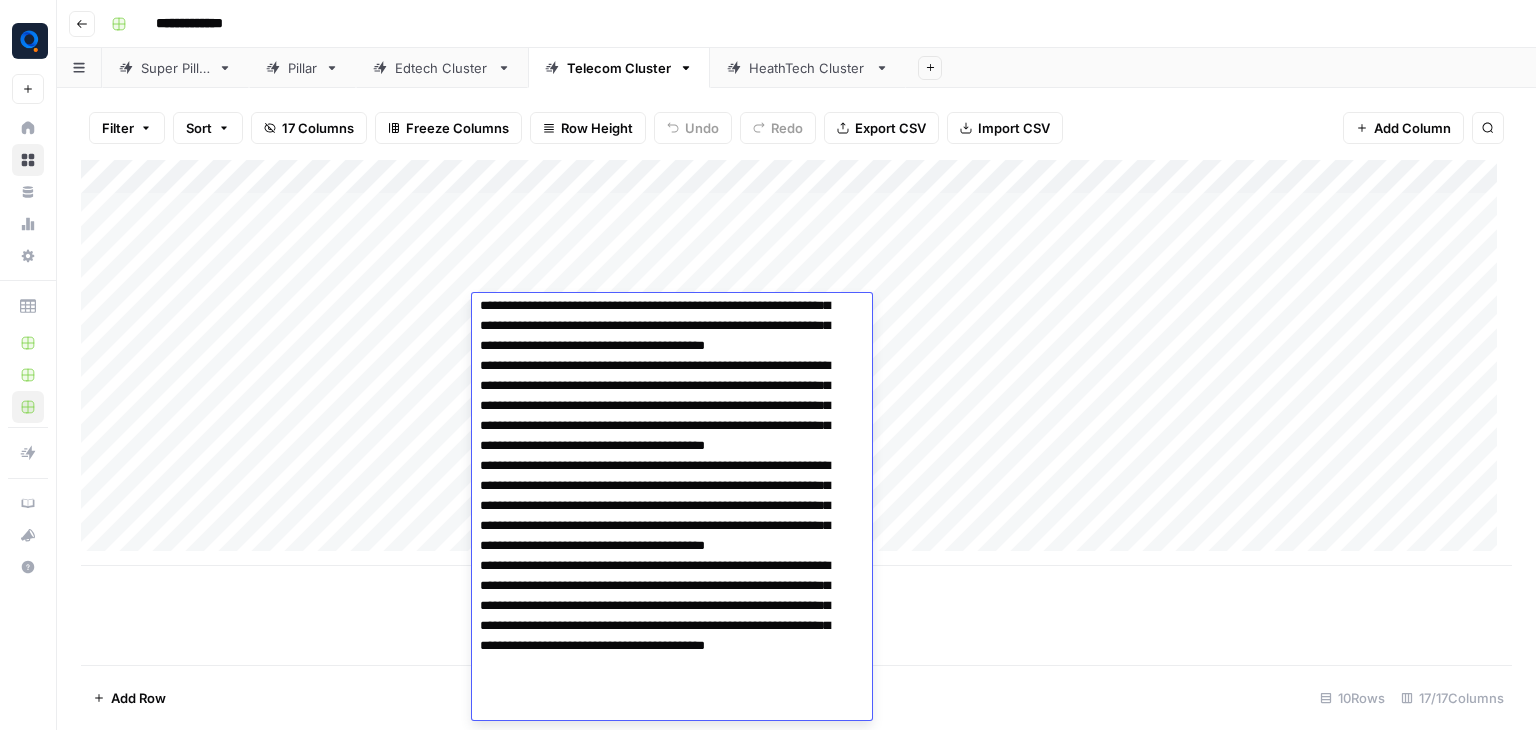 click at bounding box center (664, 436) 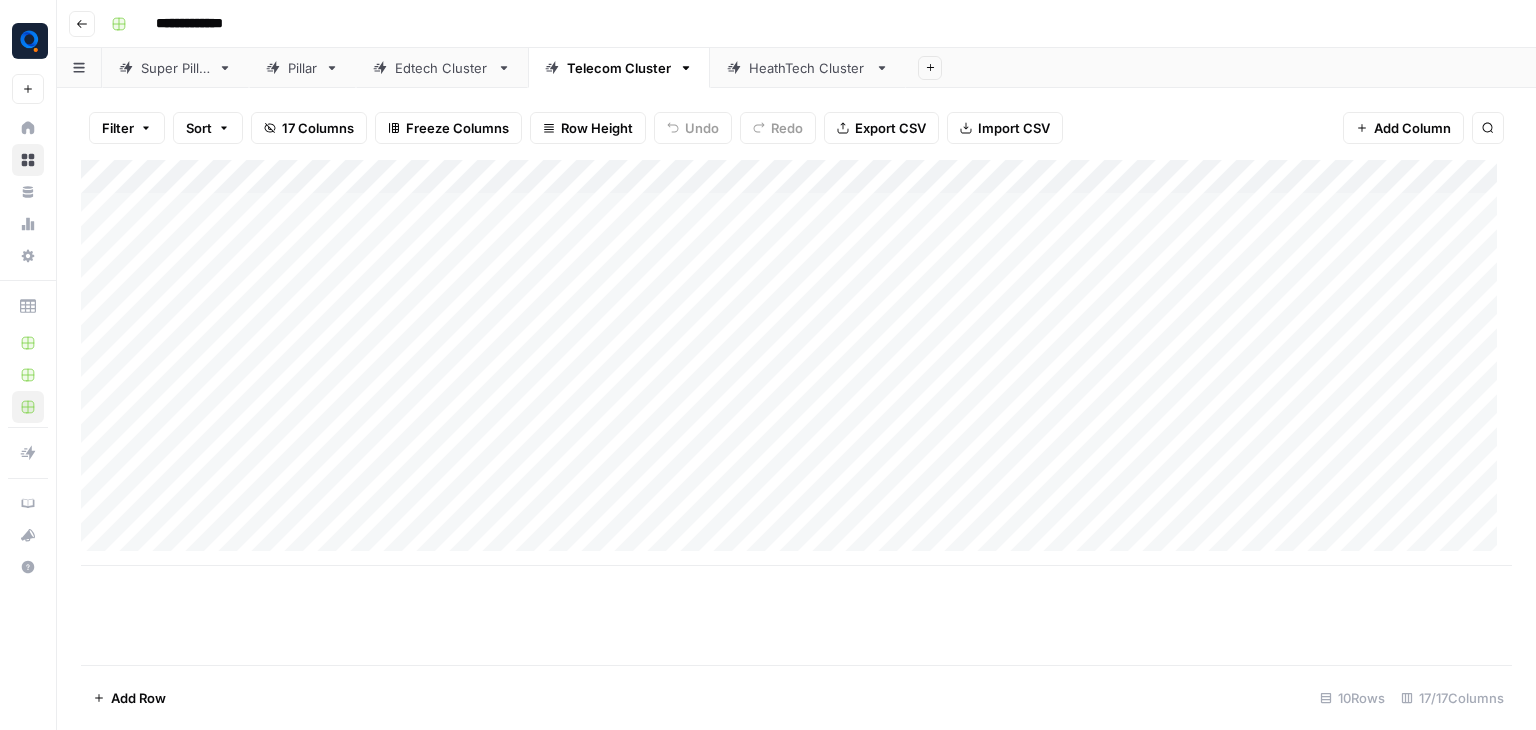 click on "Add Column" at bounding box center [796, 363] 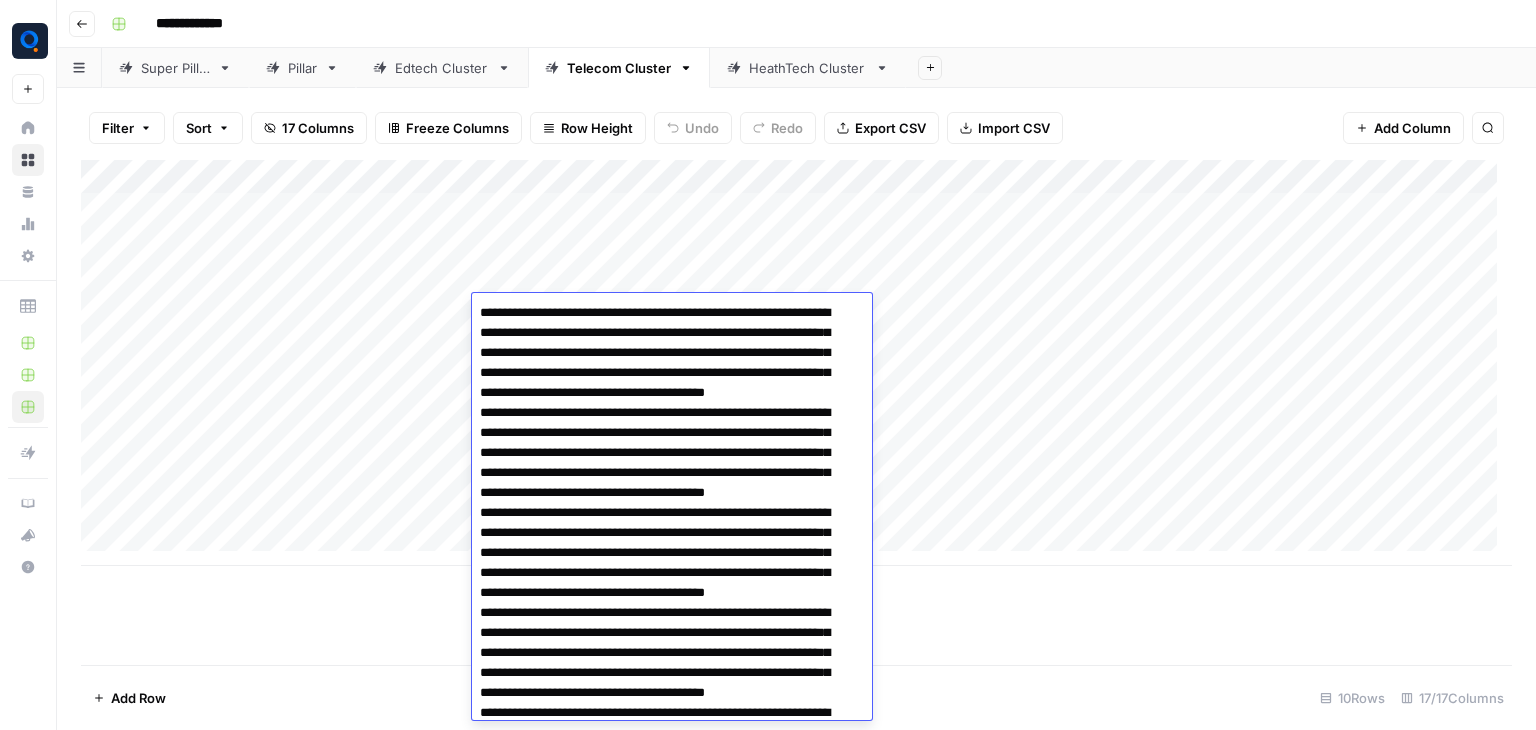 click at bounding box center (664, 583) 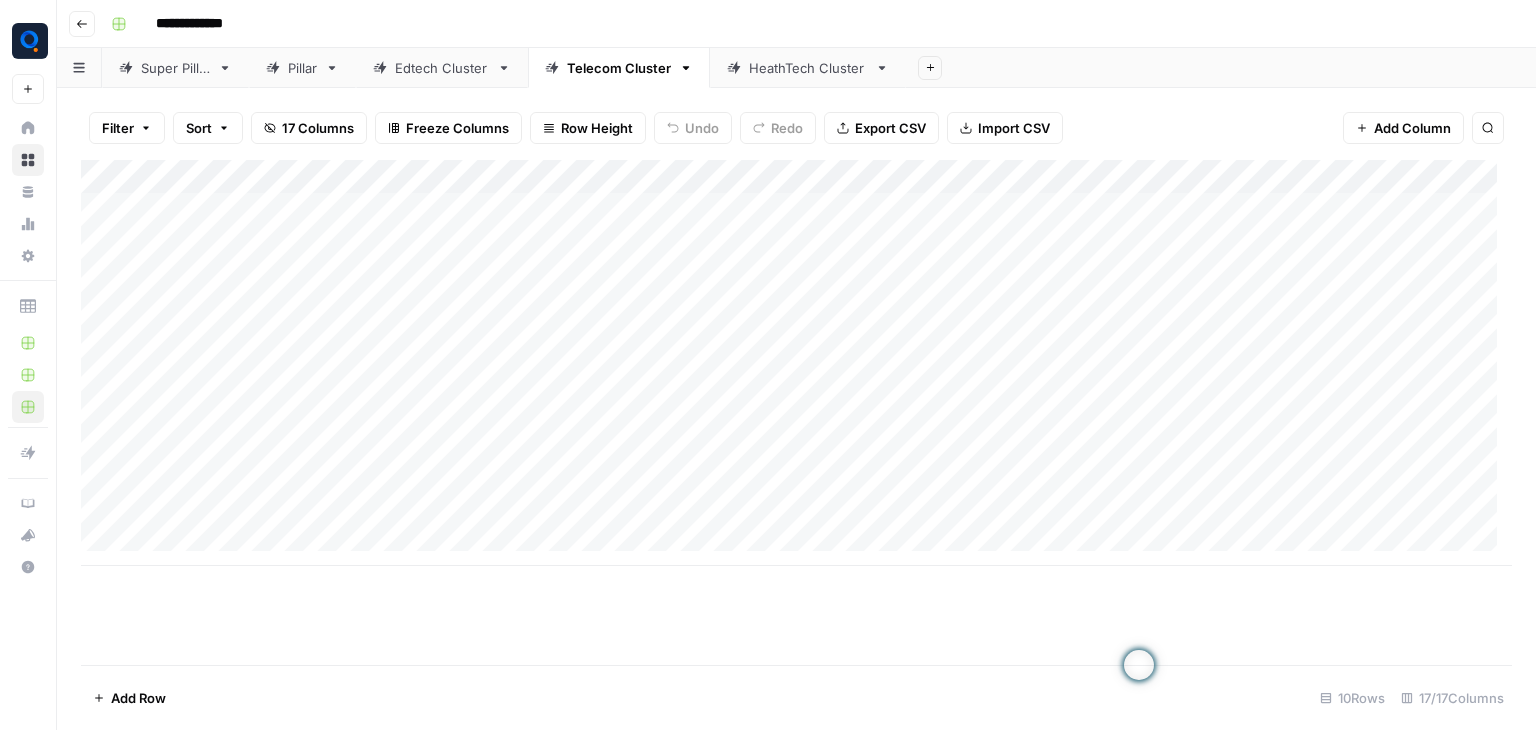 click on "Add Column" at bounding box center (796, 363) 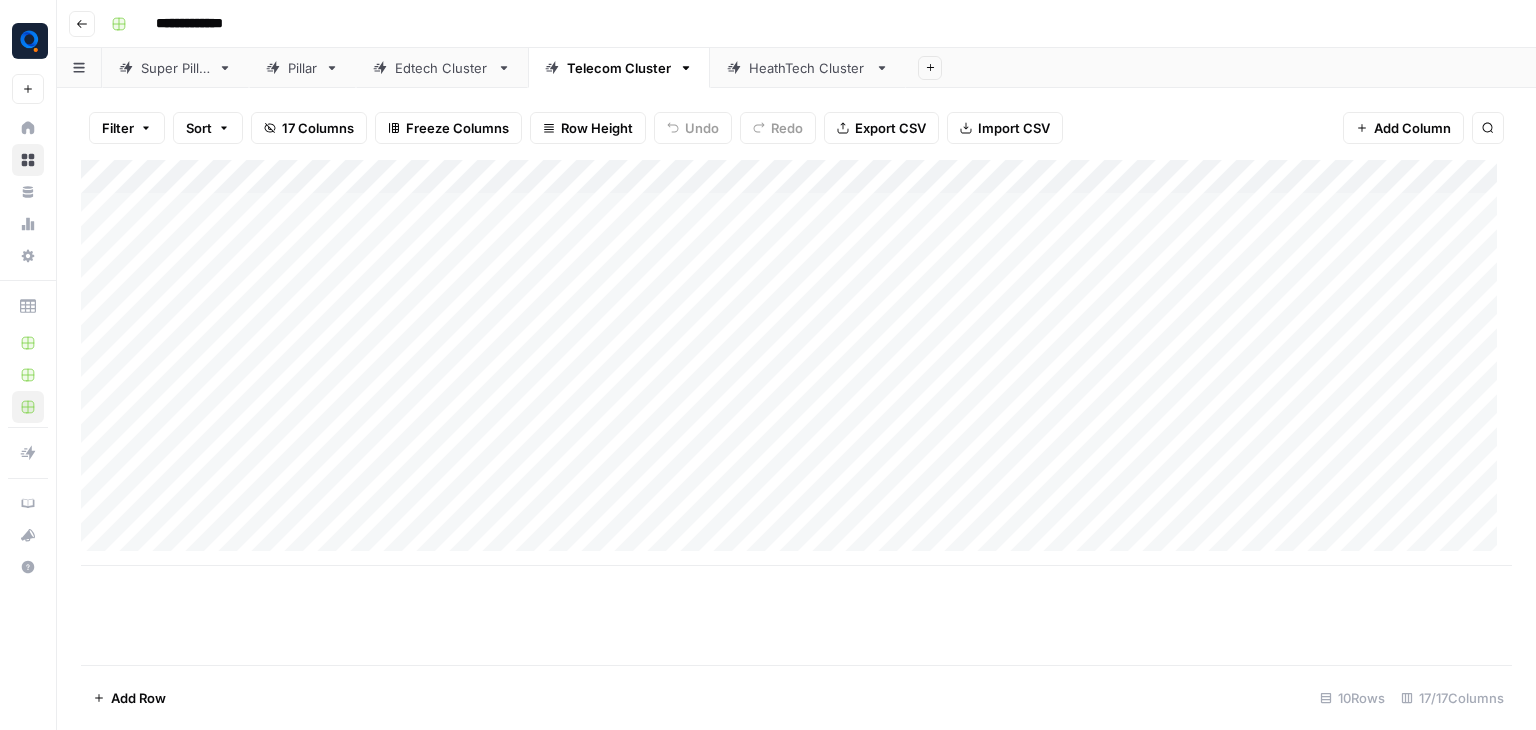 click on "Add Column" at bounding box center (796, 363) 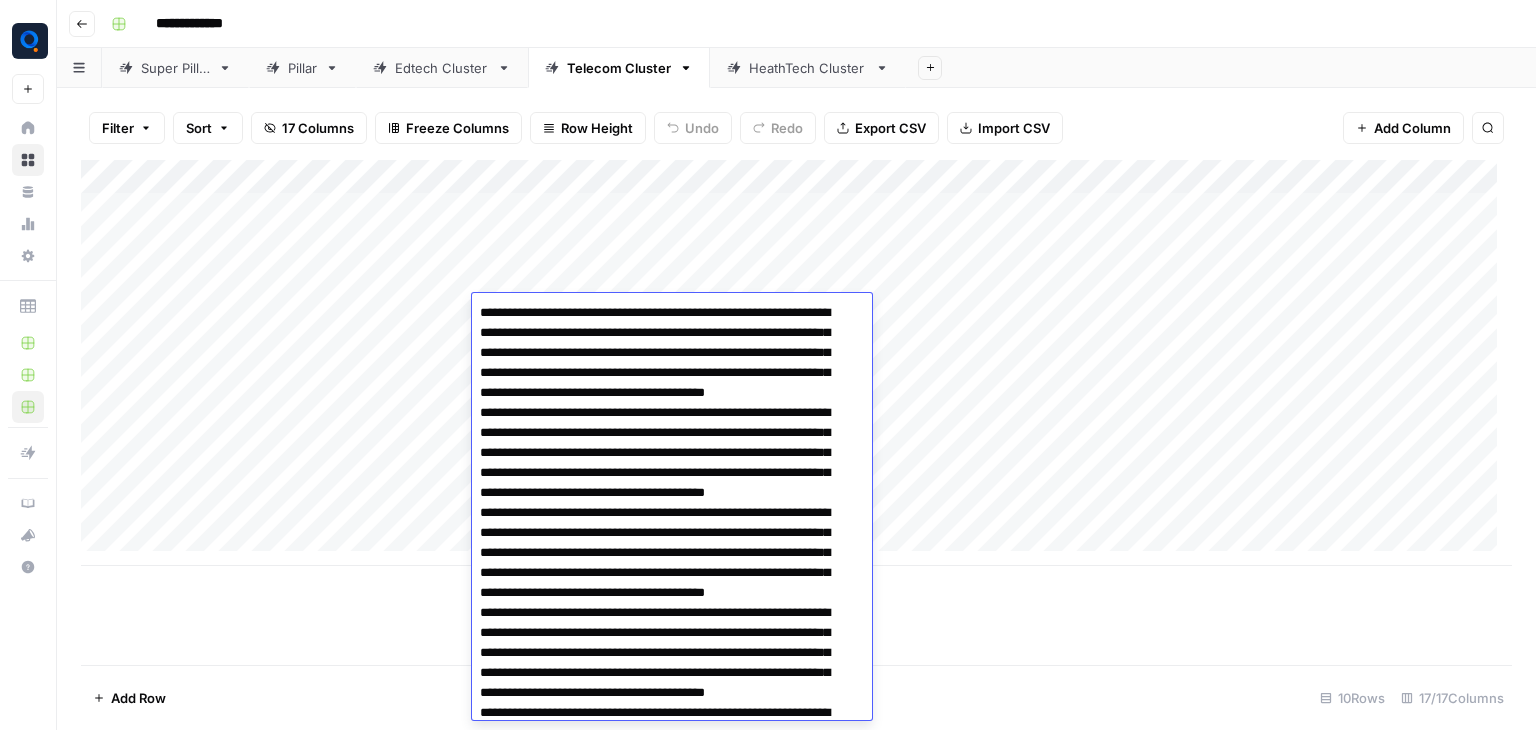 click at bounding box center [664, 583] 